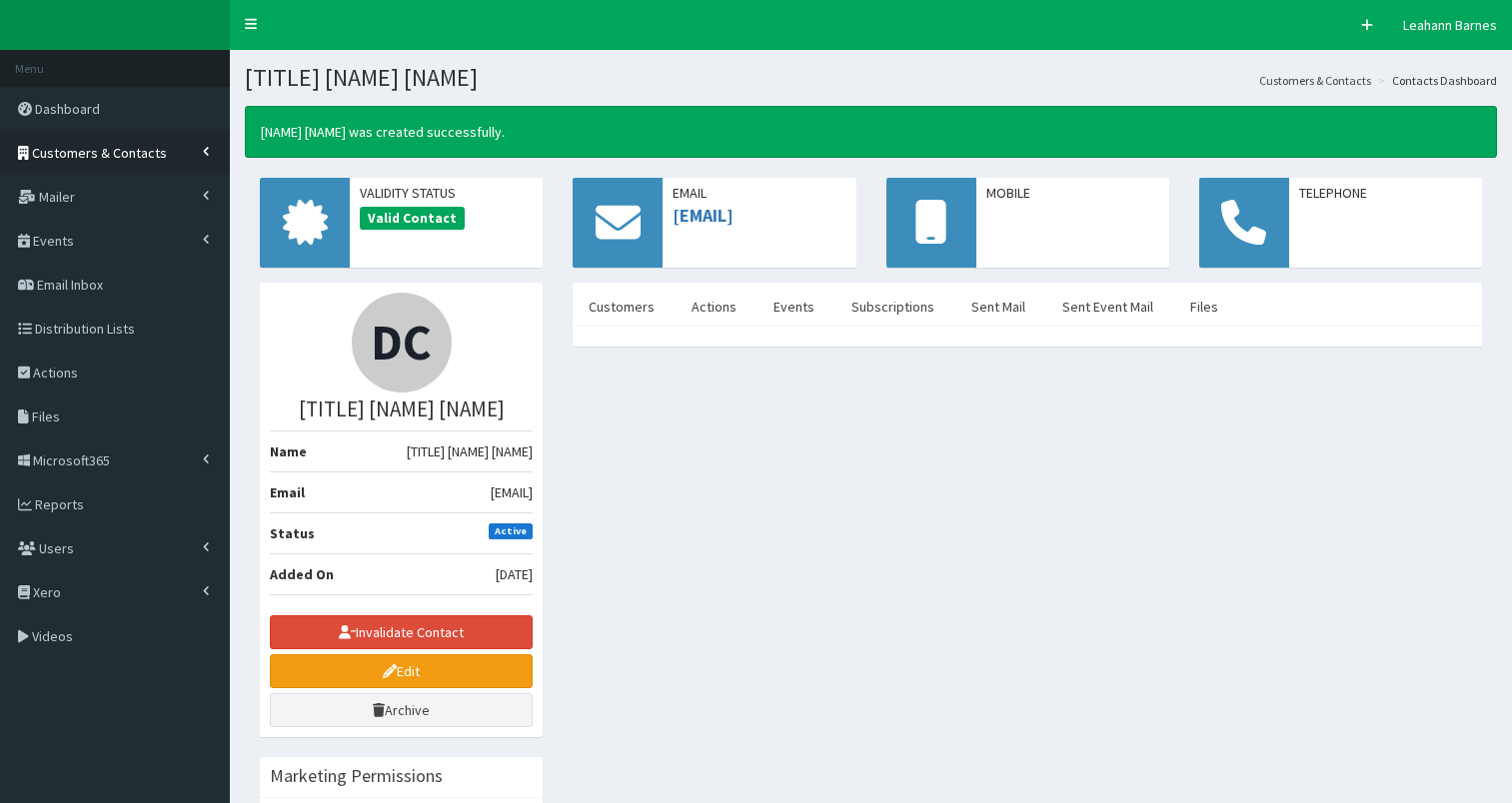 scroll, scrollTop: 0, scrollLeft: 0, axis: both 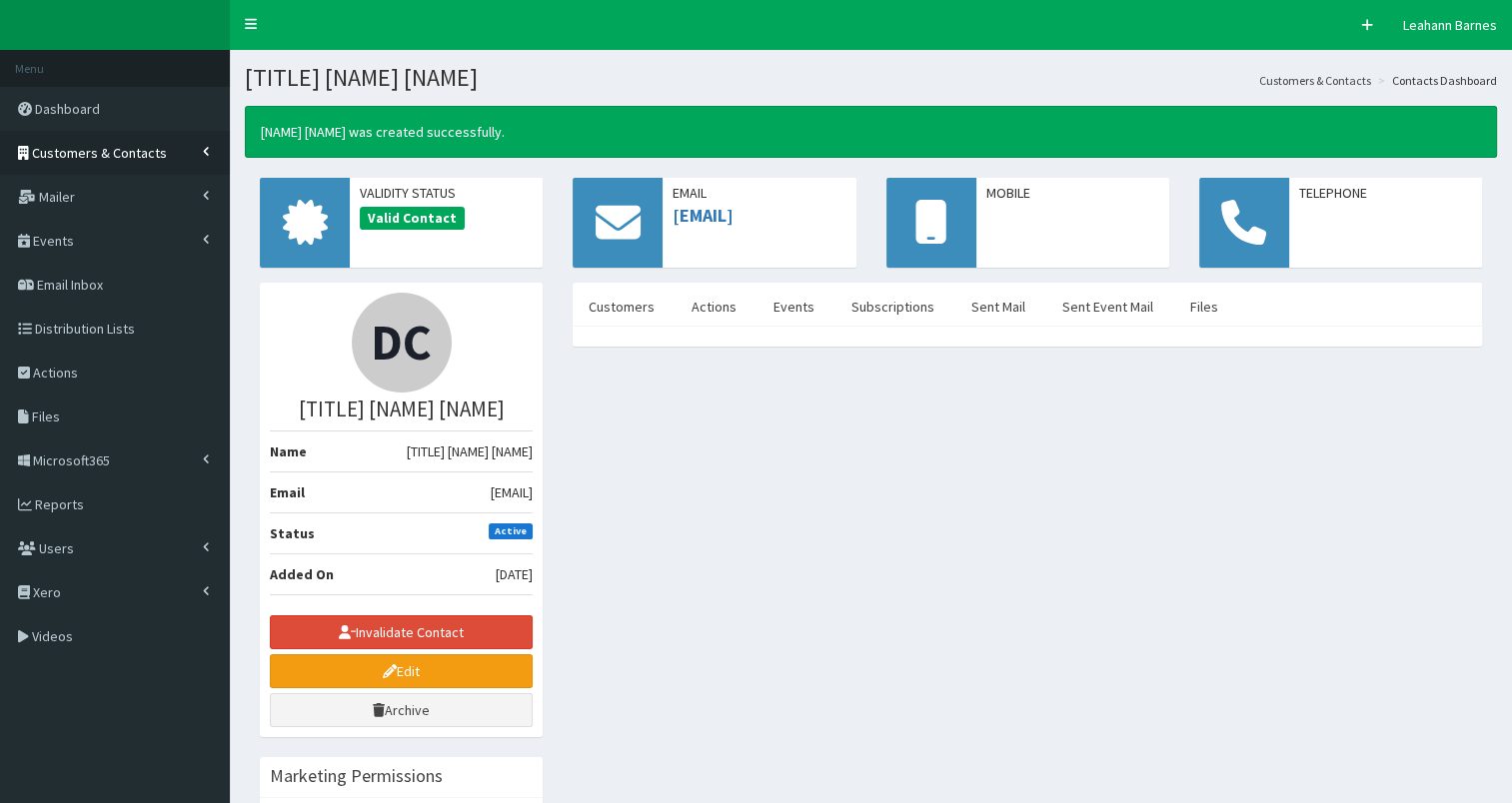 drag, startPoint x: 0, startPoint y: 0, endPoint x: 139, endPoint y: 156, distance: 208.94258 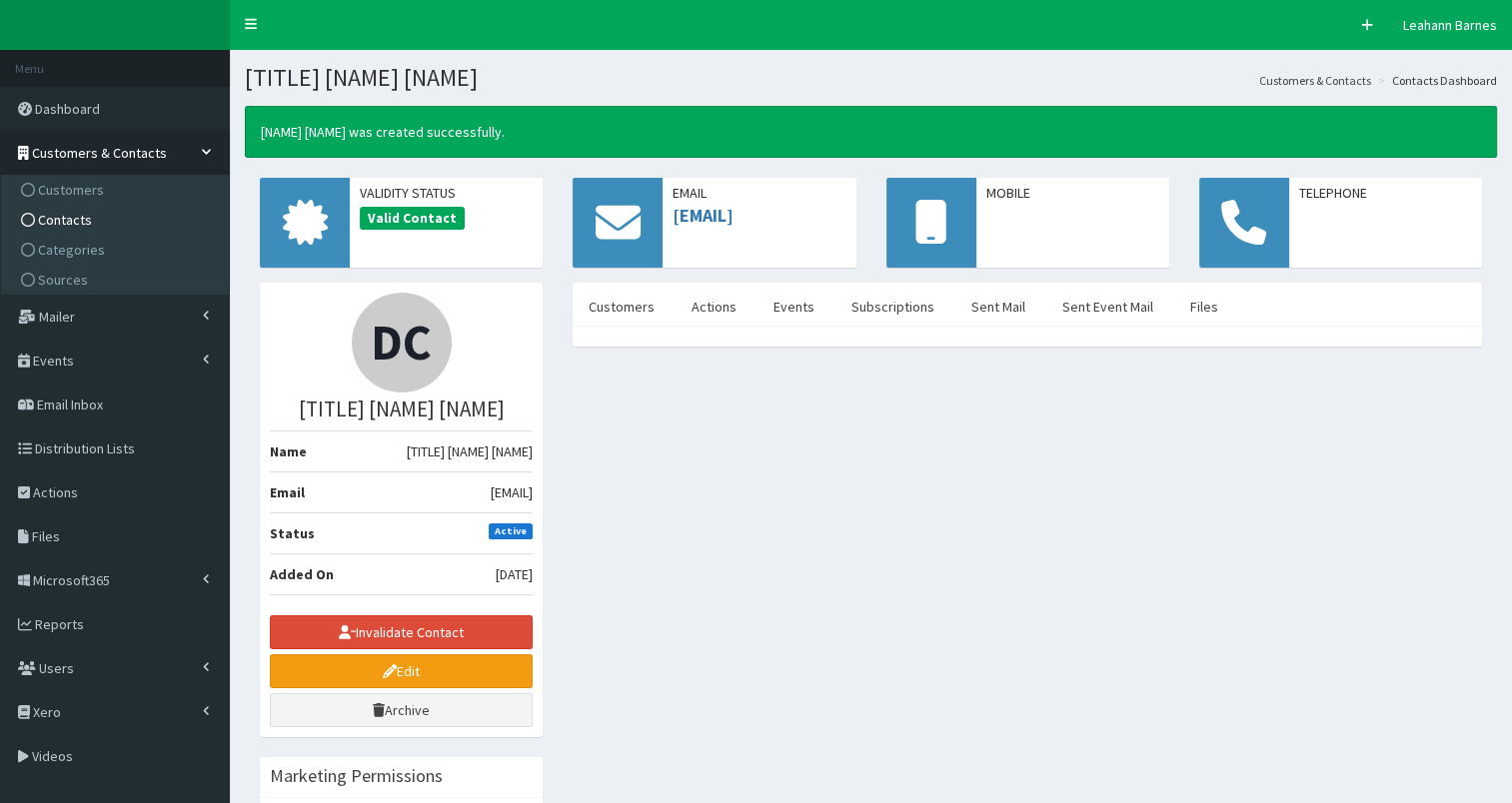 click on "Contacts" at bounding box center (117, 220) 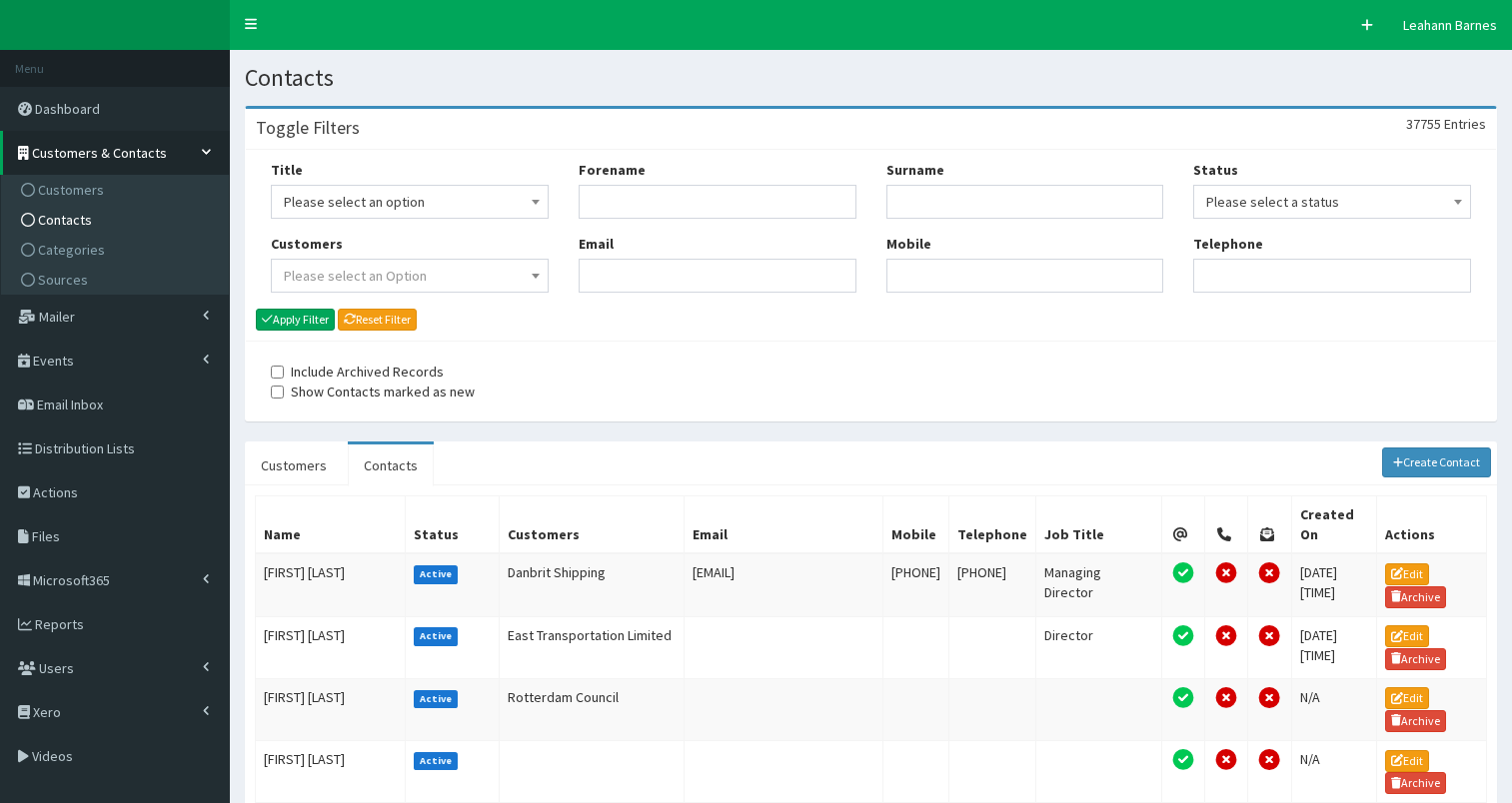 scroll, scrollTop: 0, scrollLeft: 0, axis: both 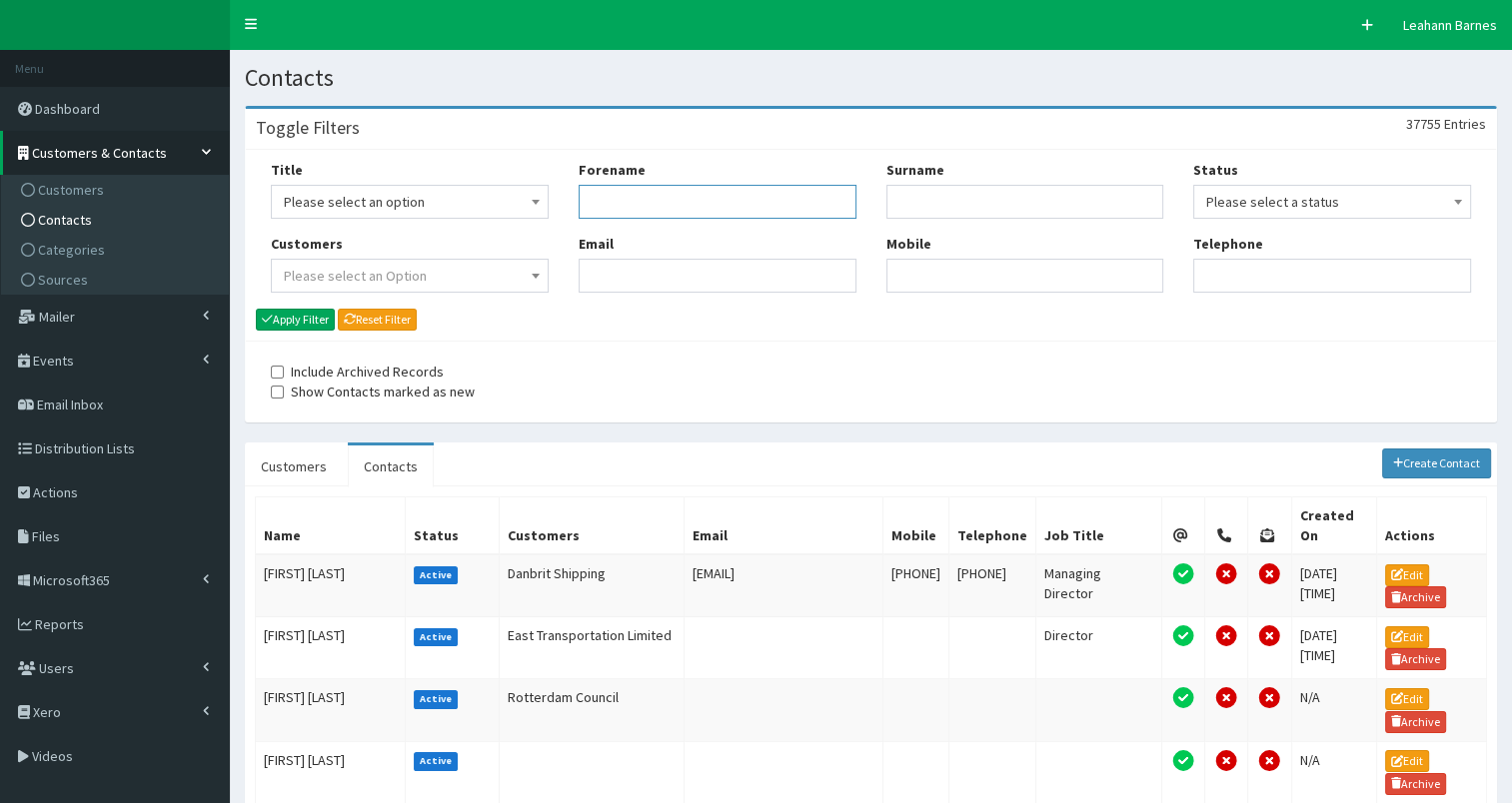 click on "Forename" at bounding box center [718, 202] 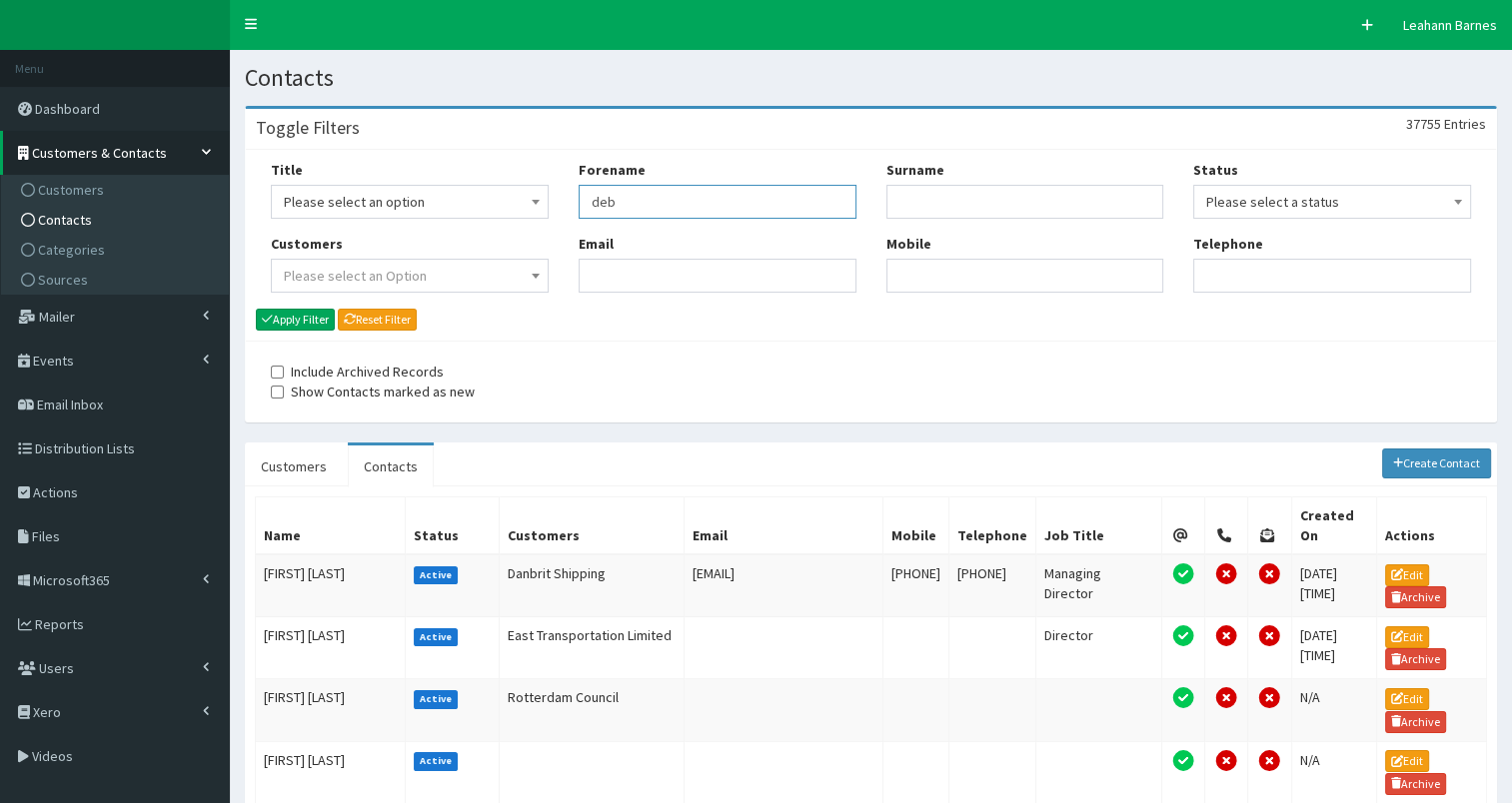 type on "deb" 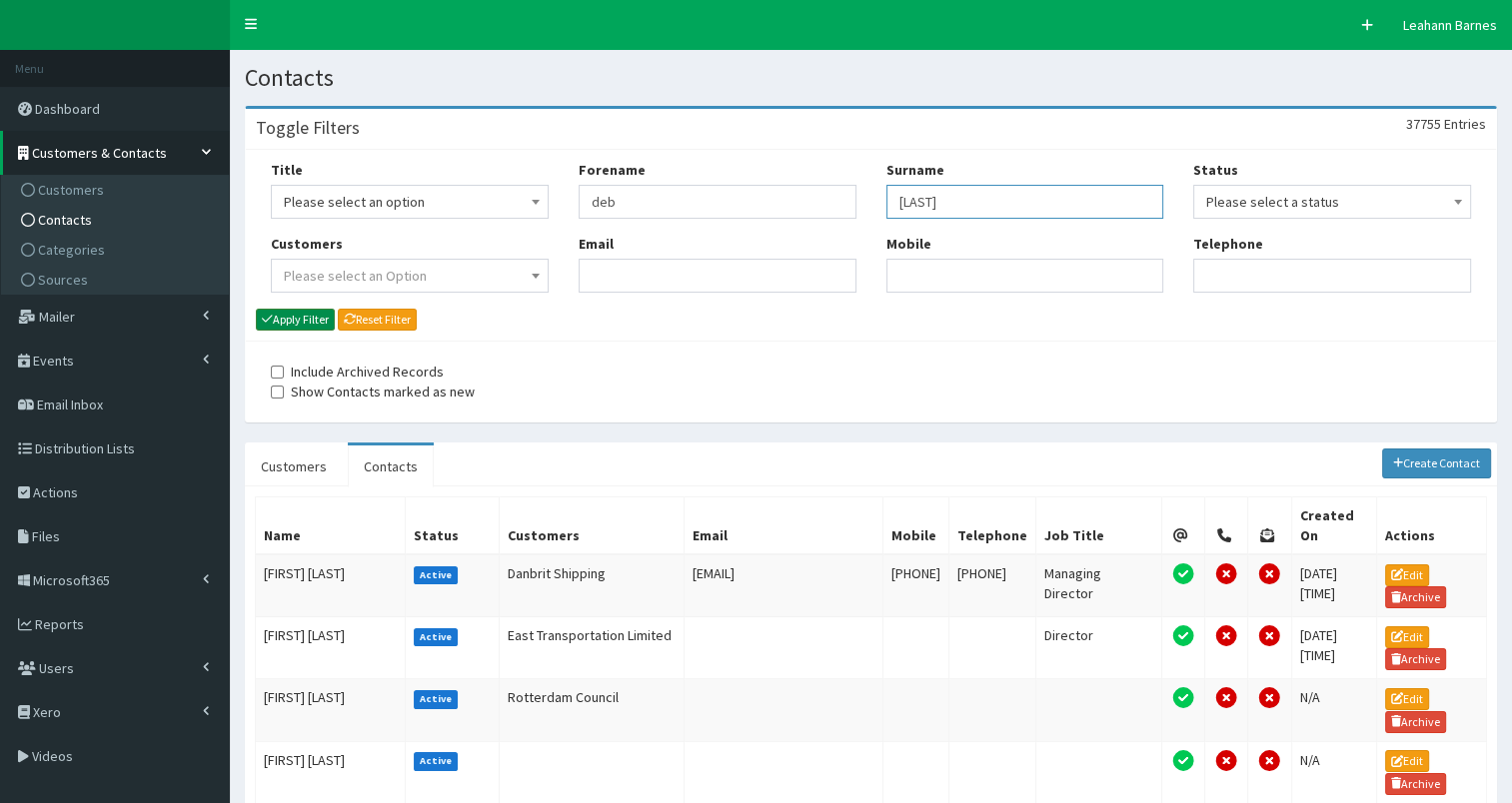 type on "smith" 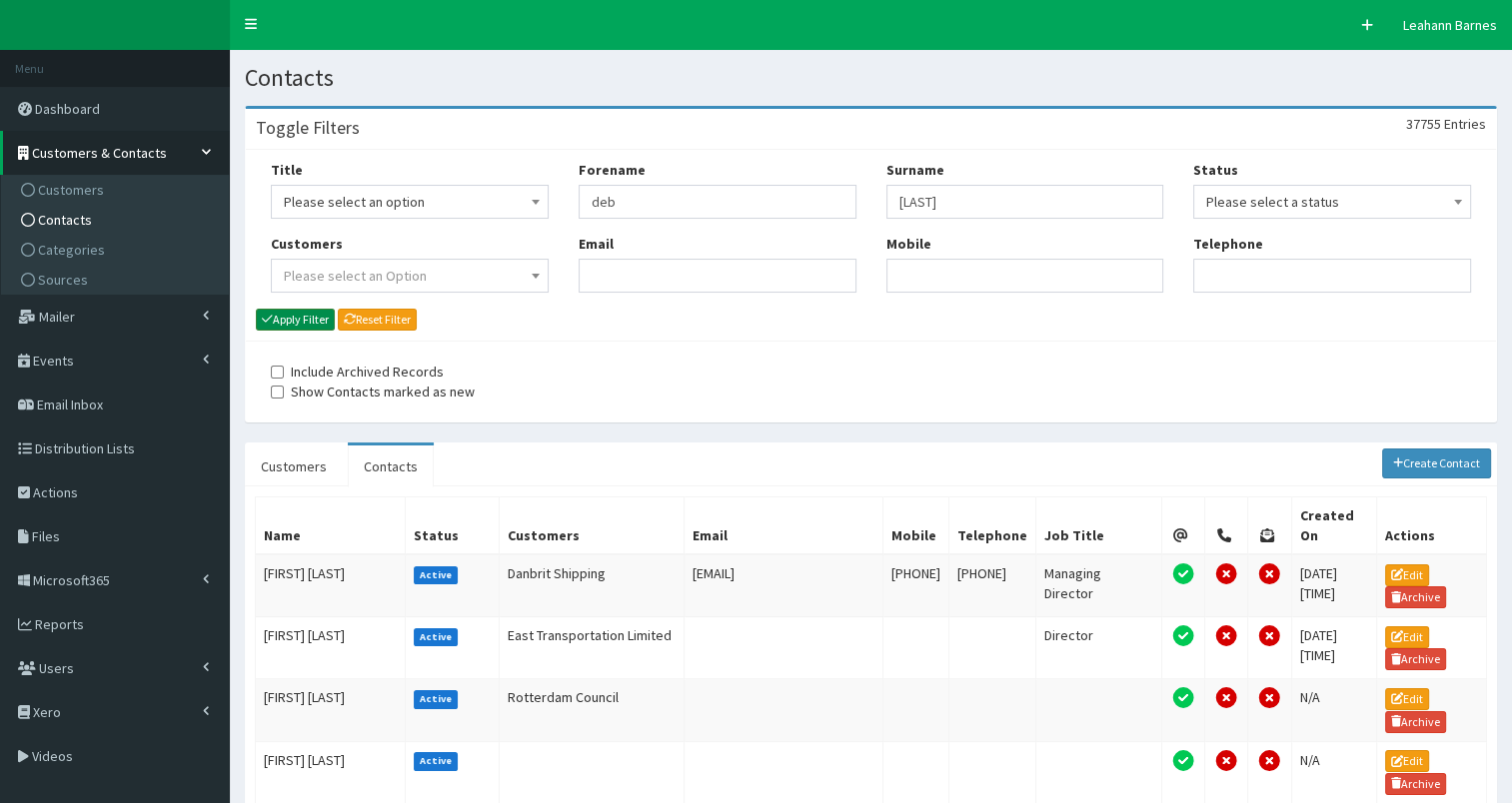 click on "Apply Filter" at bounding box center (295, 320) 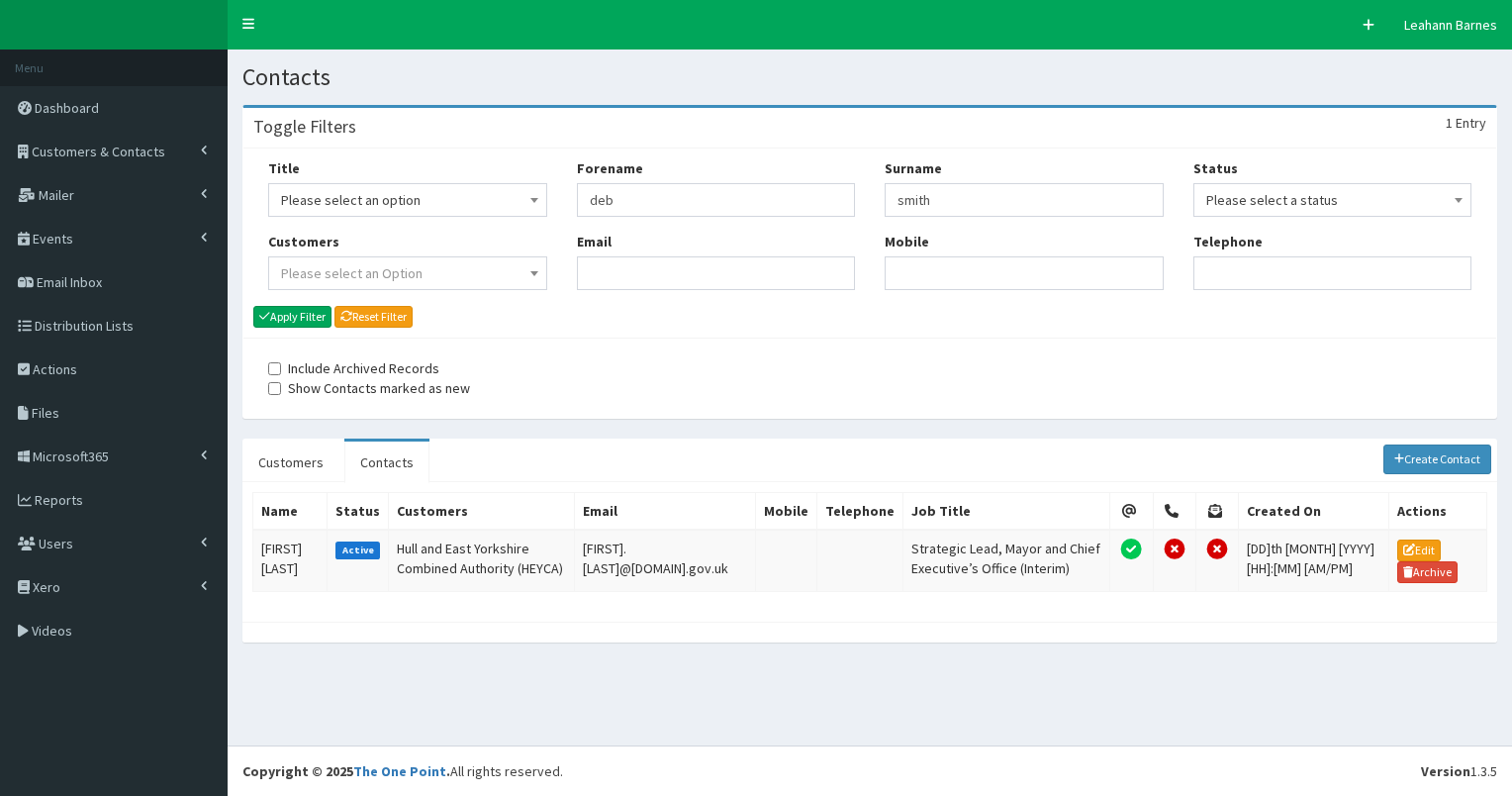 scroll, scrollTop: 0, scrollLeft: 0, axis: both 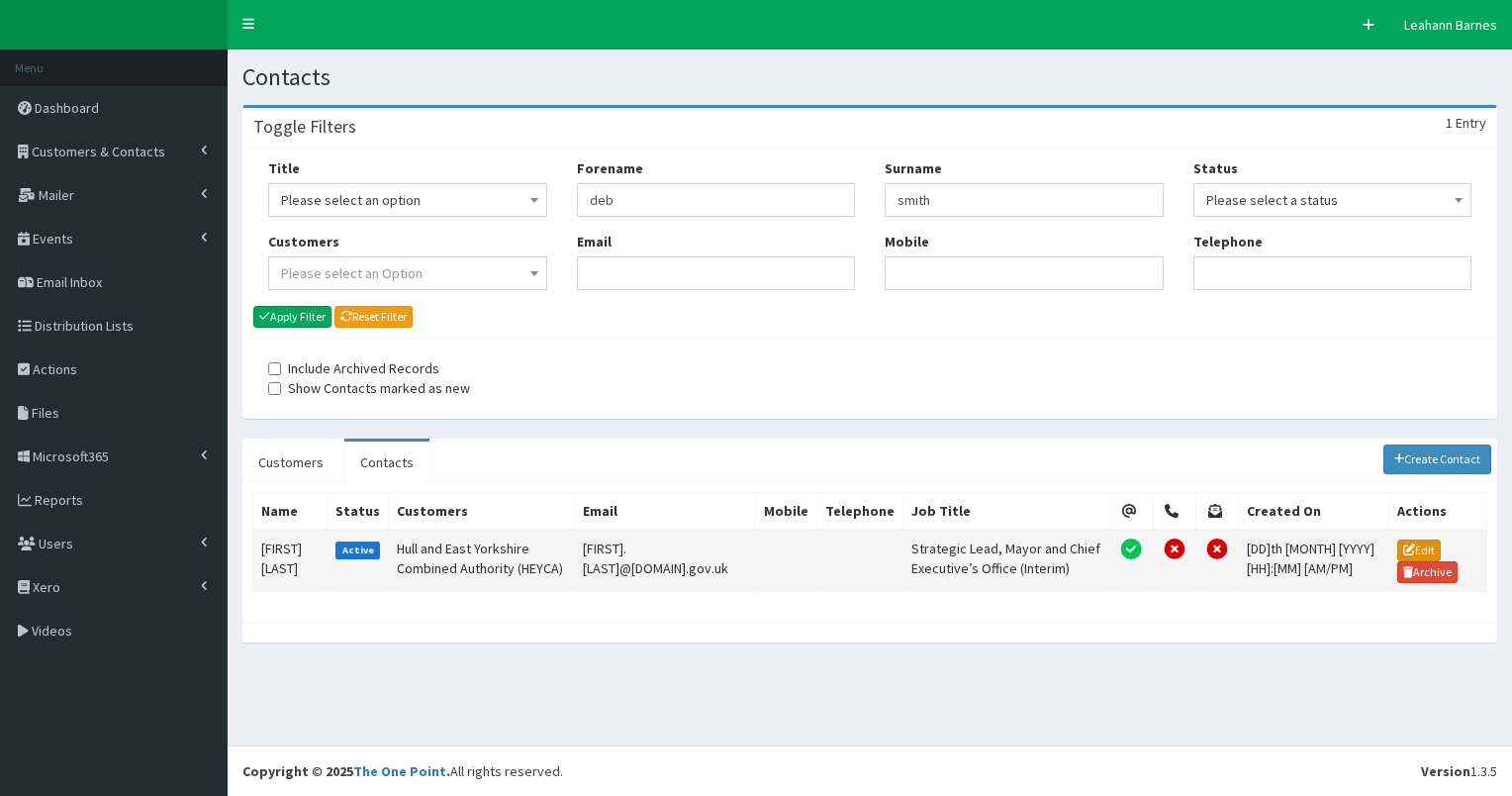 click on "Edit" at bounding box center [1419, 550] 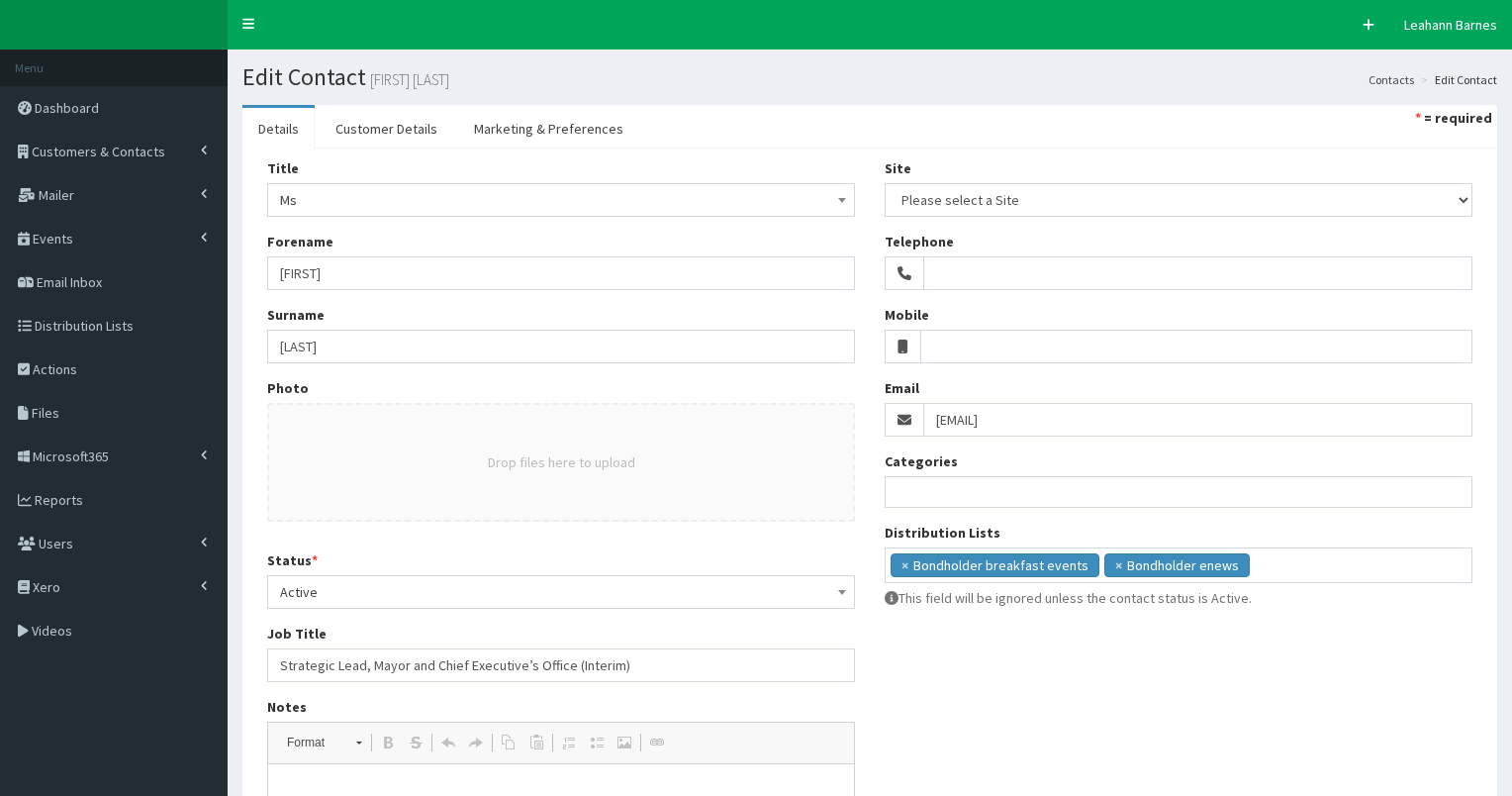 select 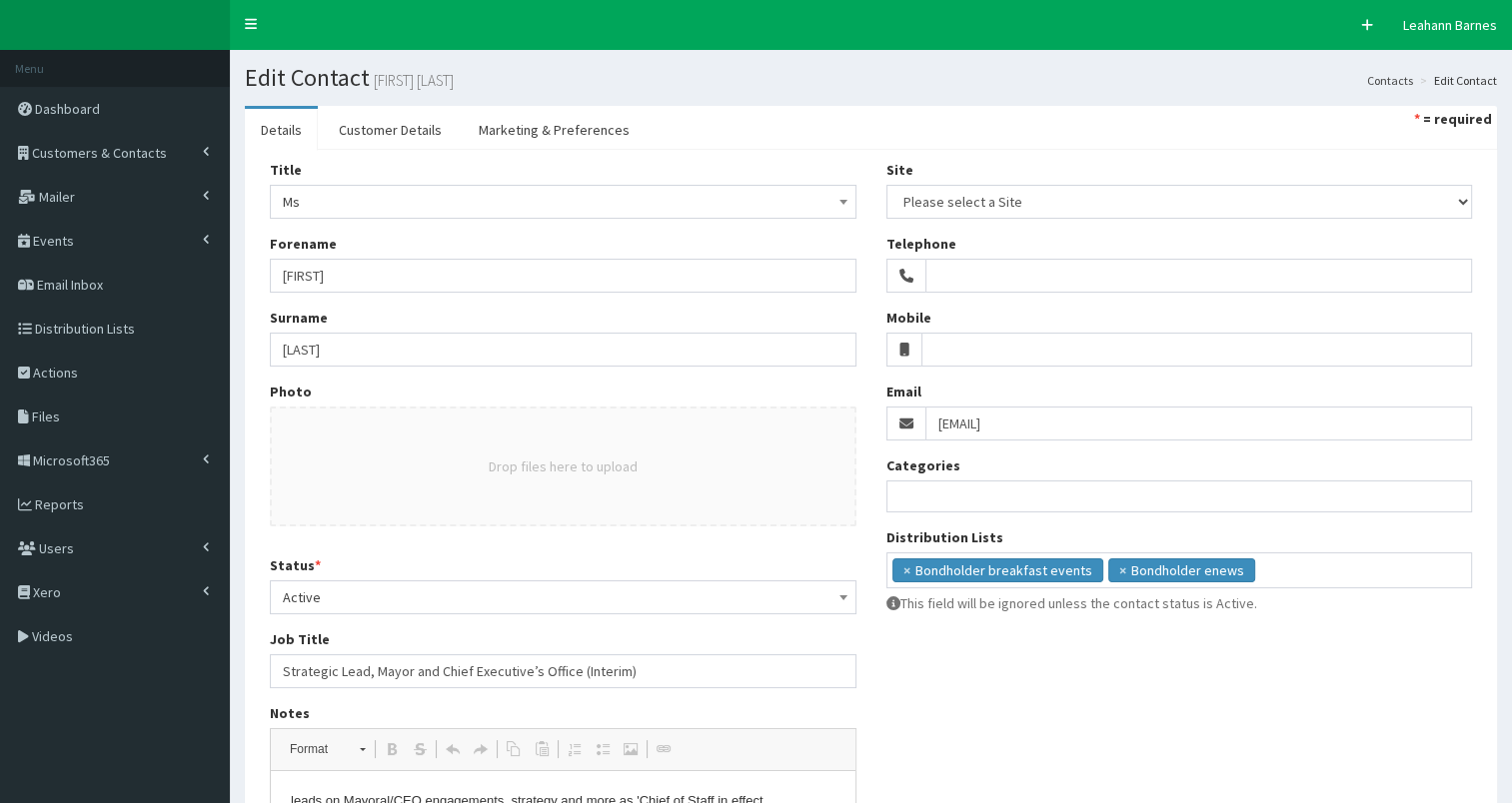 scroll, scrollTop: 0, scrollLeft: 0, axis: both 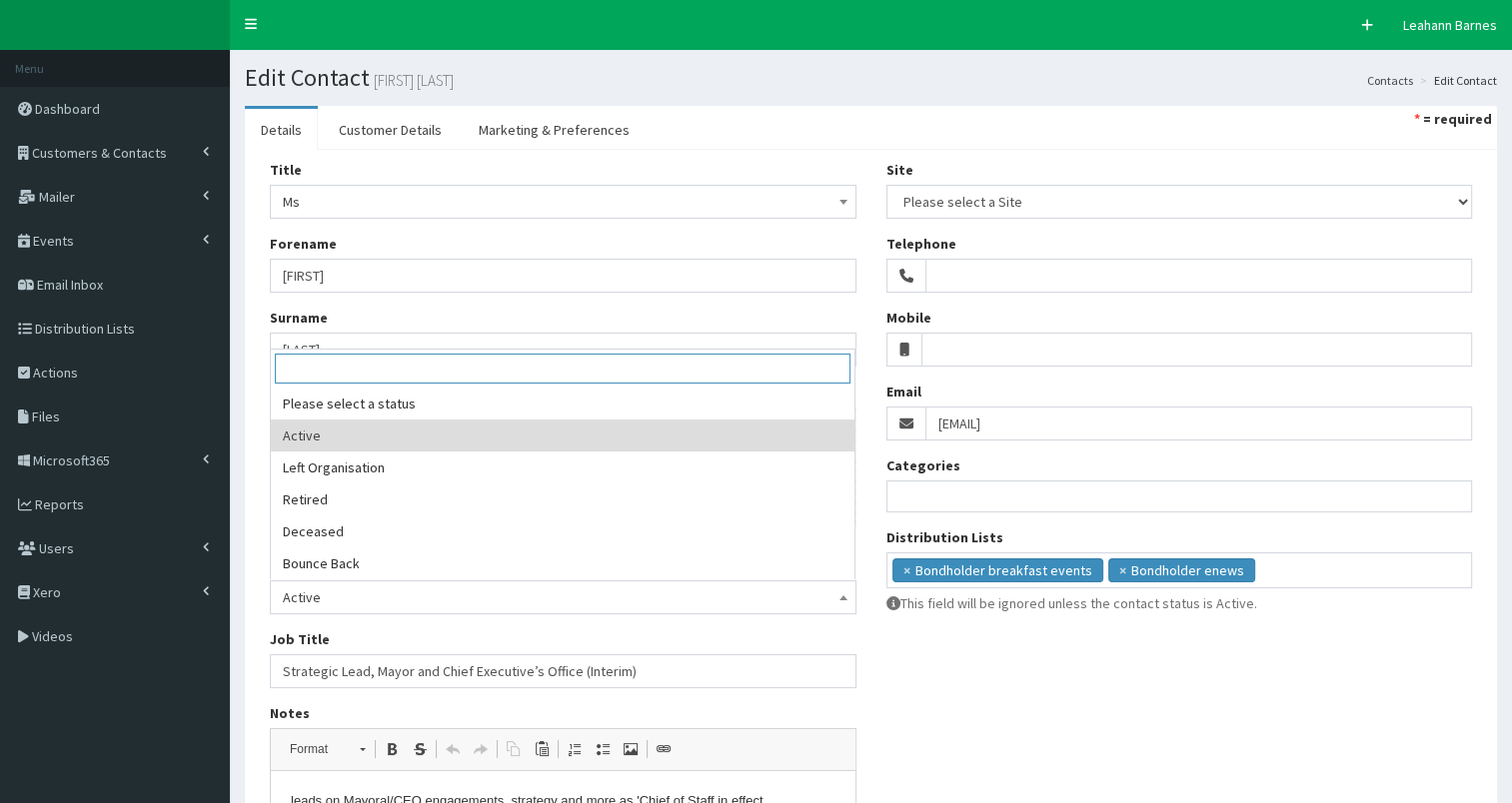 click on "Active" at bounding box center (563, 597) 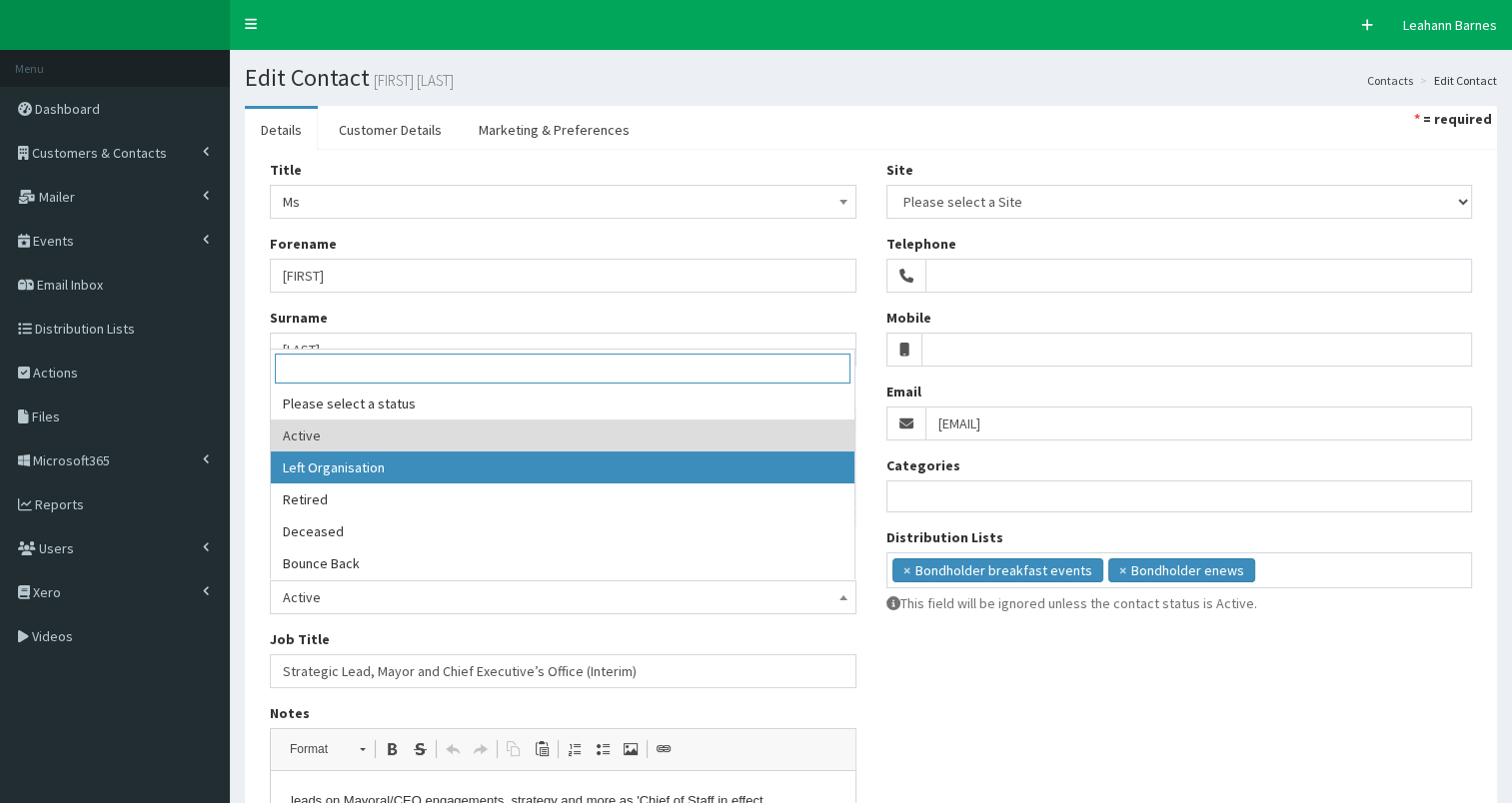 select on "2" 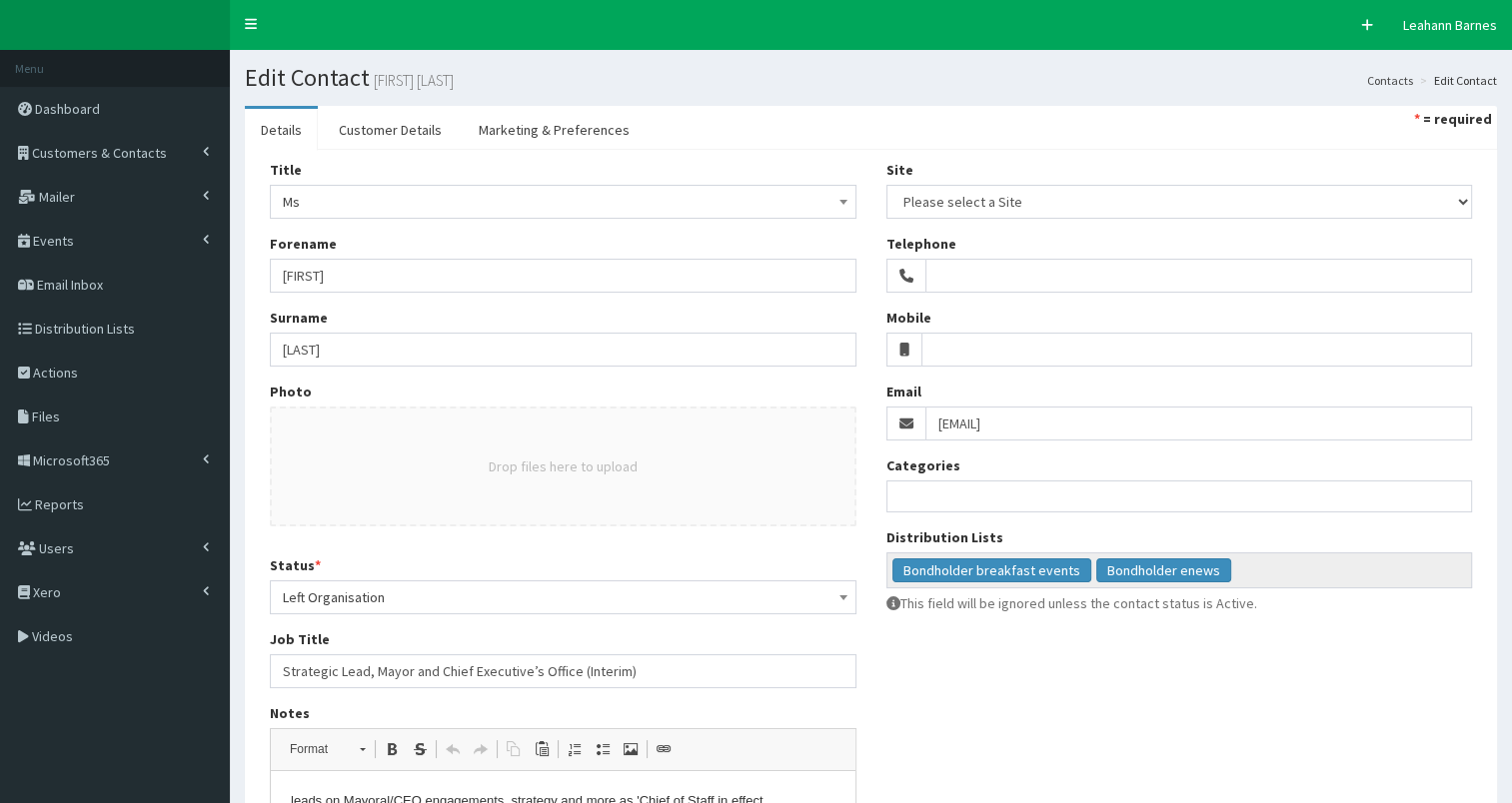 scroll, scrollTop: 360, scrollLeft: 0, axis: vertical 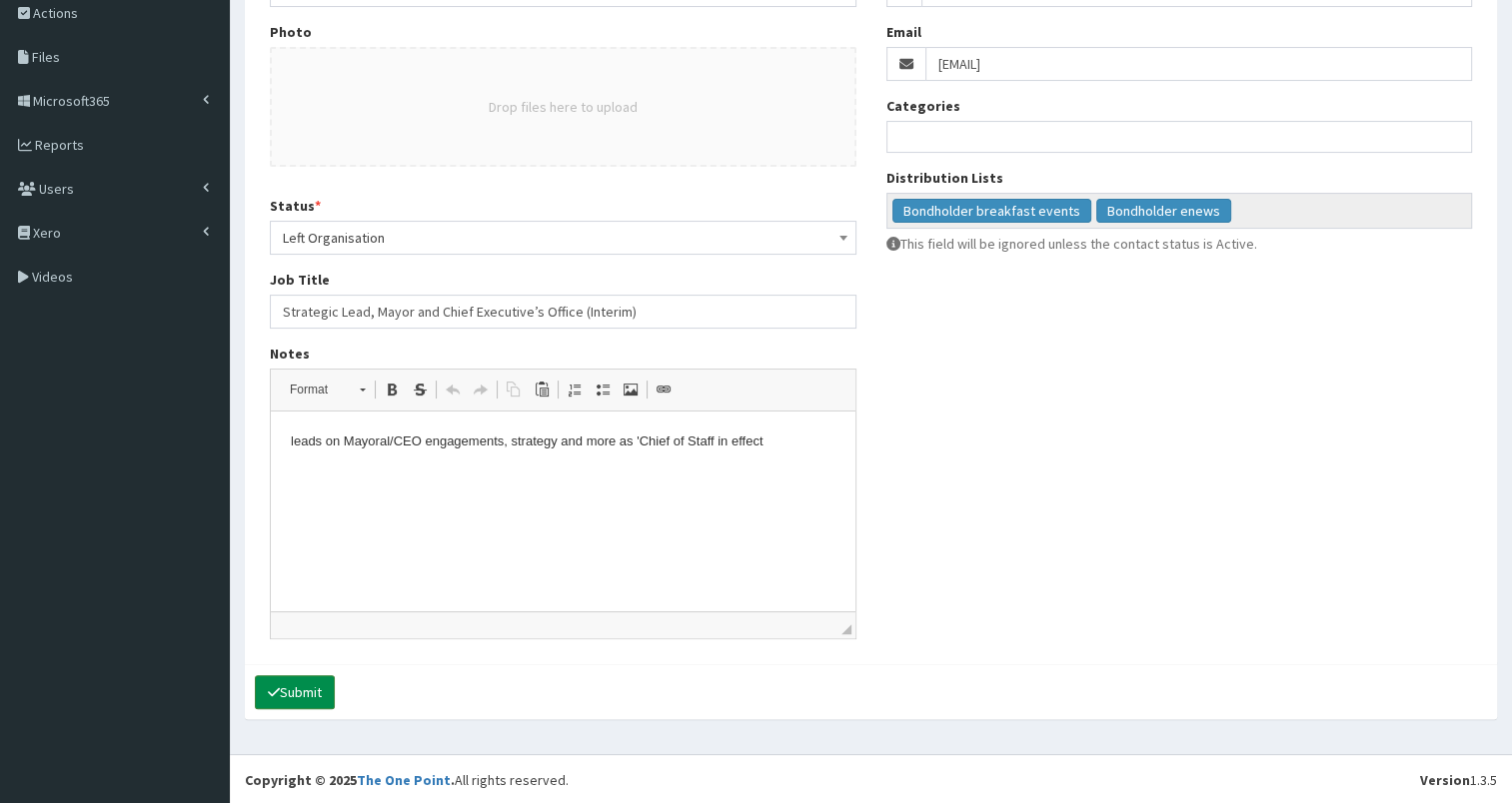 click on "Submit" at bounding box center (295, 692) 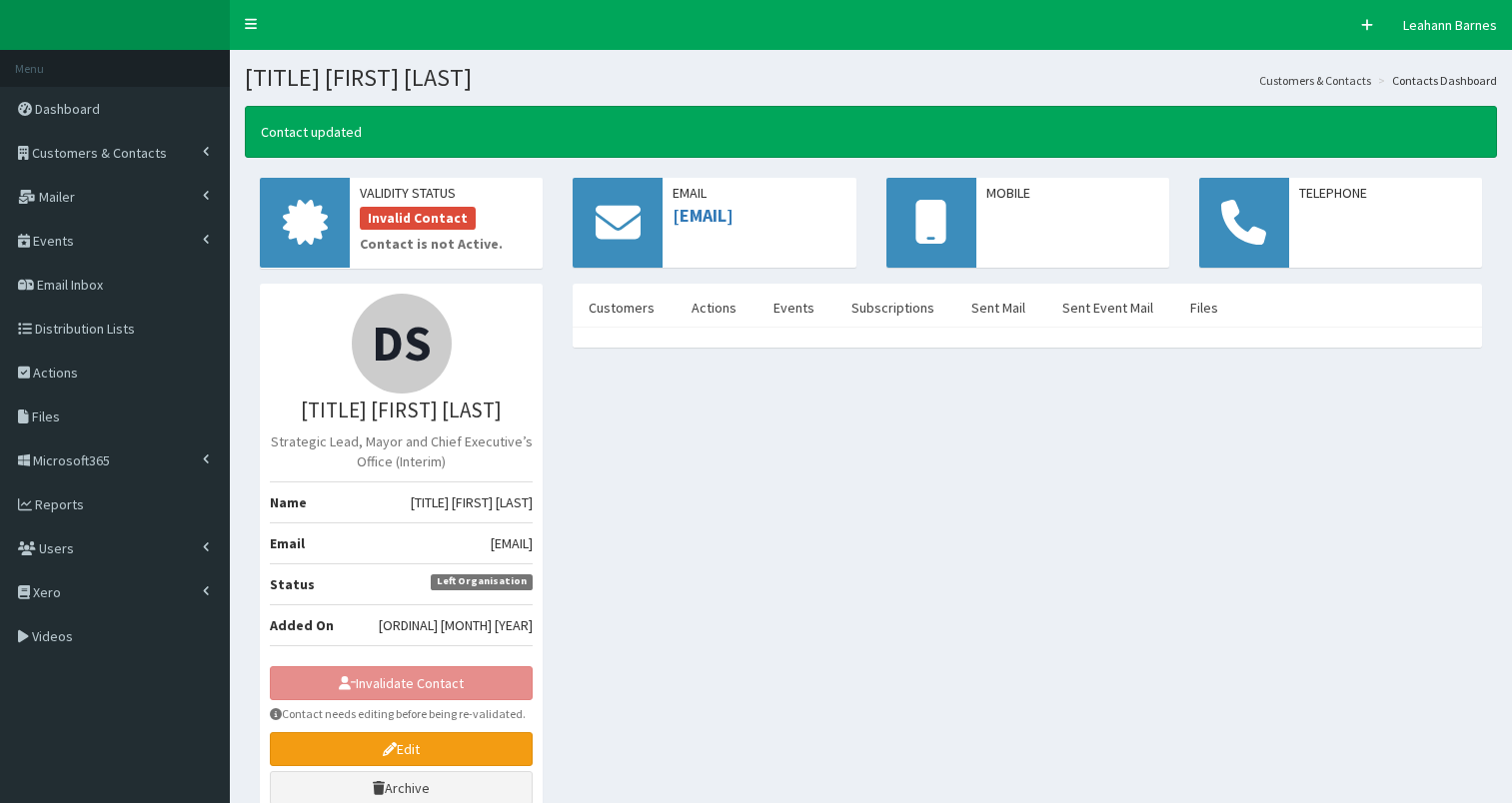 scroll, scrollTop: 0, scrollLeft: 0, axis: both 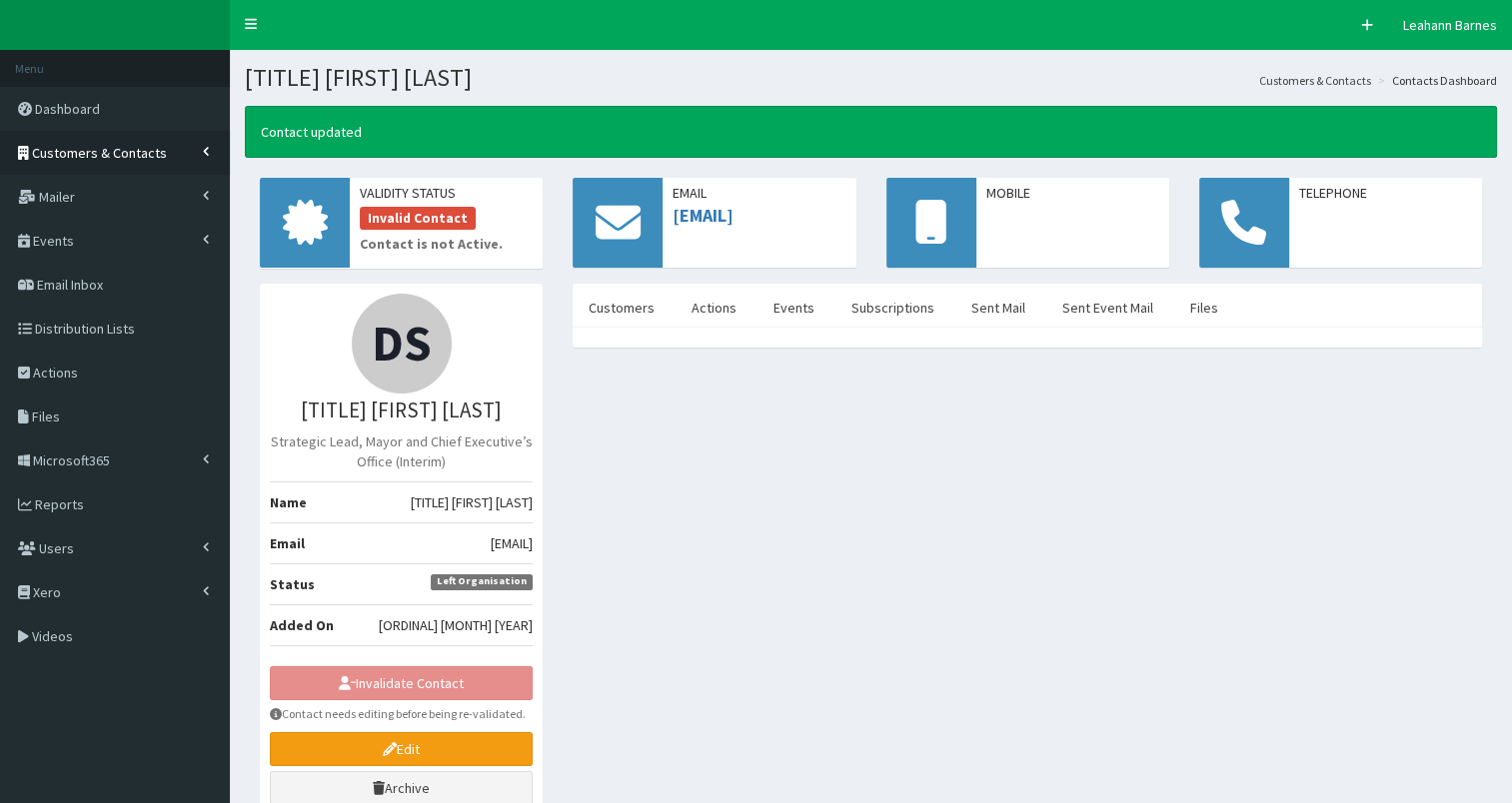 click on "Customers & Contacts" at bounding box center [115, 153] 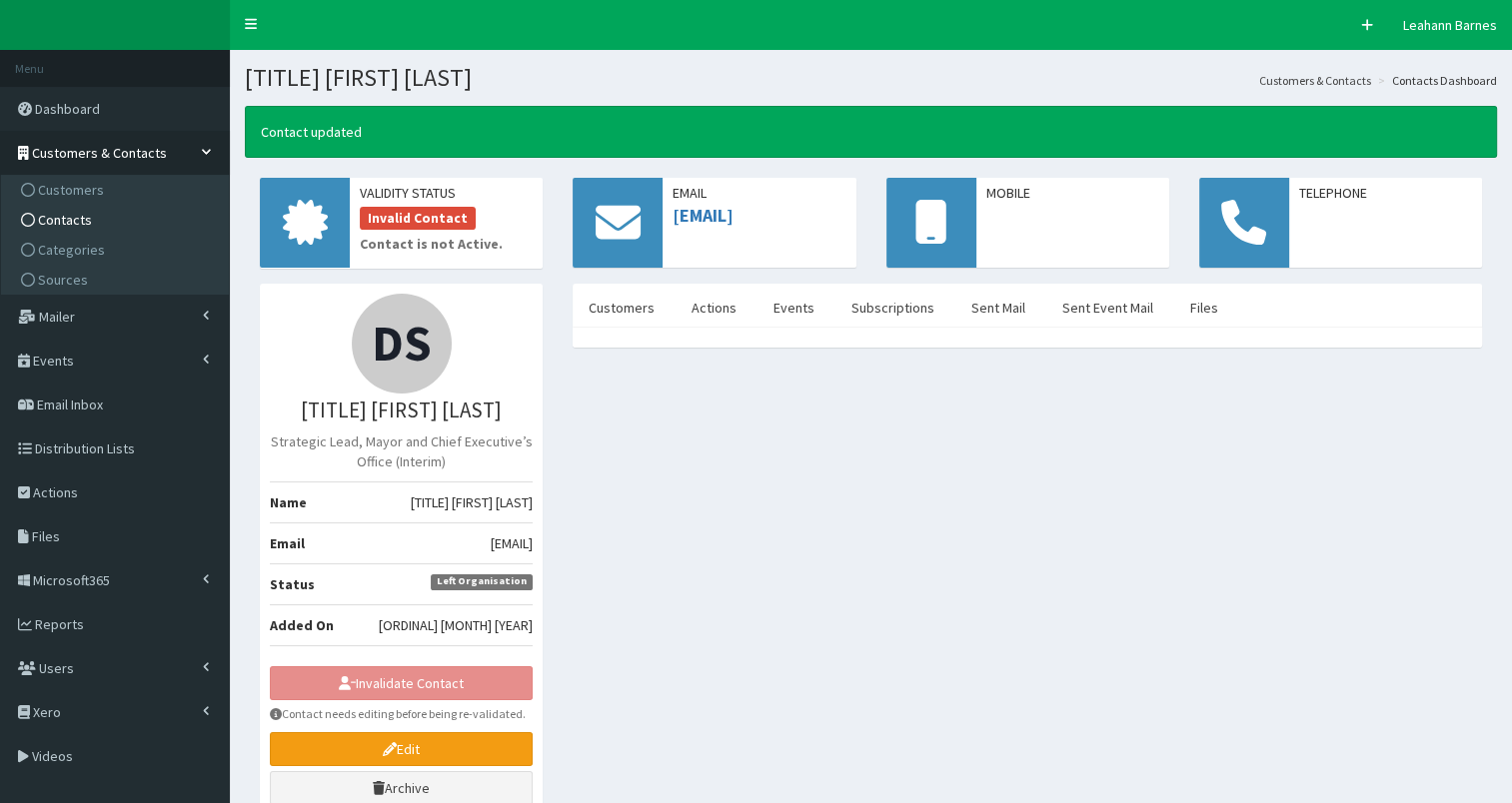 click on "Contacts" at bounding box center [117, 220] 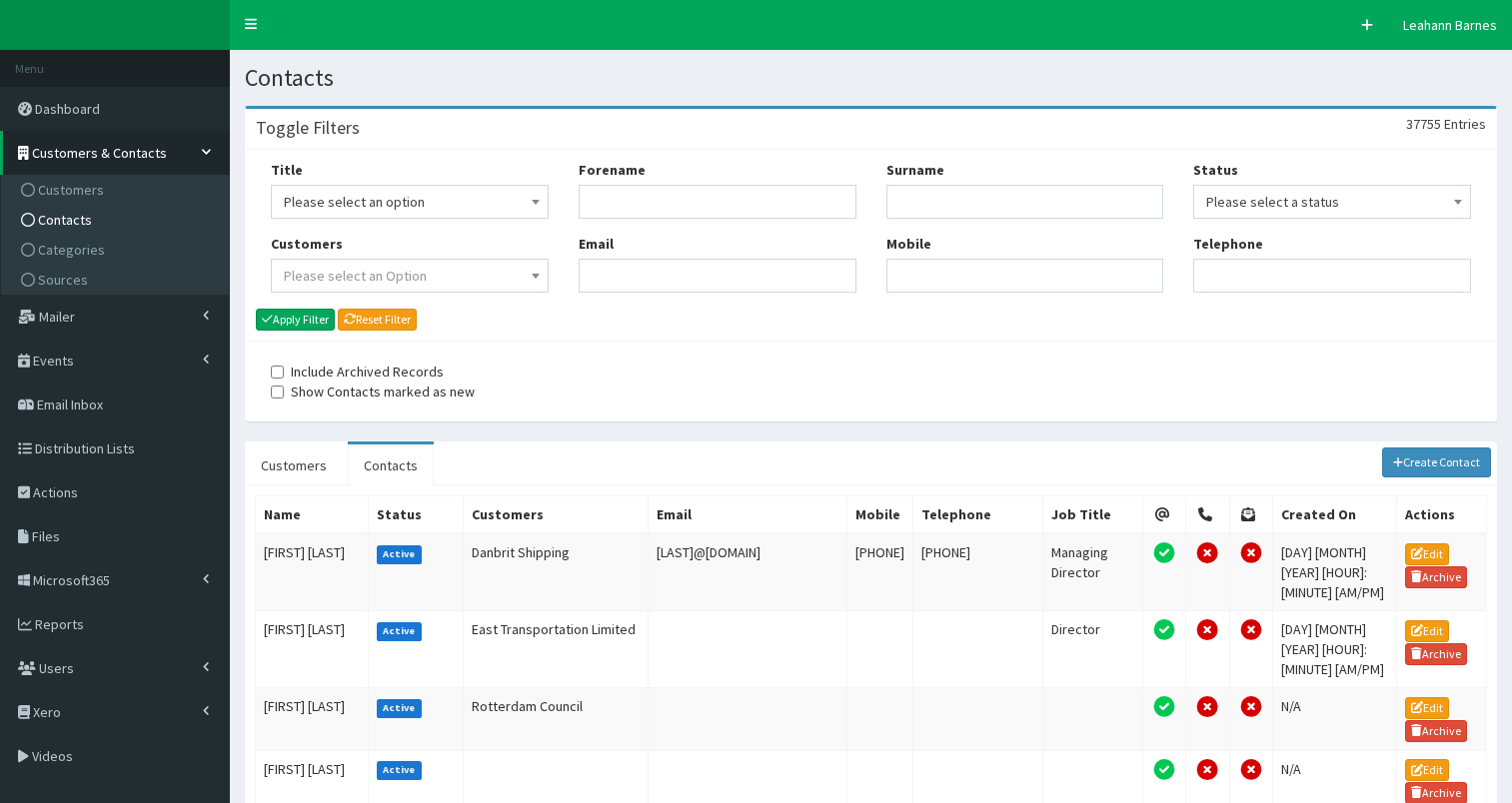 scroll, scrollTop: 0, scrollLeft: 0, axis: both 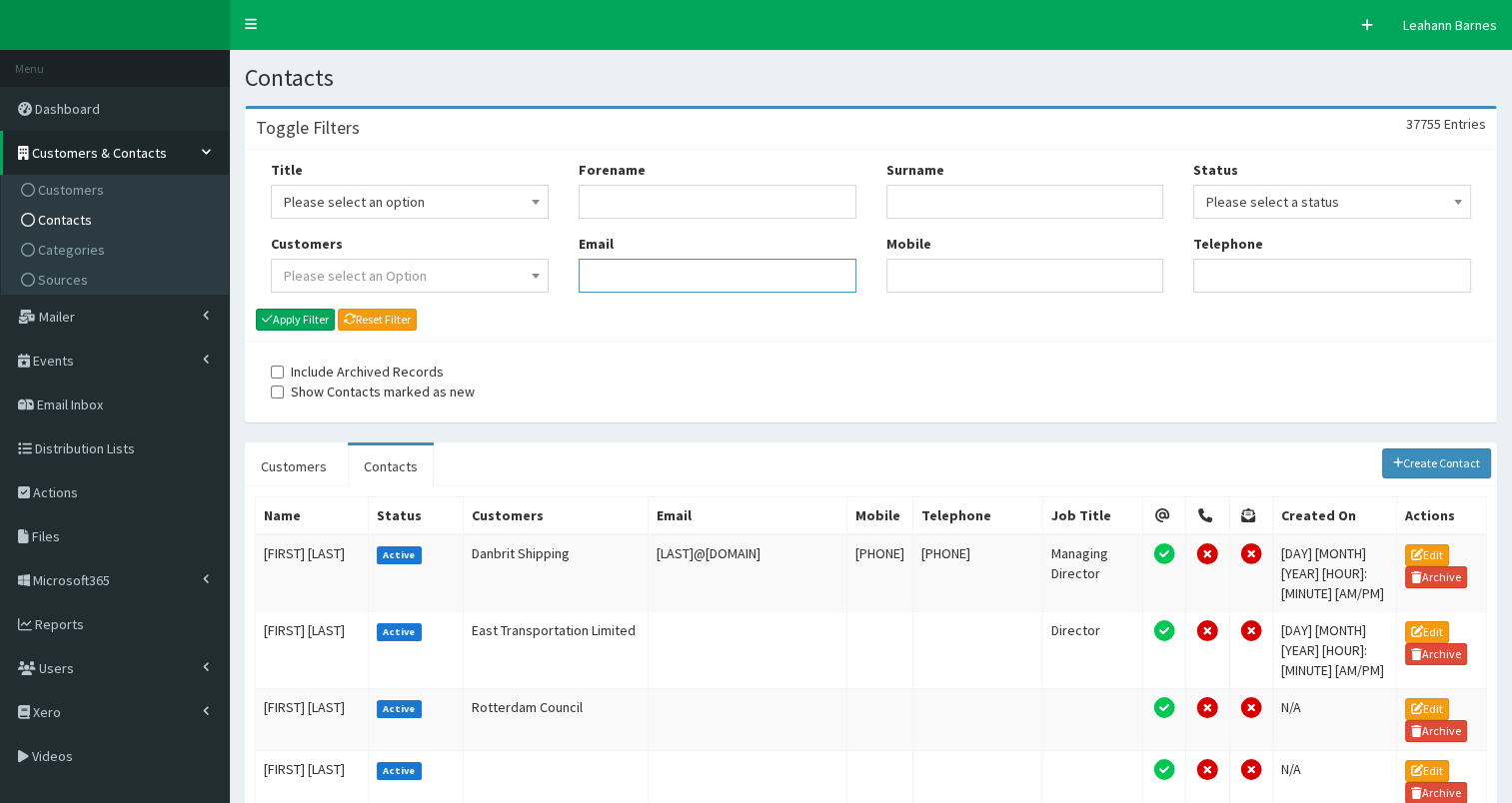 click on "Email" at bounding box center [718, 276] 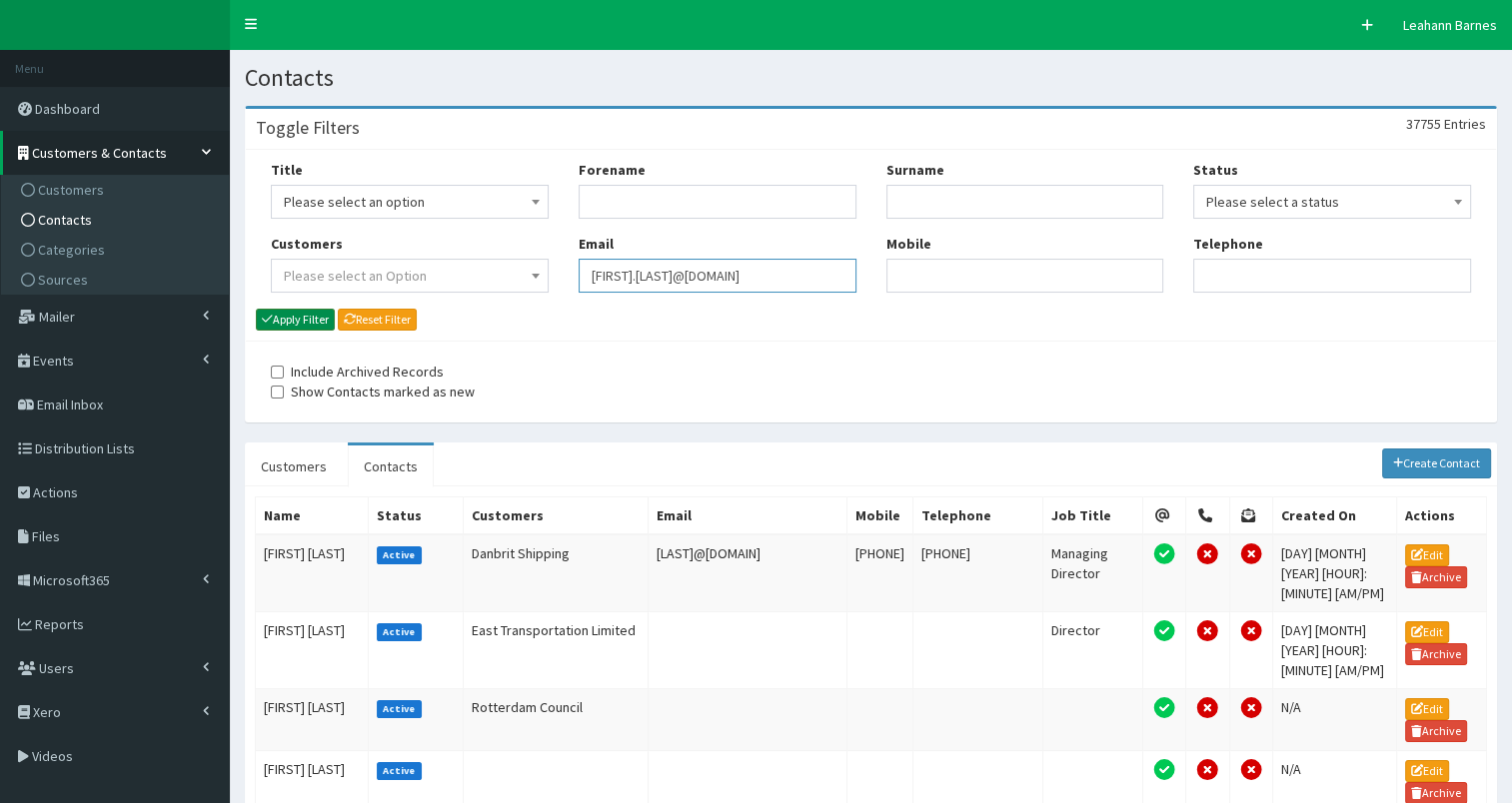 type on "[EMAIL]" 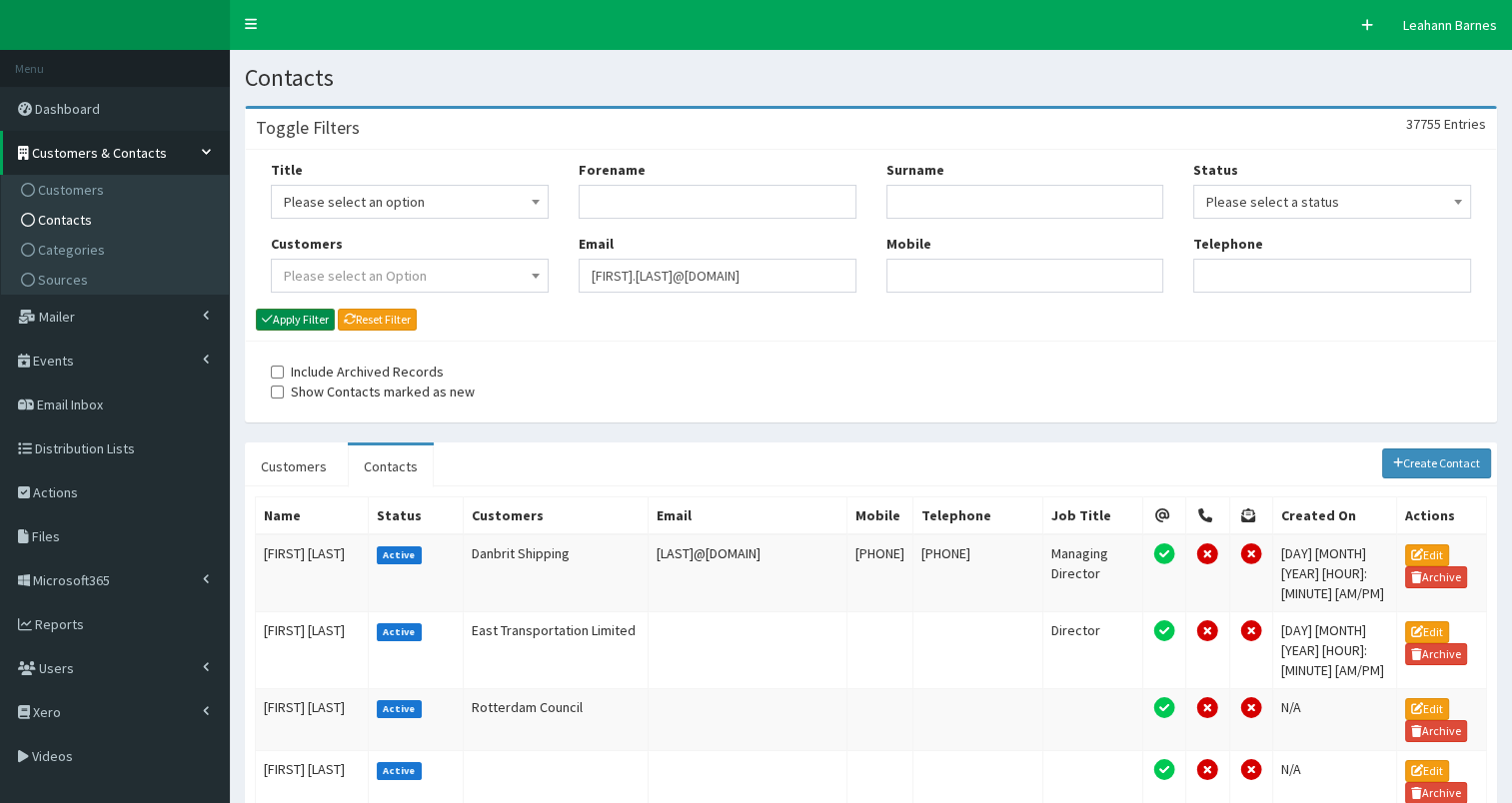 click on "Apply Filter" at bounding box center [295, 320] 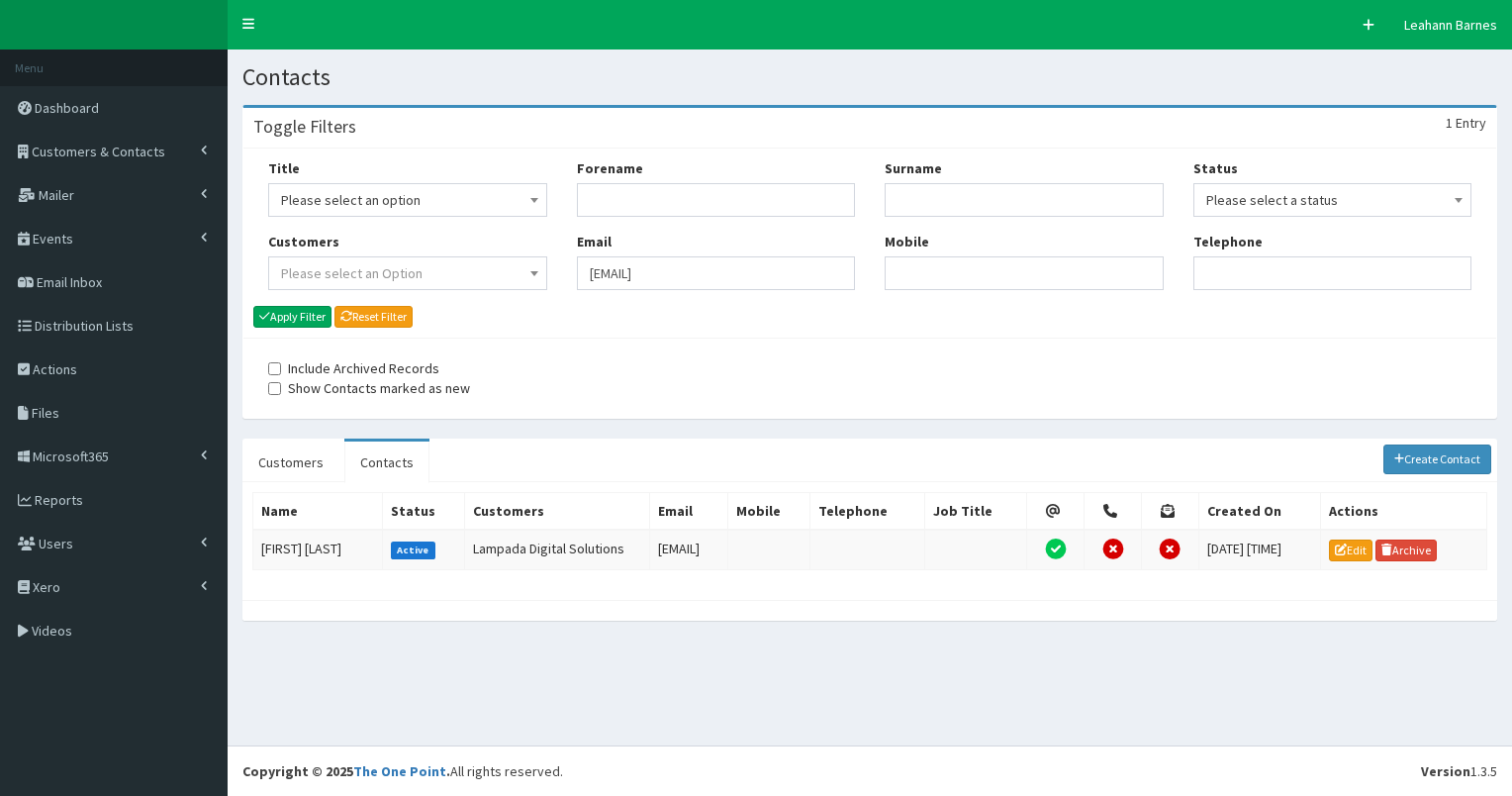 scroll, scrollTop: 0, scrollLeft: 0, axis: both 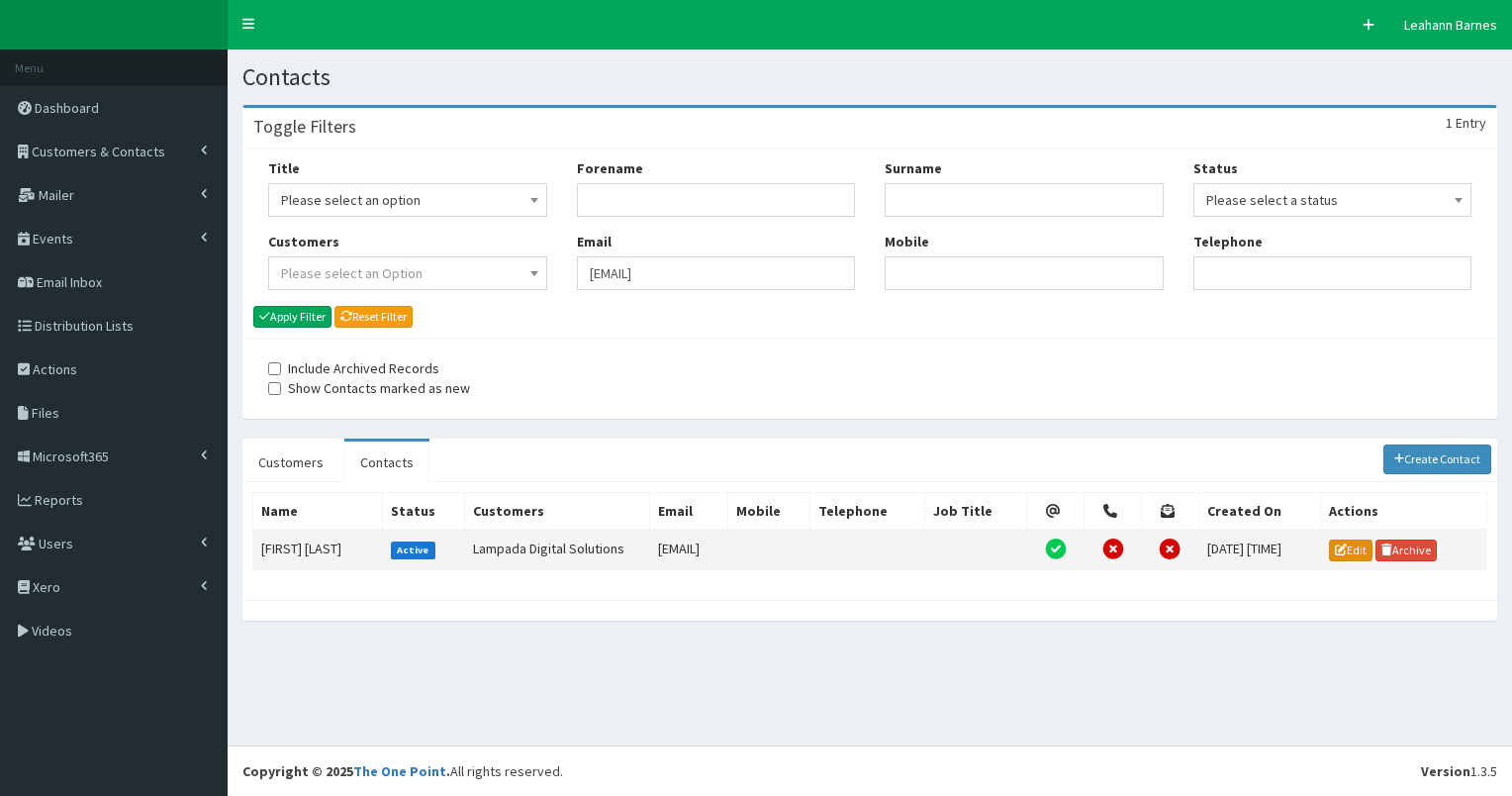 click 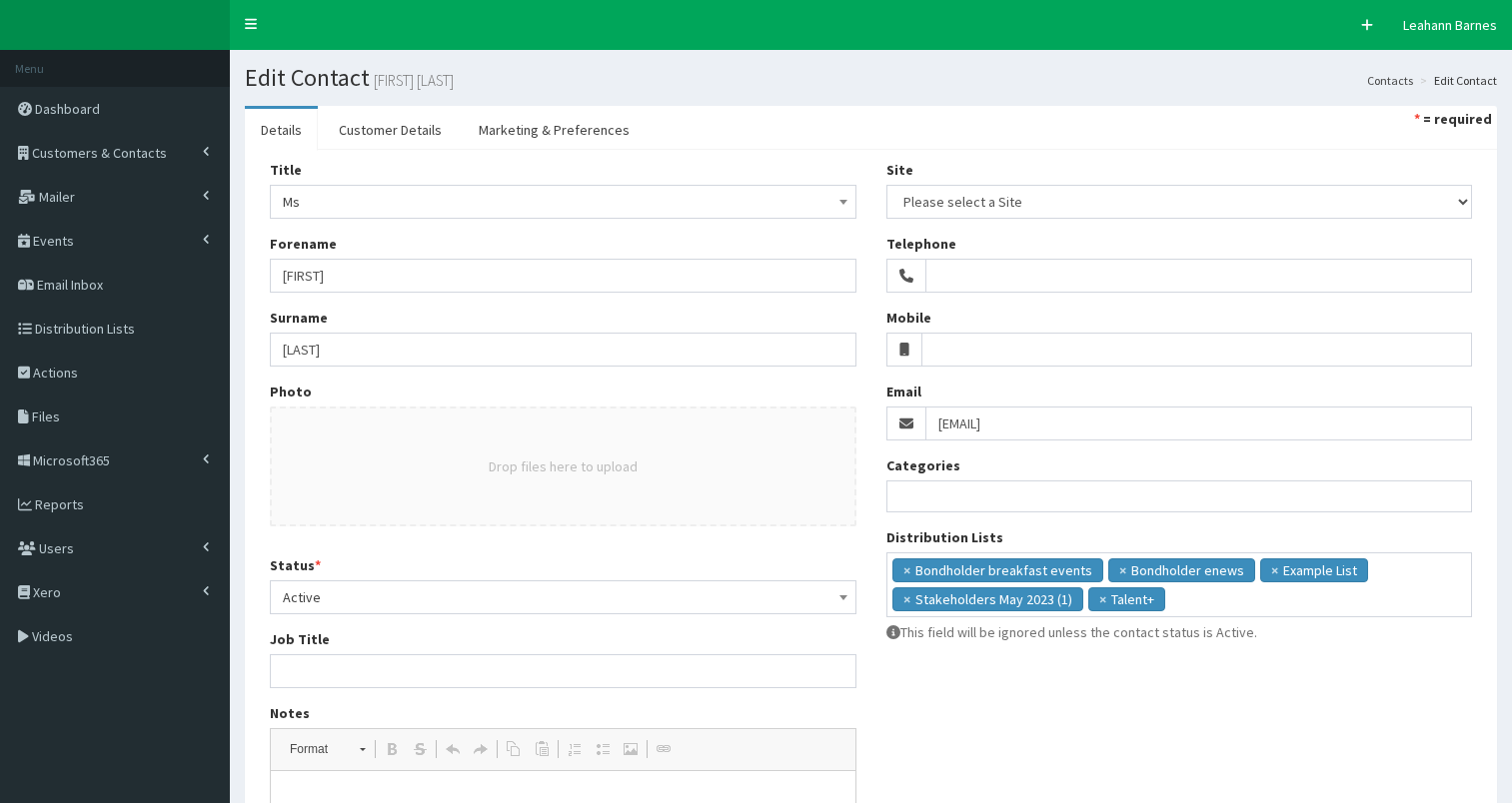 select 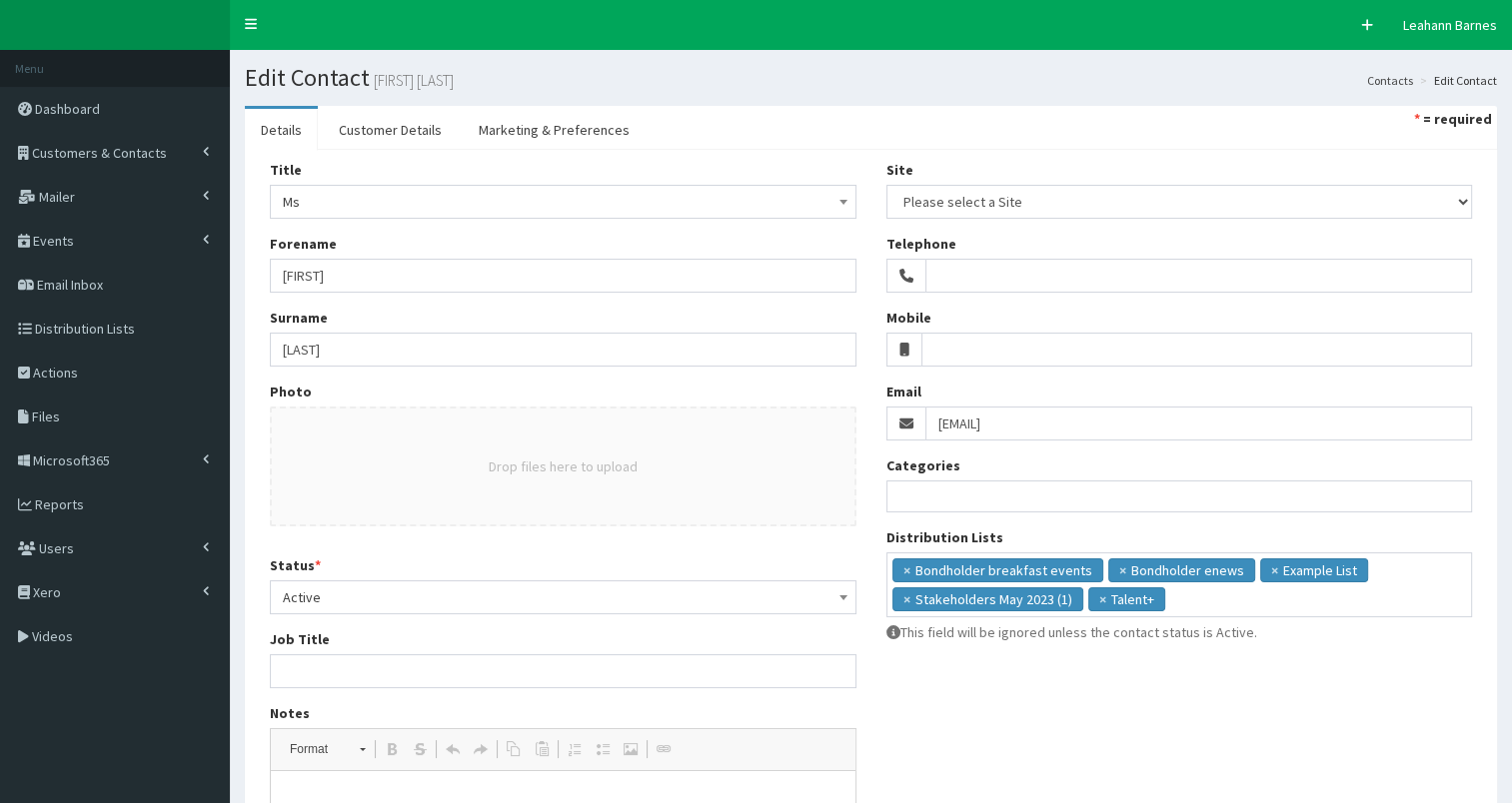 scroll, scrollTop: 0, scrollLeft: 0, axis: both 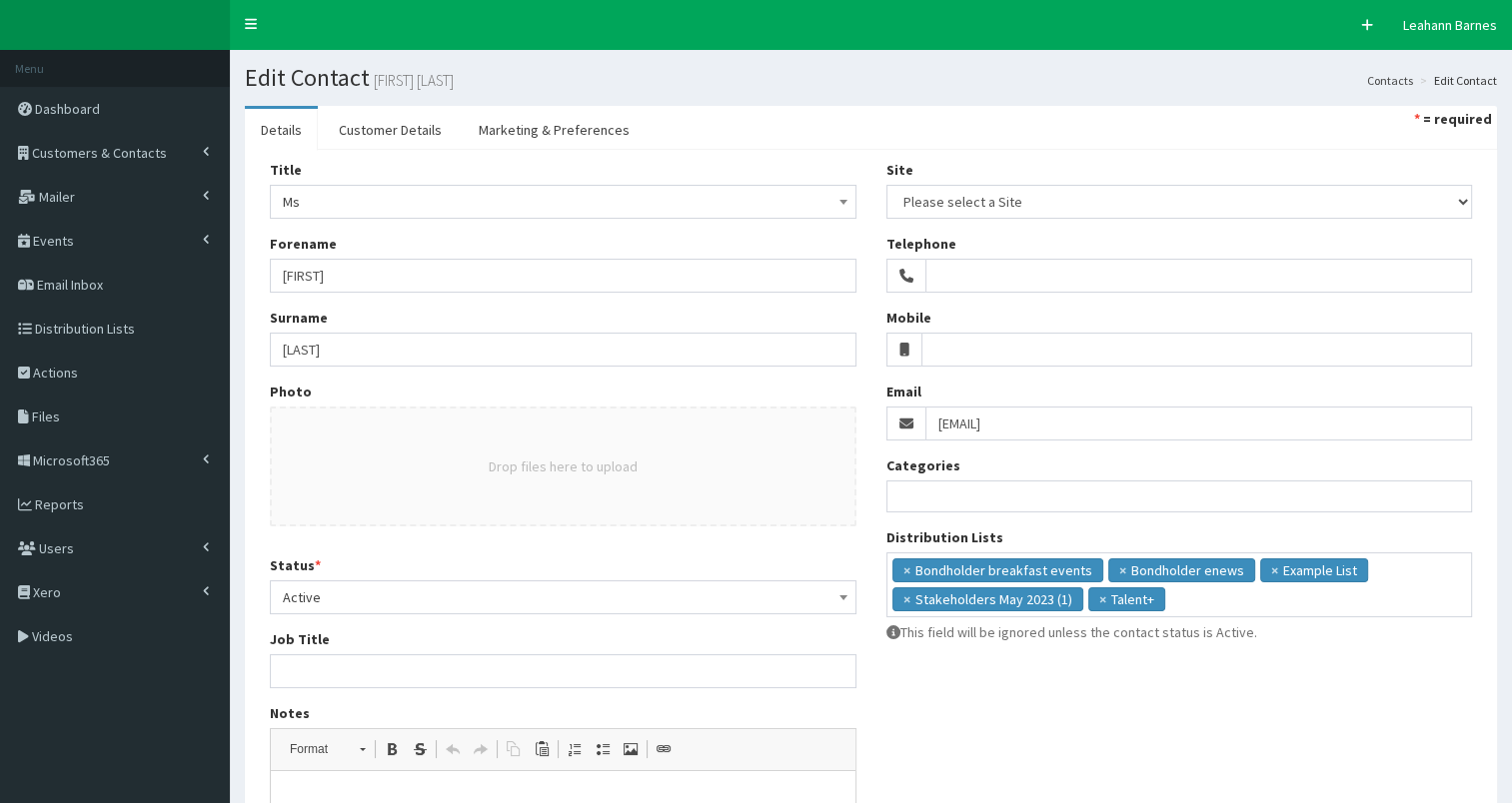 click on "Ms" at bounding box center (563, 202) 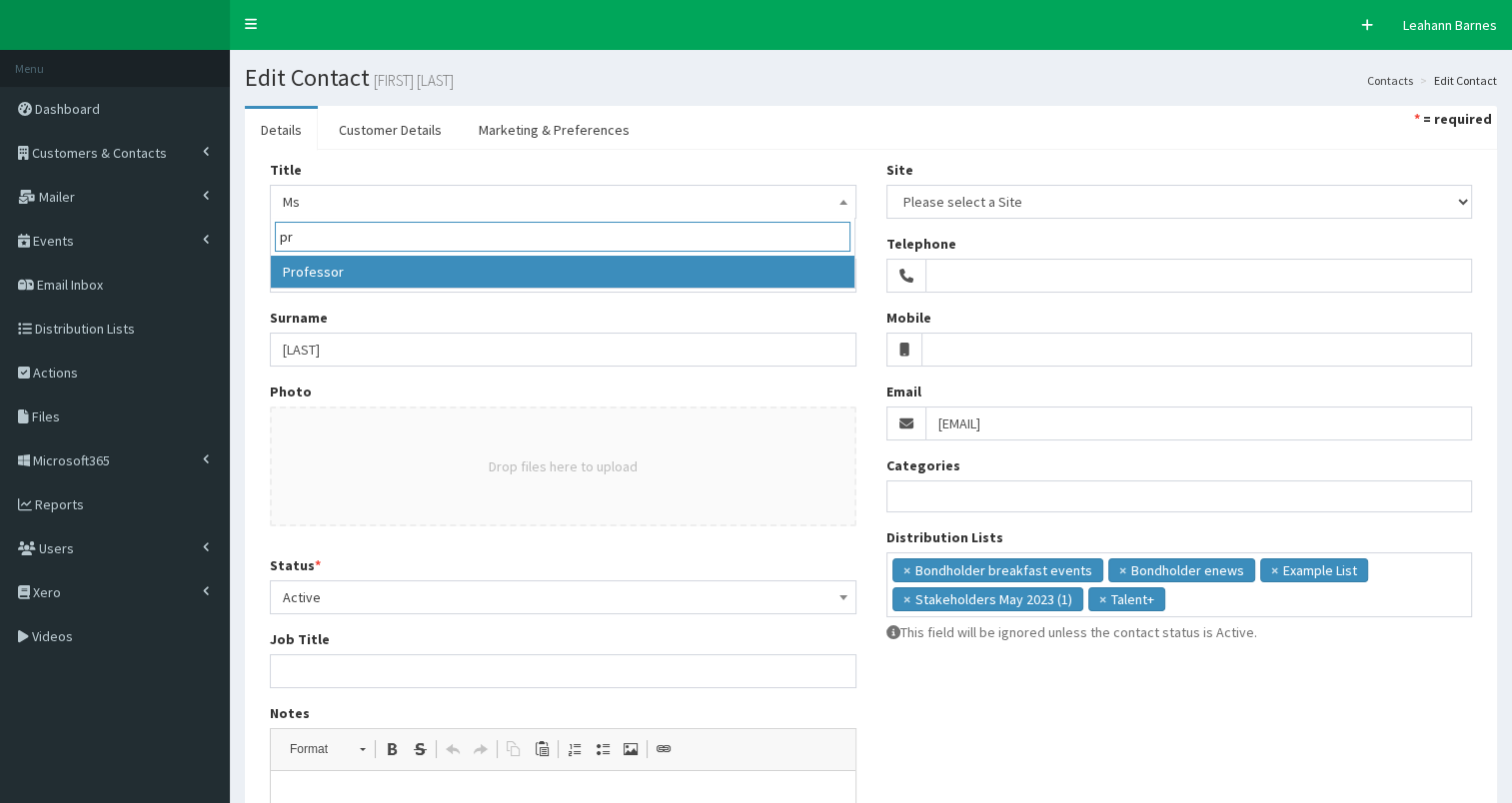 type on "pr" 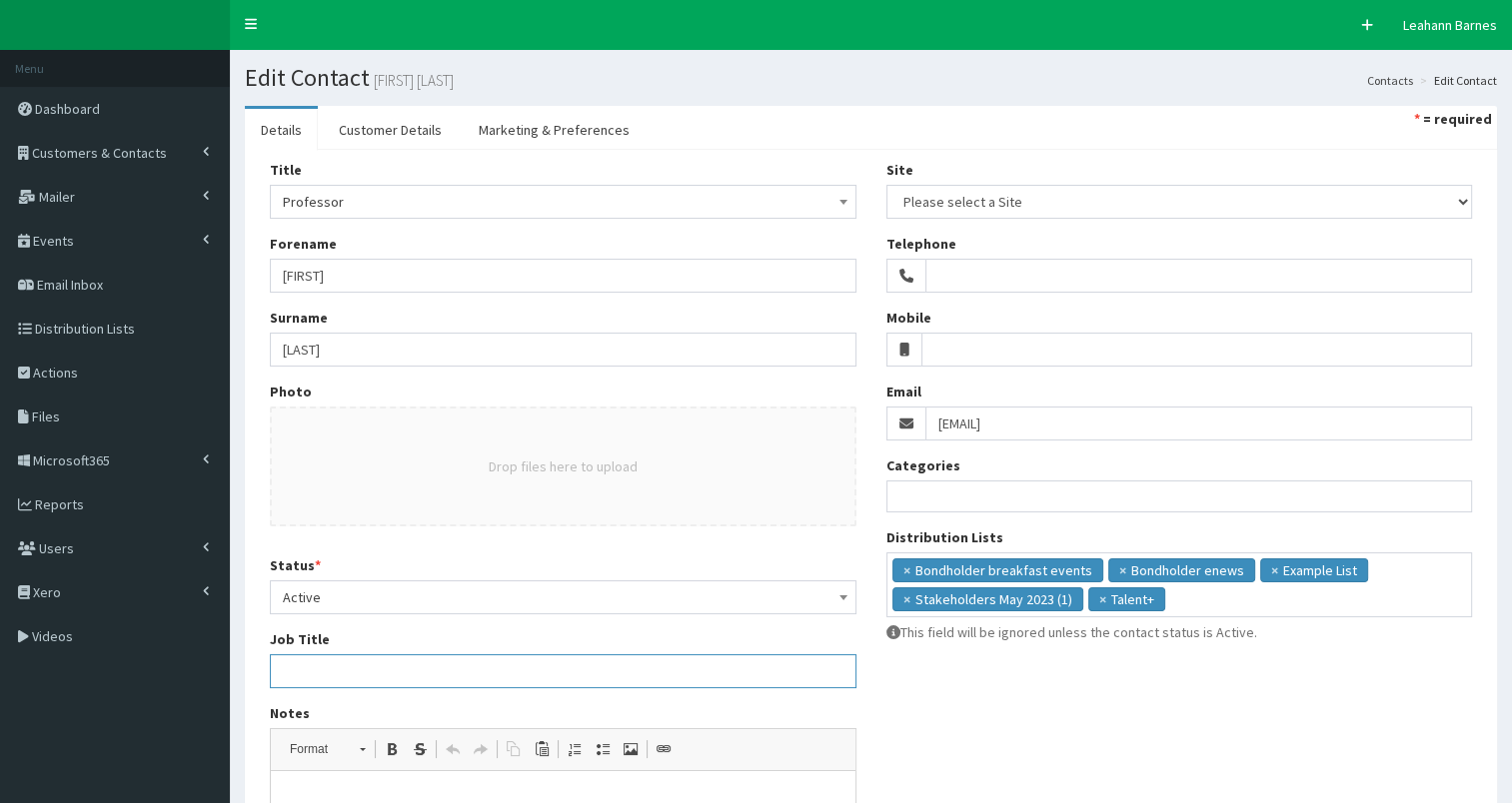 click on "Job Title" at bounding box center [563, 671] 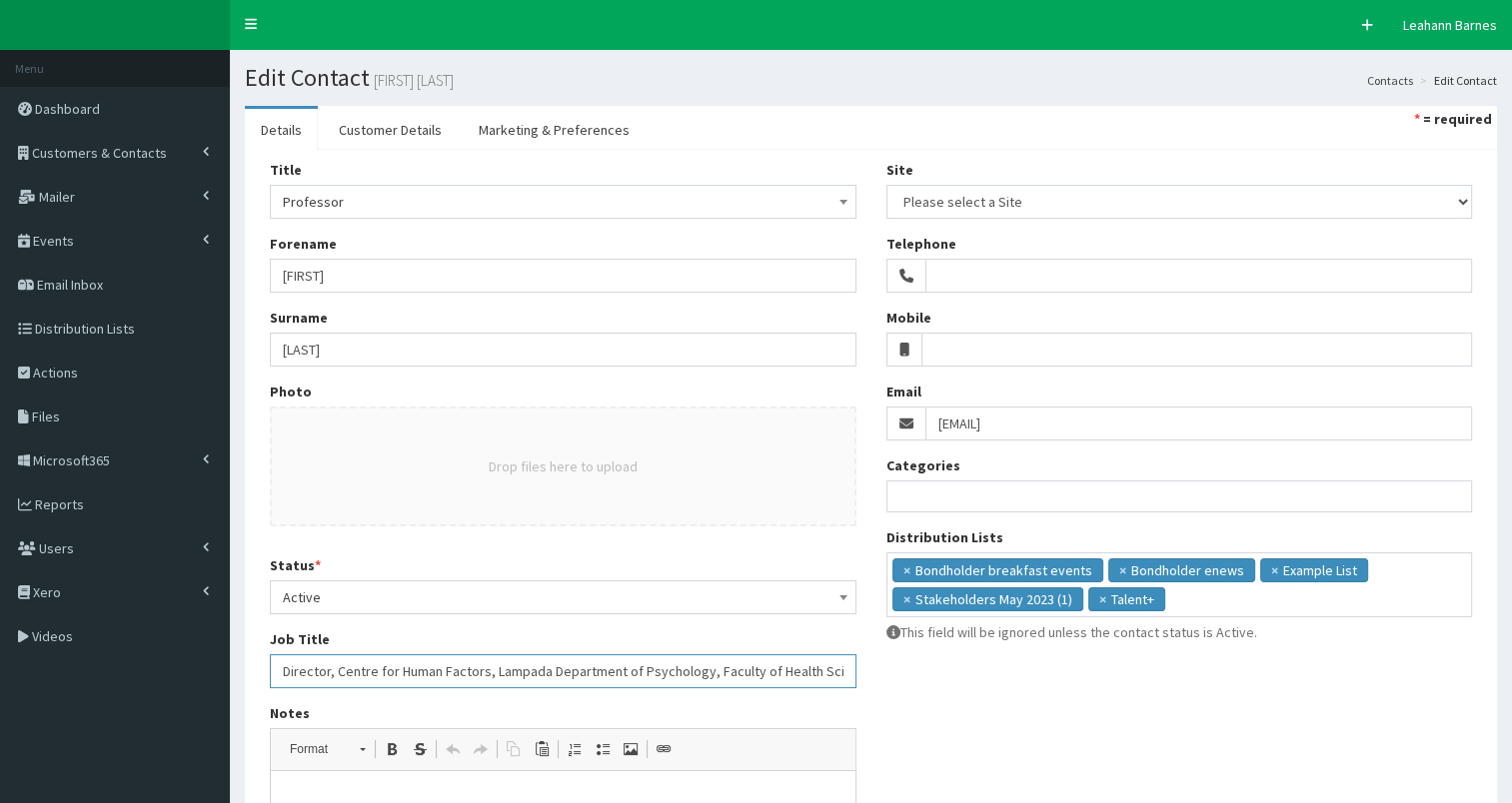 scroll, scrollTop: 0, scrollLeft: 28, axis: horizontal 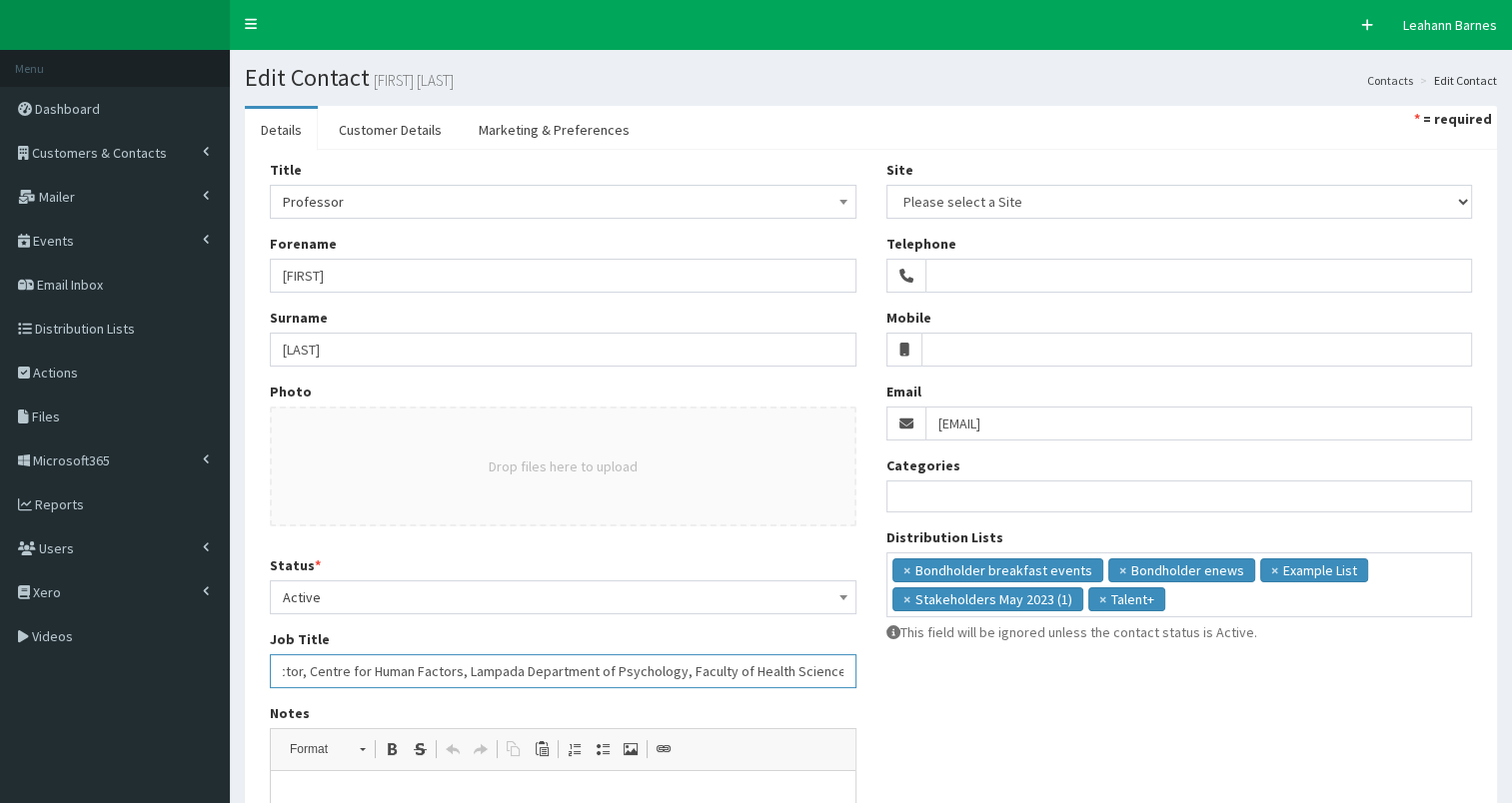 click on "Director, Centre for Human Factors, Lampada Department of Psychology, Faculty of Health Sciences" at bounding box center [563, 671] 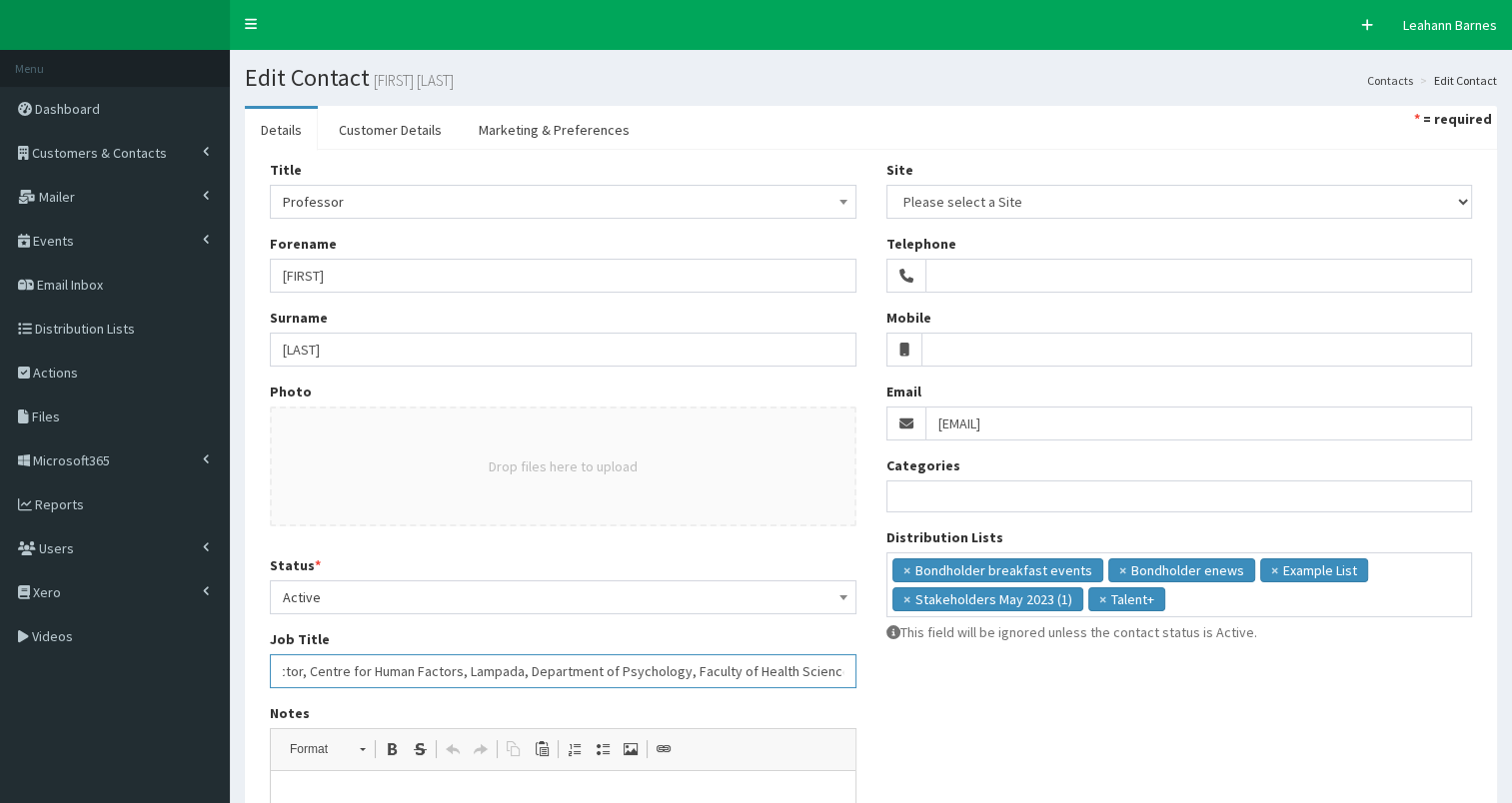 scroll, scrollTop: 360, scrollLeft: 0, axis: vertical 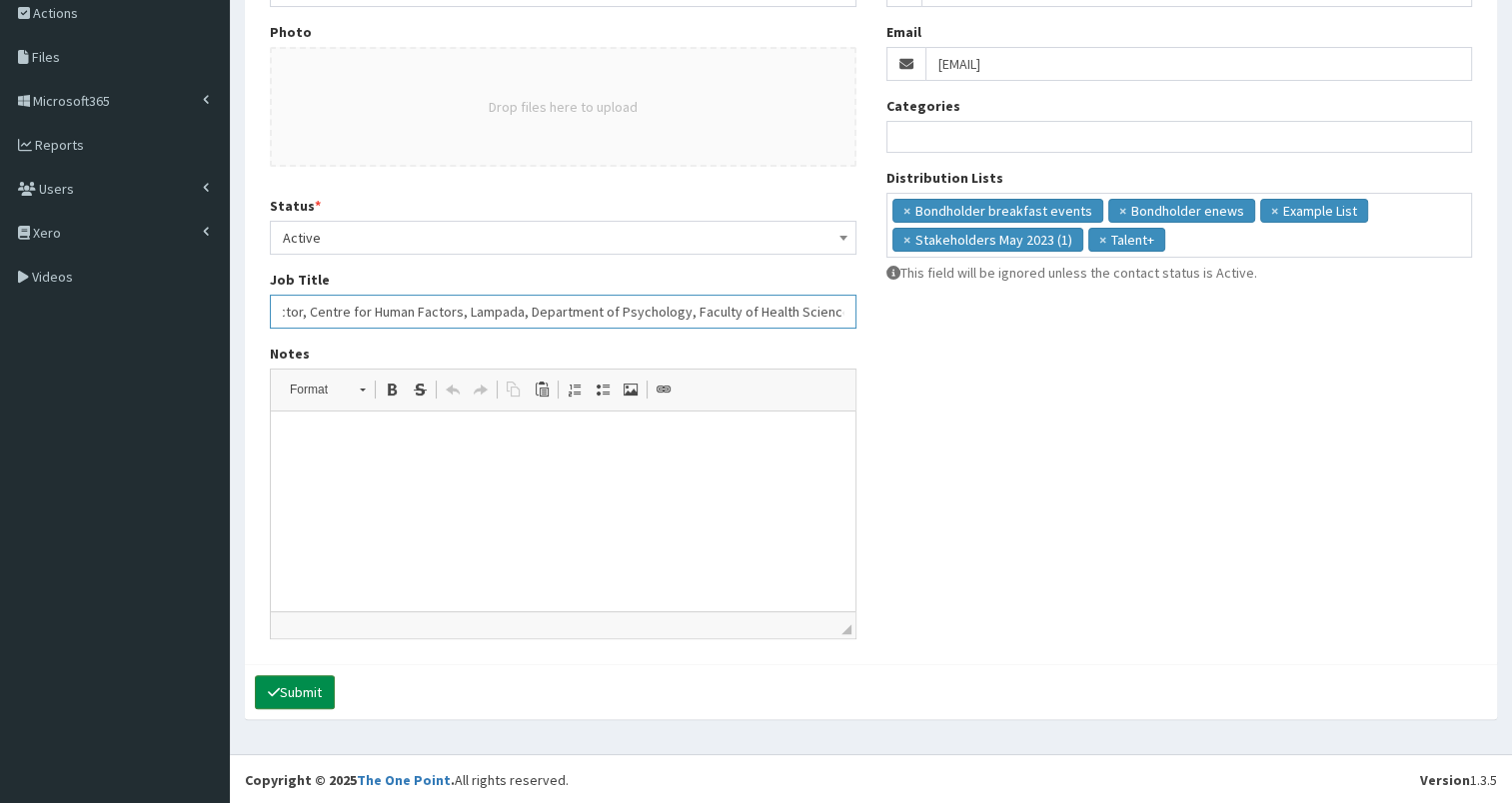type on "Director, Centre for Human Factors, Lampada, Department of Psychology, Faculty of Health Sciences" 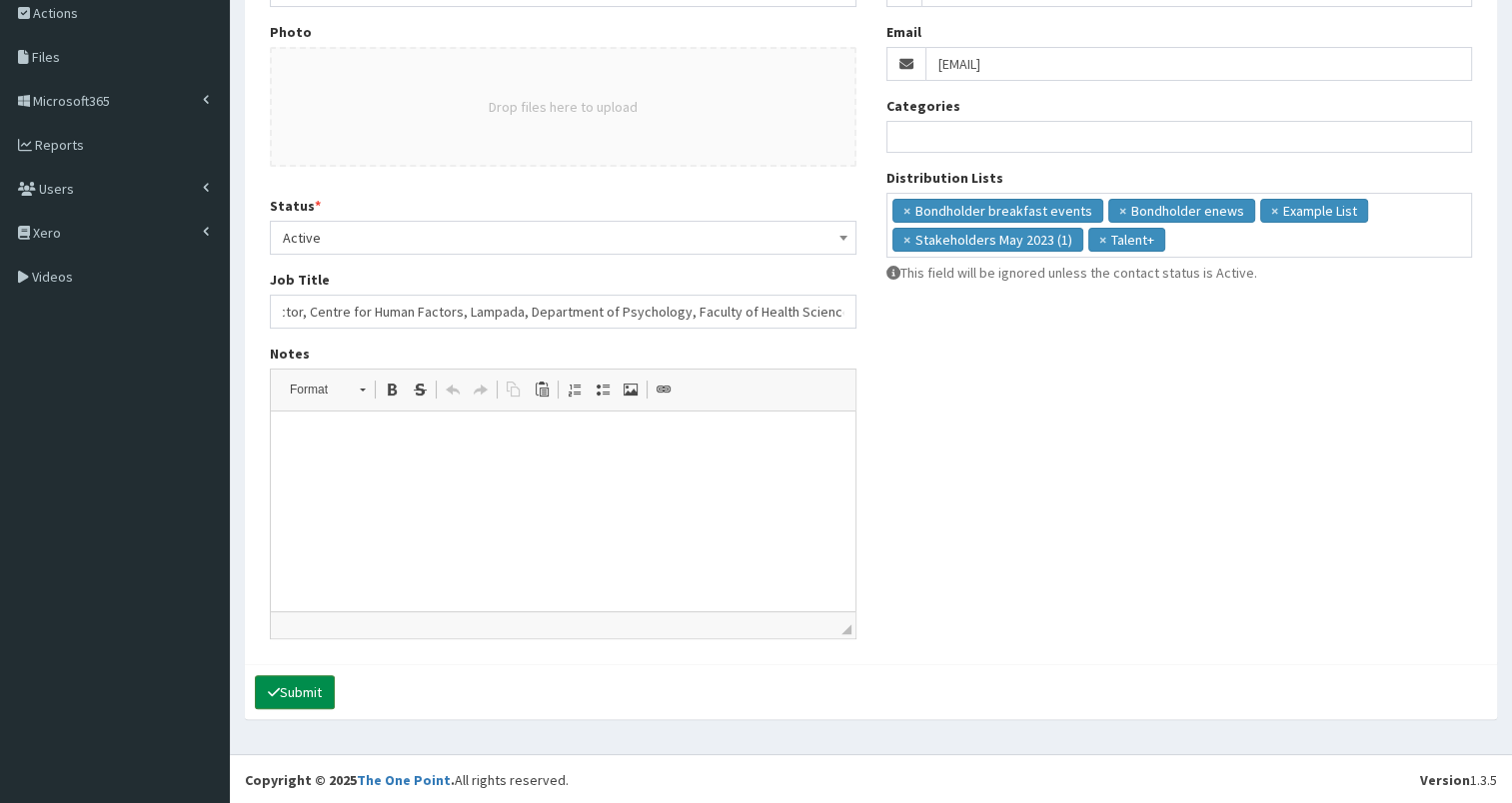 click 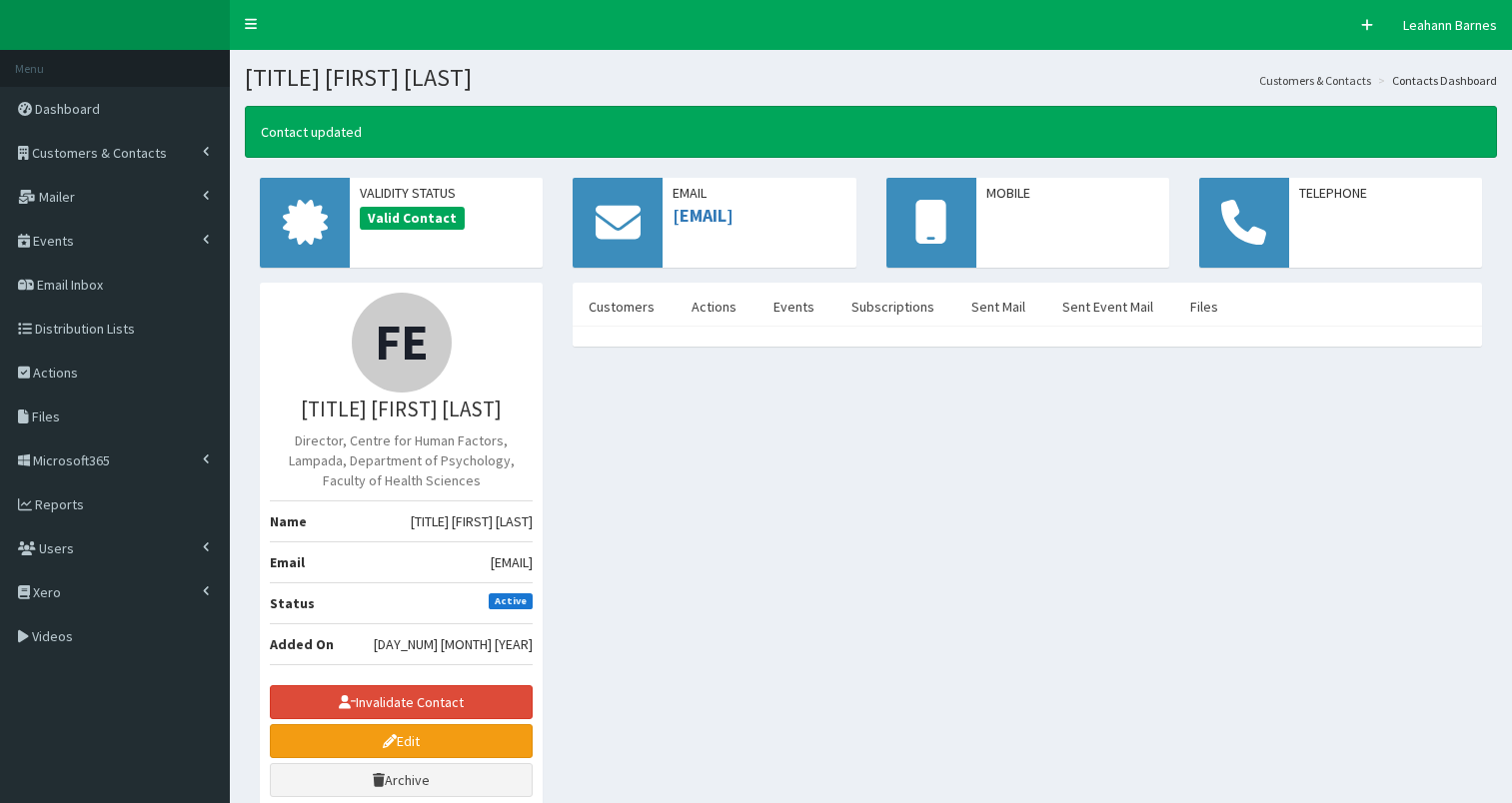 scroll, scrollTop: 0, scrollLeft: 0, axis: both 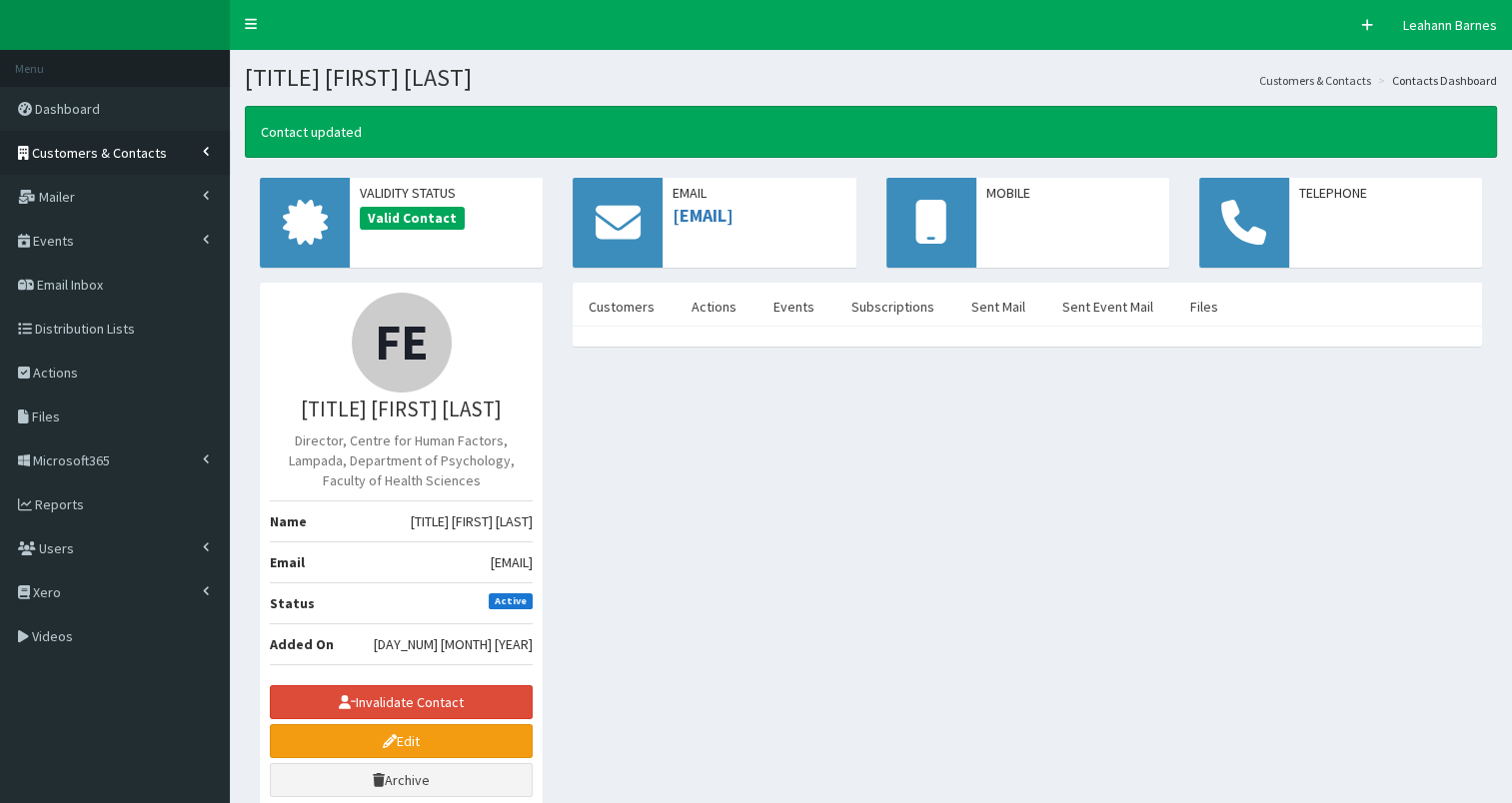 click on "Customers & Contacts" at bounding box center [115, 153] 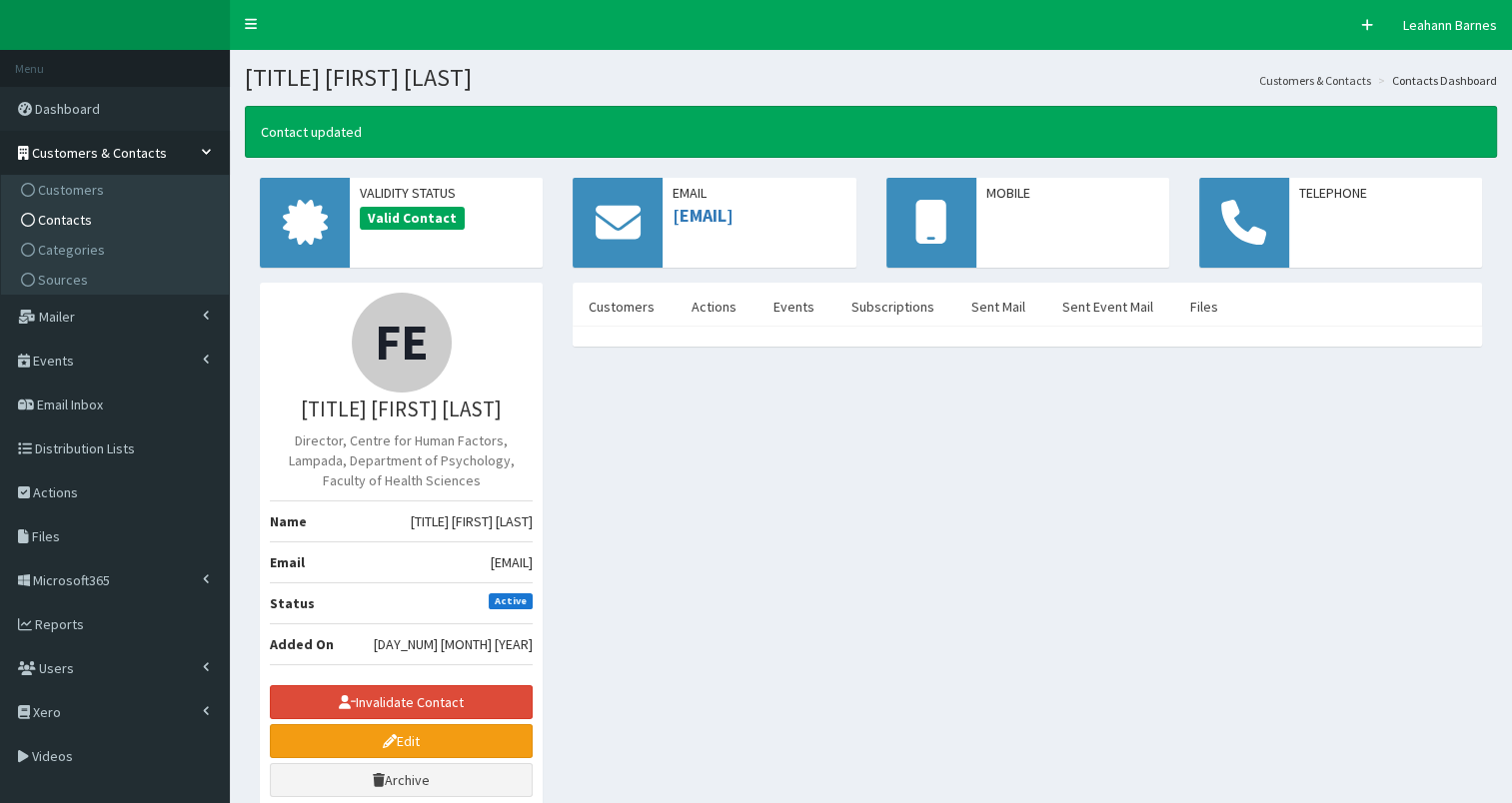 click on "Contacts" at bounding box center (117, 220) 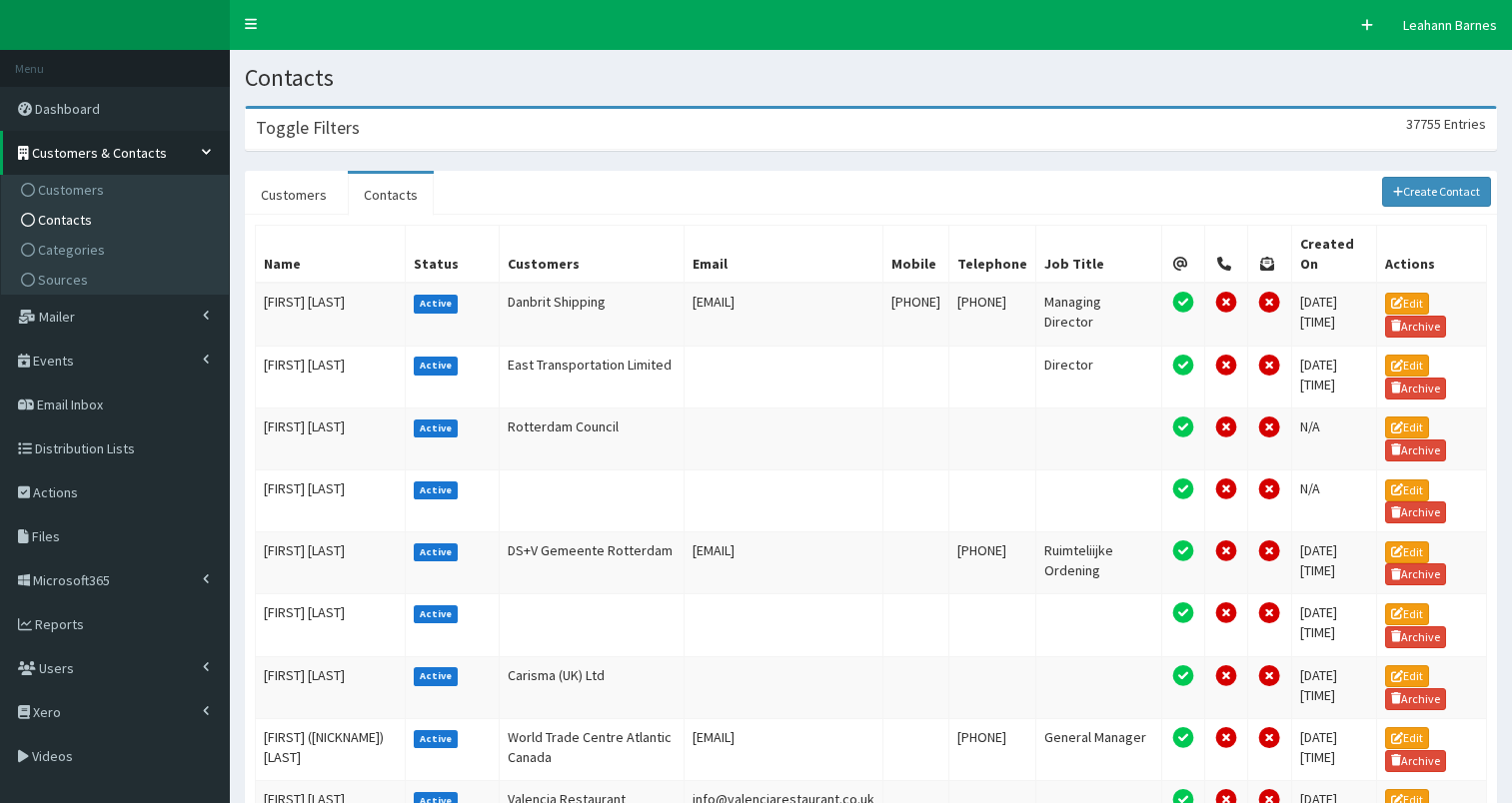 scroll, scrollTop: 0, scrollLeft: 0, axis: both 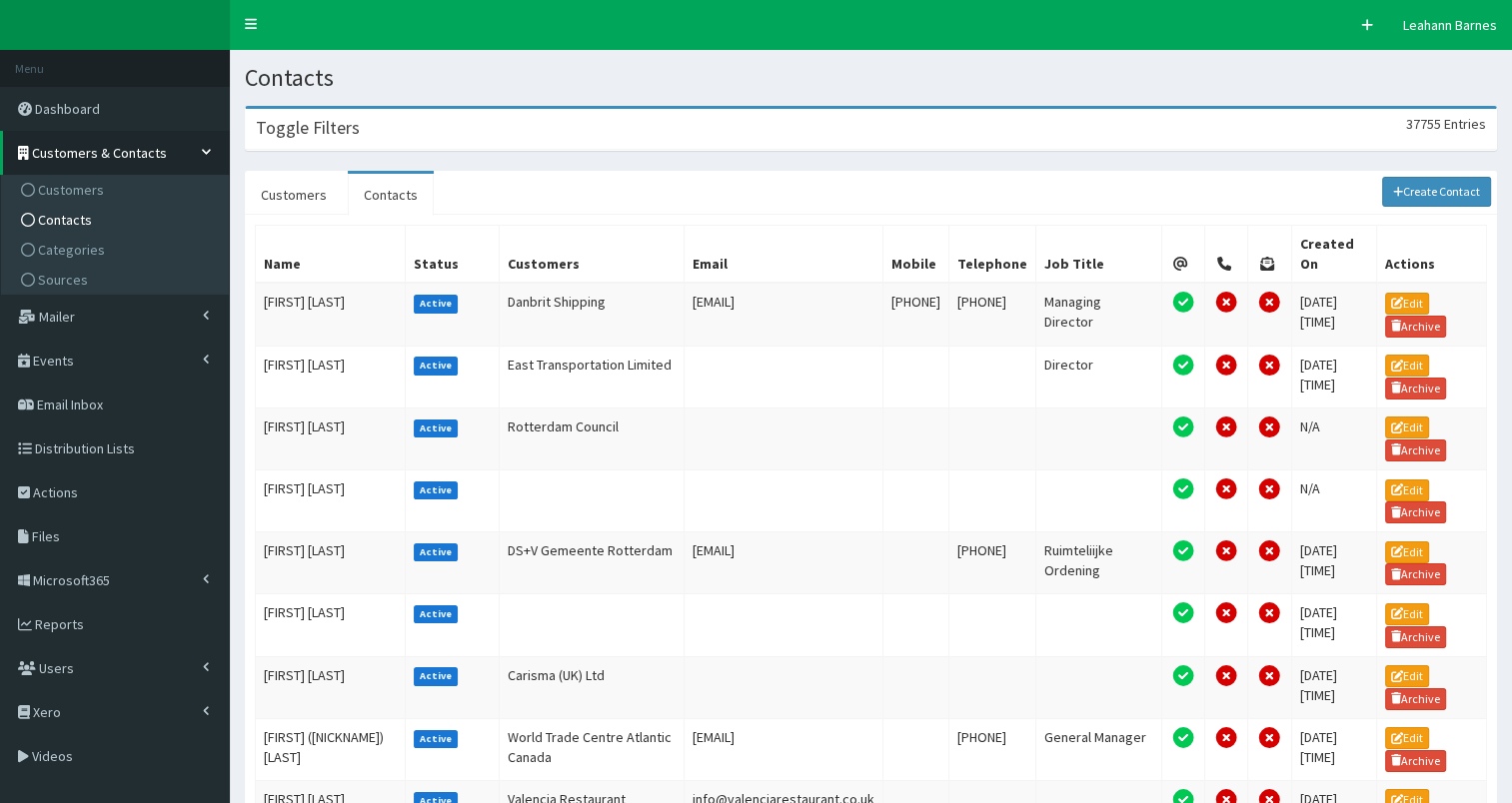 click on "Toggle Filters
37755   Entries" at bounding box center (870, 129) 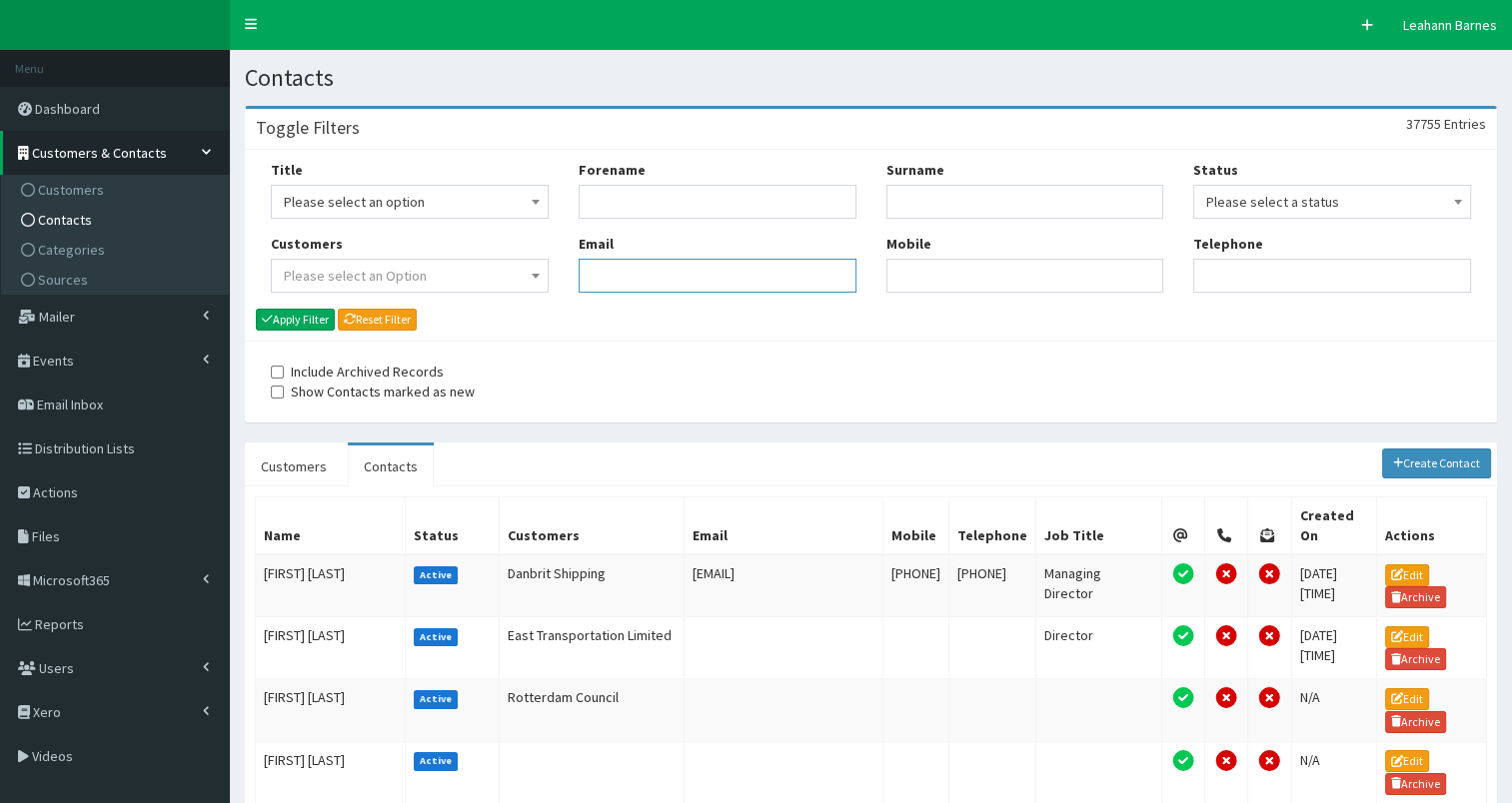 click on "Email" at bounding box center (718, 276) 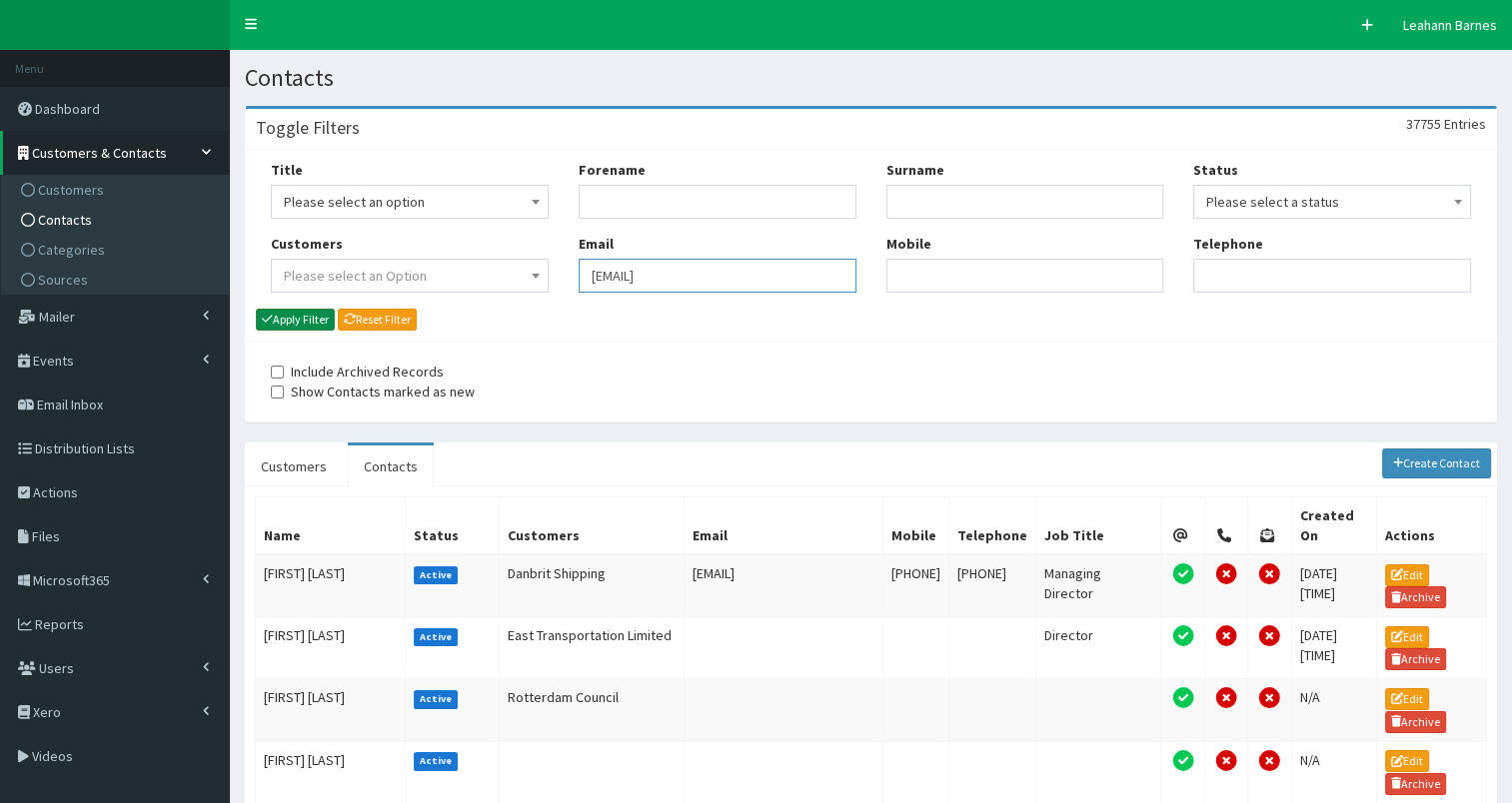 type on "[FIRST].[LAST]@[DOMAIN]" 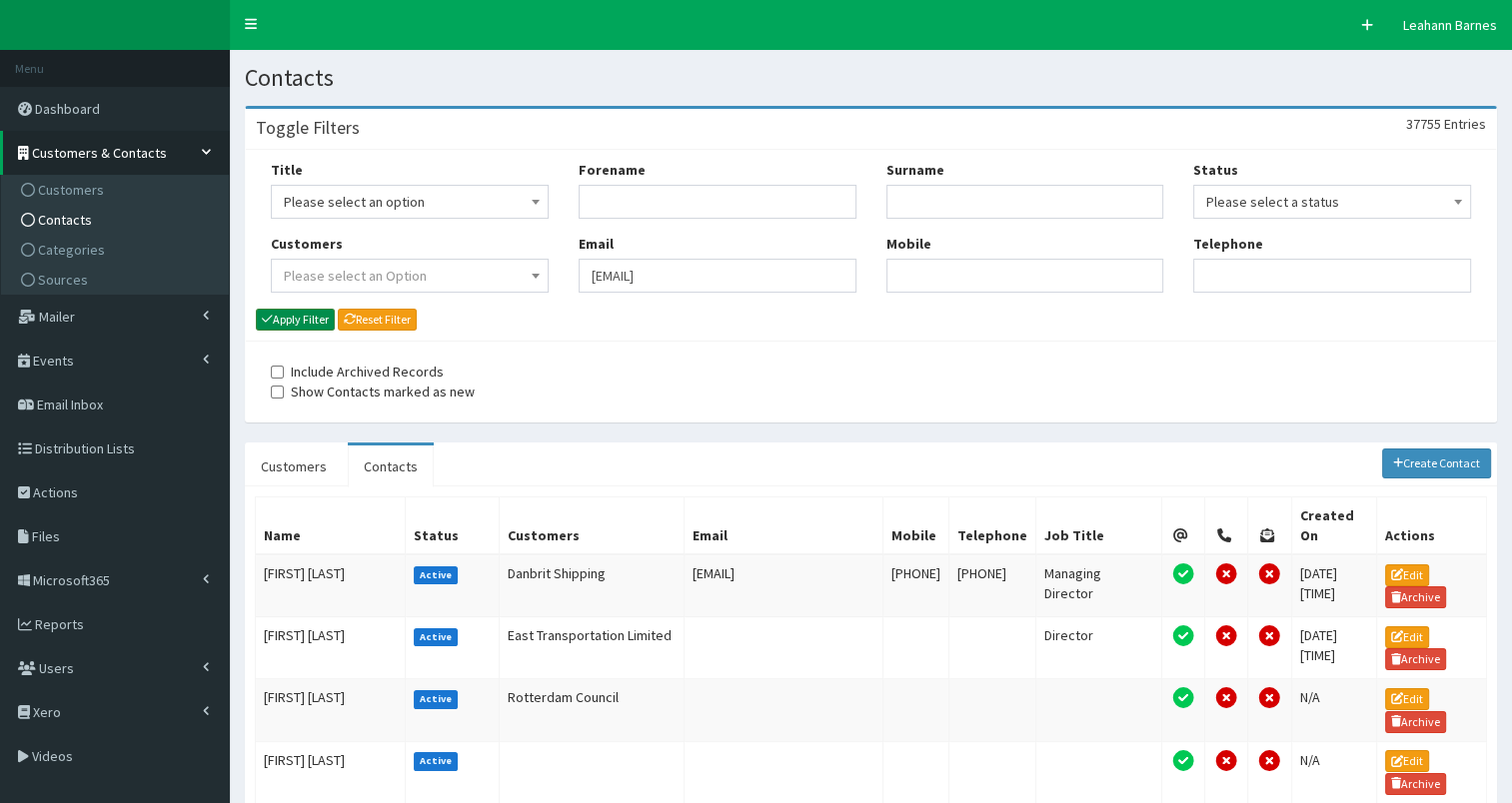 click on "Apply Filter" at bounding box center [295, 320] 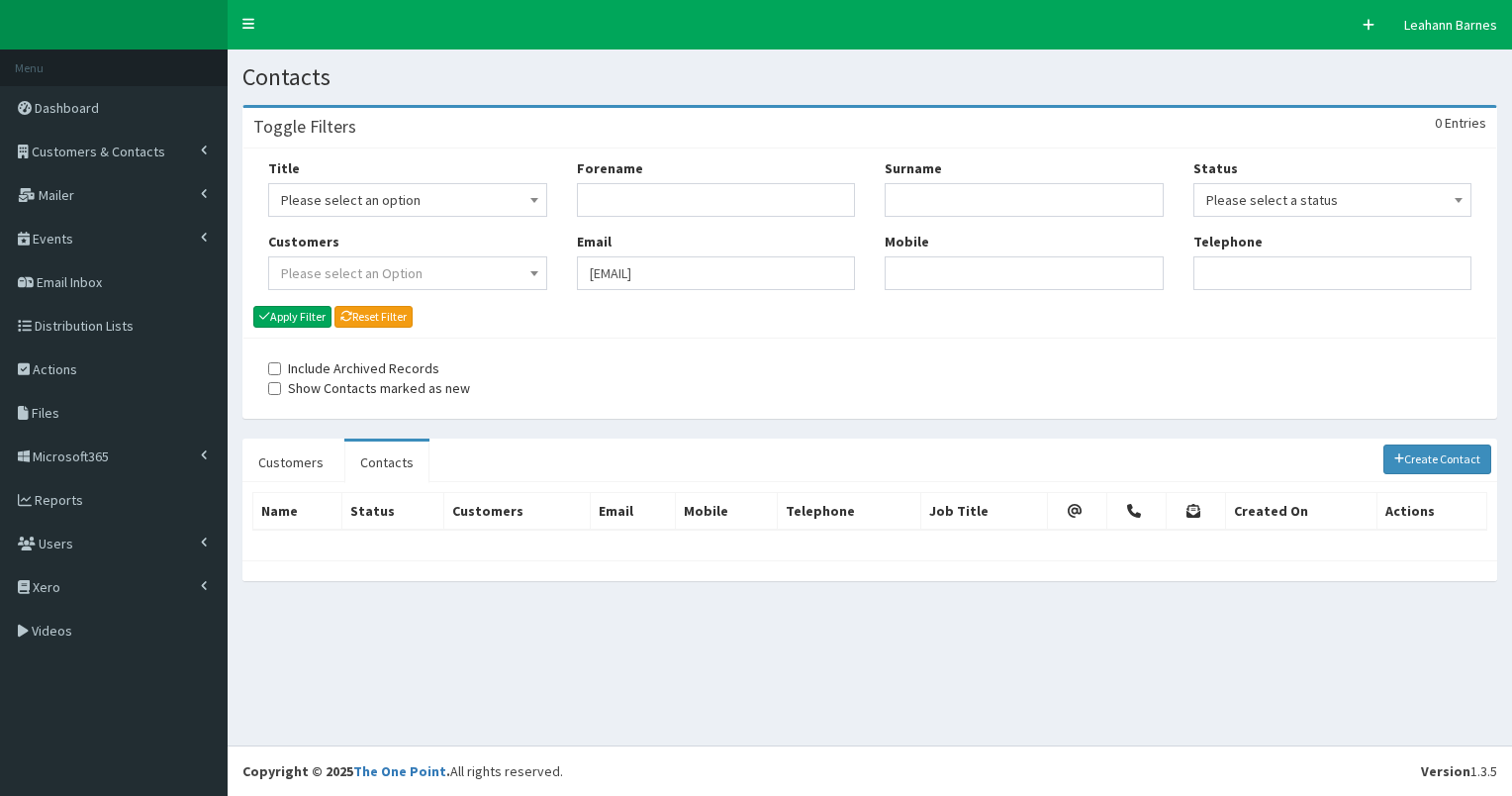 scroll, scrollTop: 0, scrollLeft: 0, axis: both 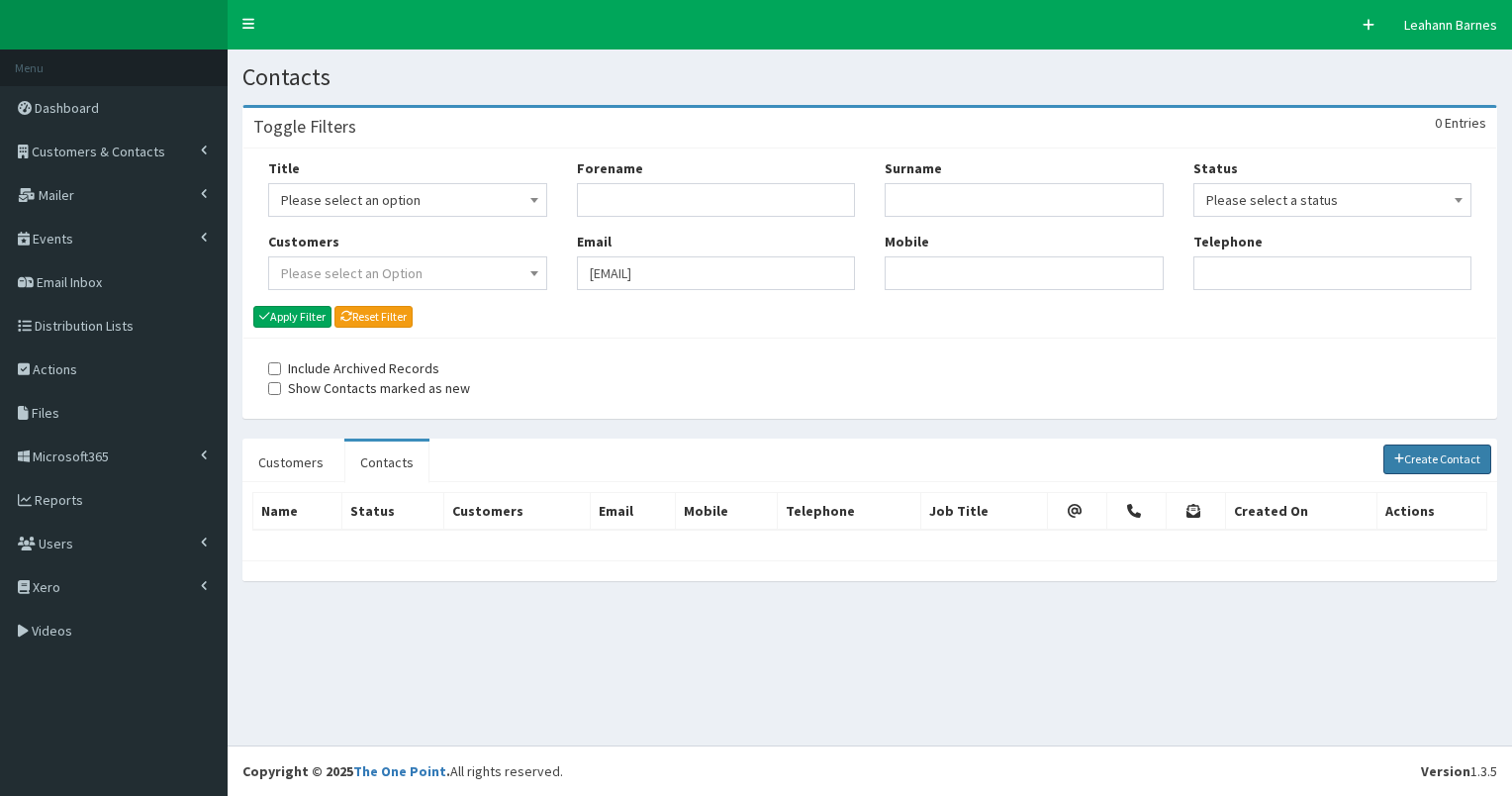 click on "Create Contact" at bounding box center (1438, 459) 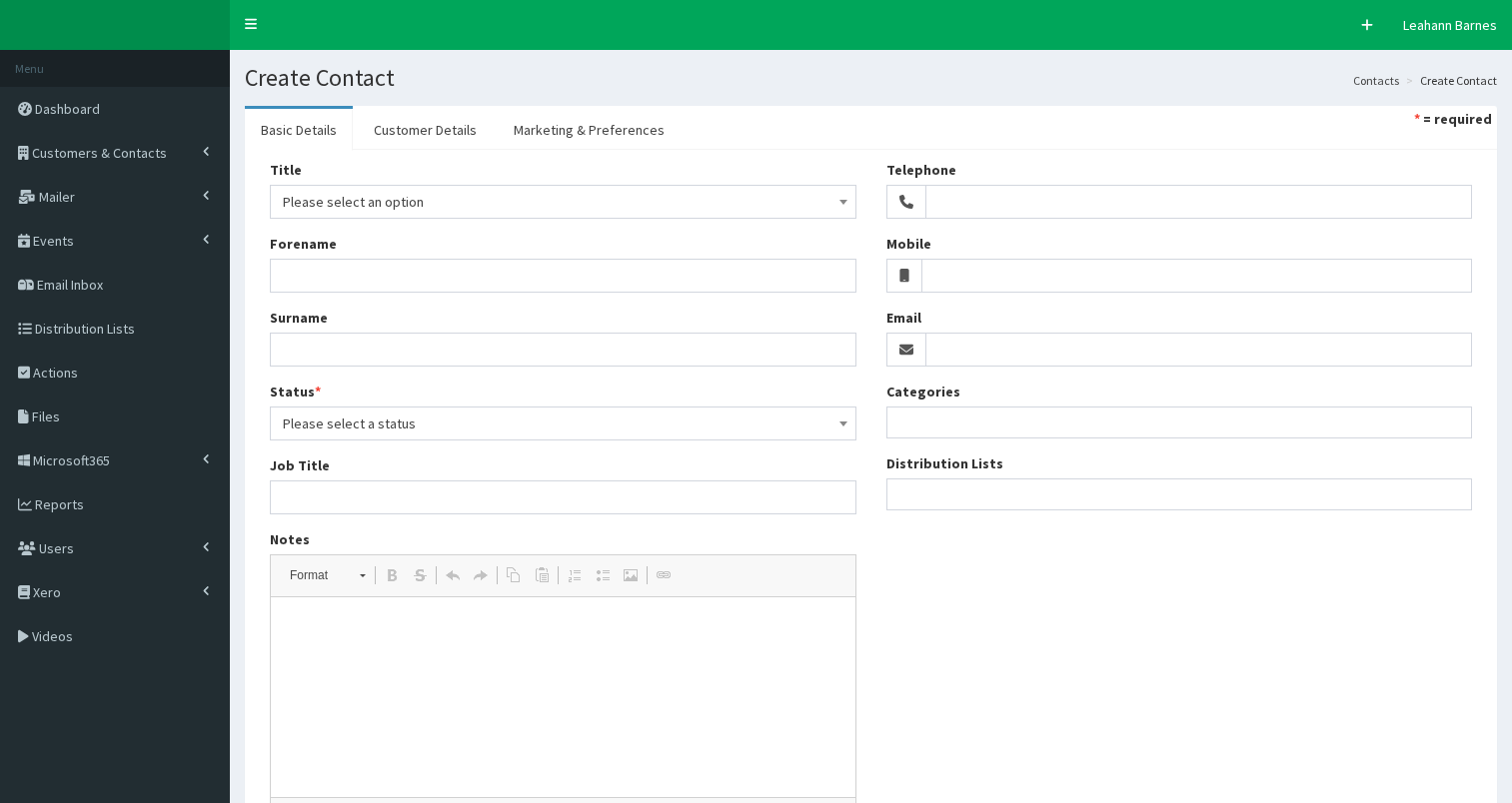 select 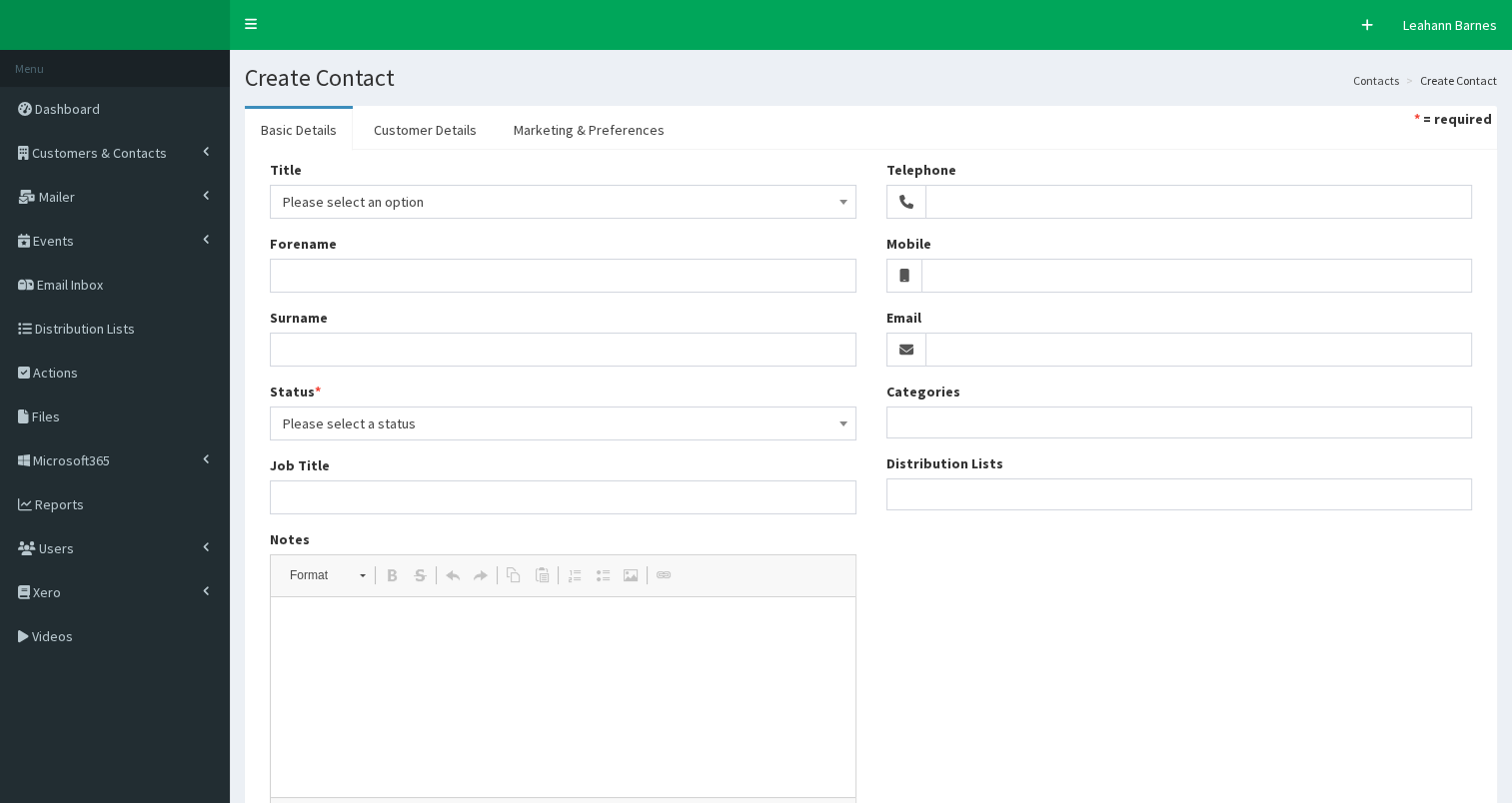 scroll, scrollTop: 0, scrollLeft: 0, axis: both 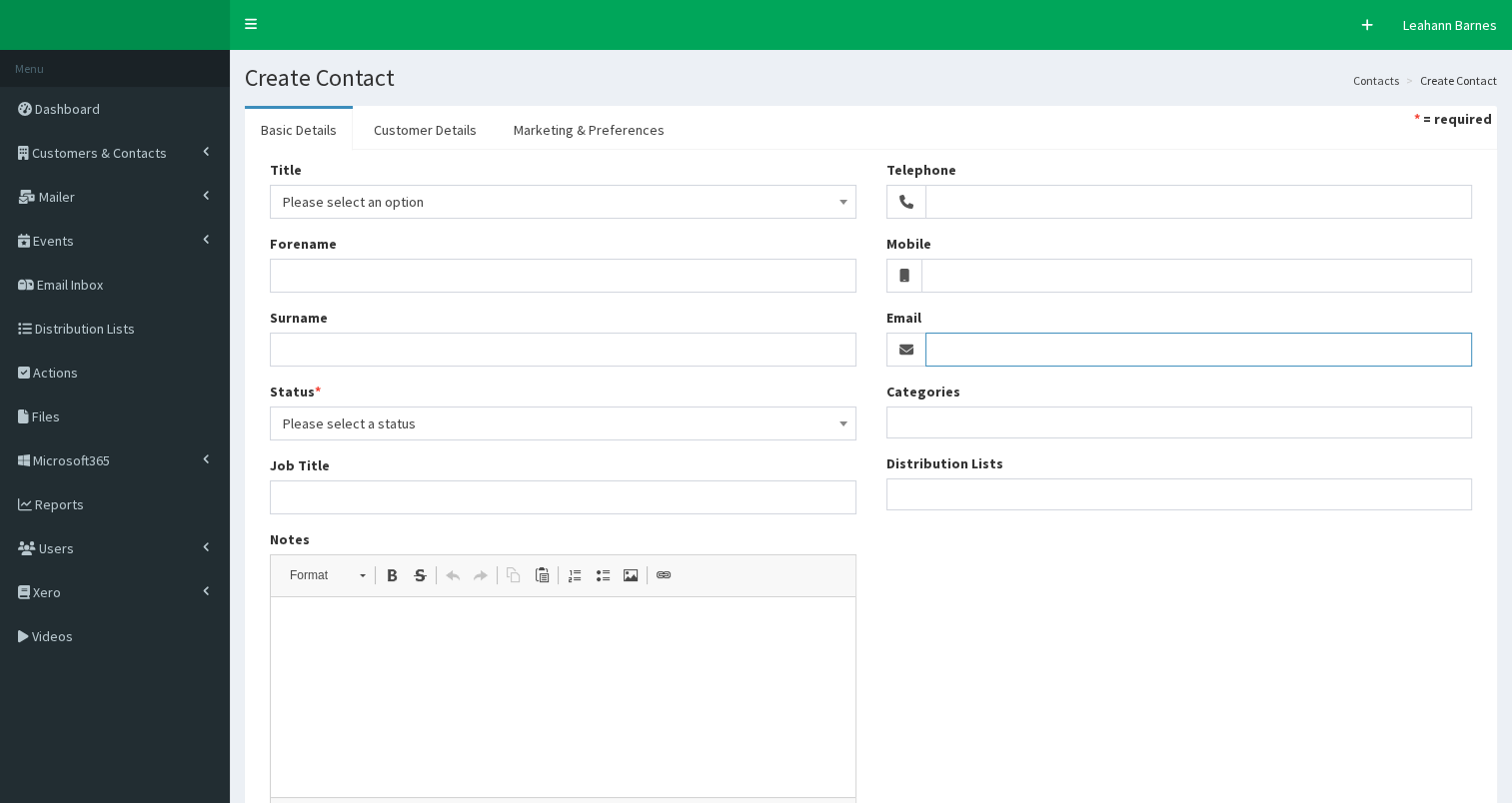 click on "Email" at bounding box center [1199, 350] 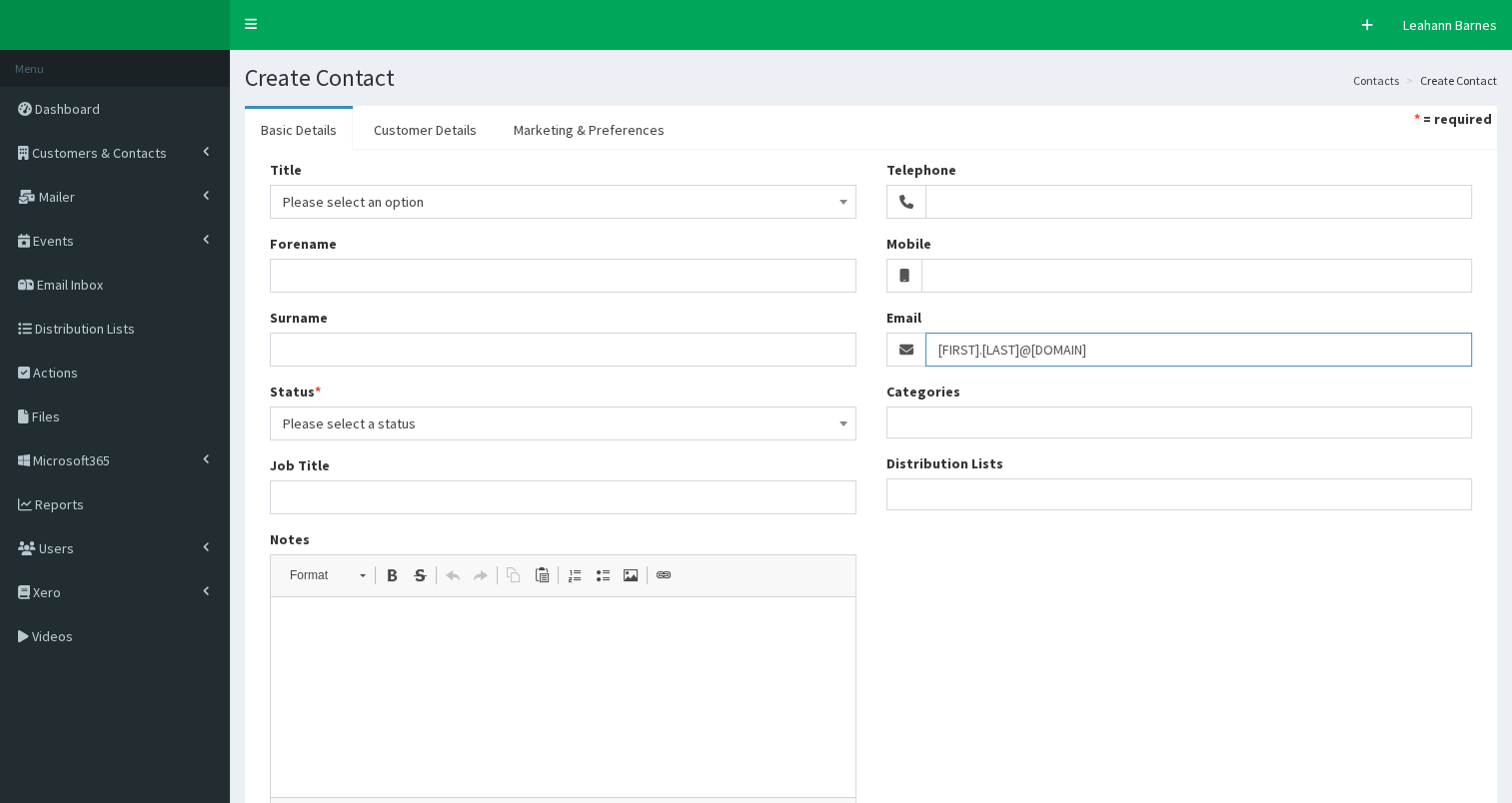 type on "[FIRST].[LAST]@[DOMAIN]" 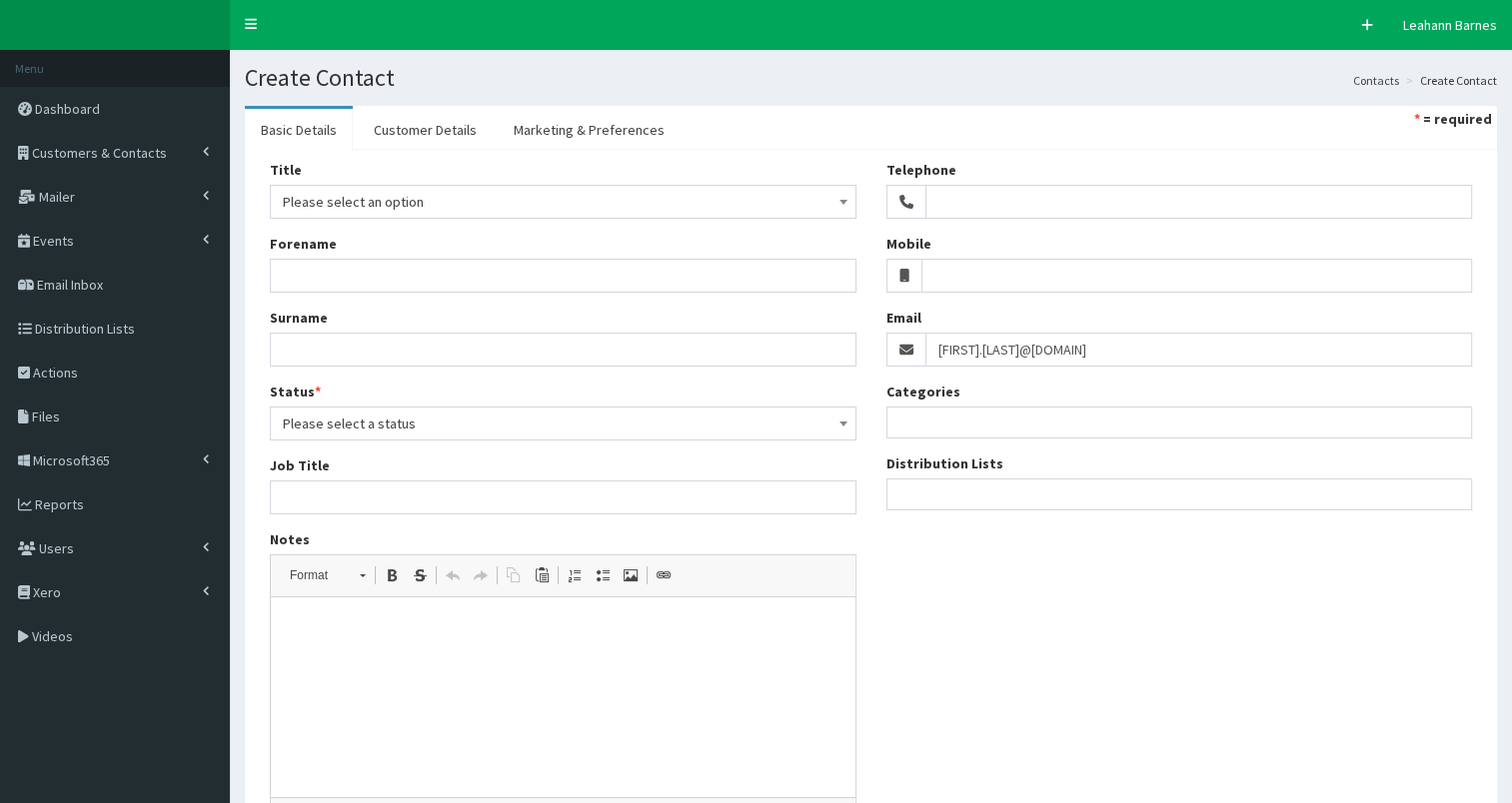 click at bounding box center (1179, 491) 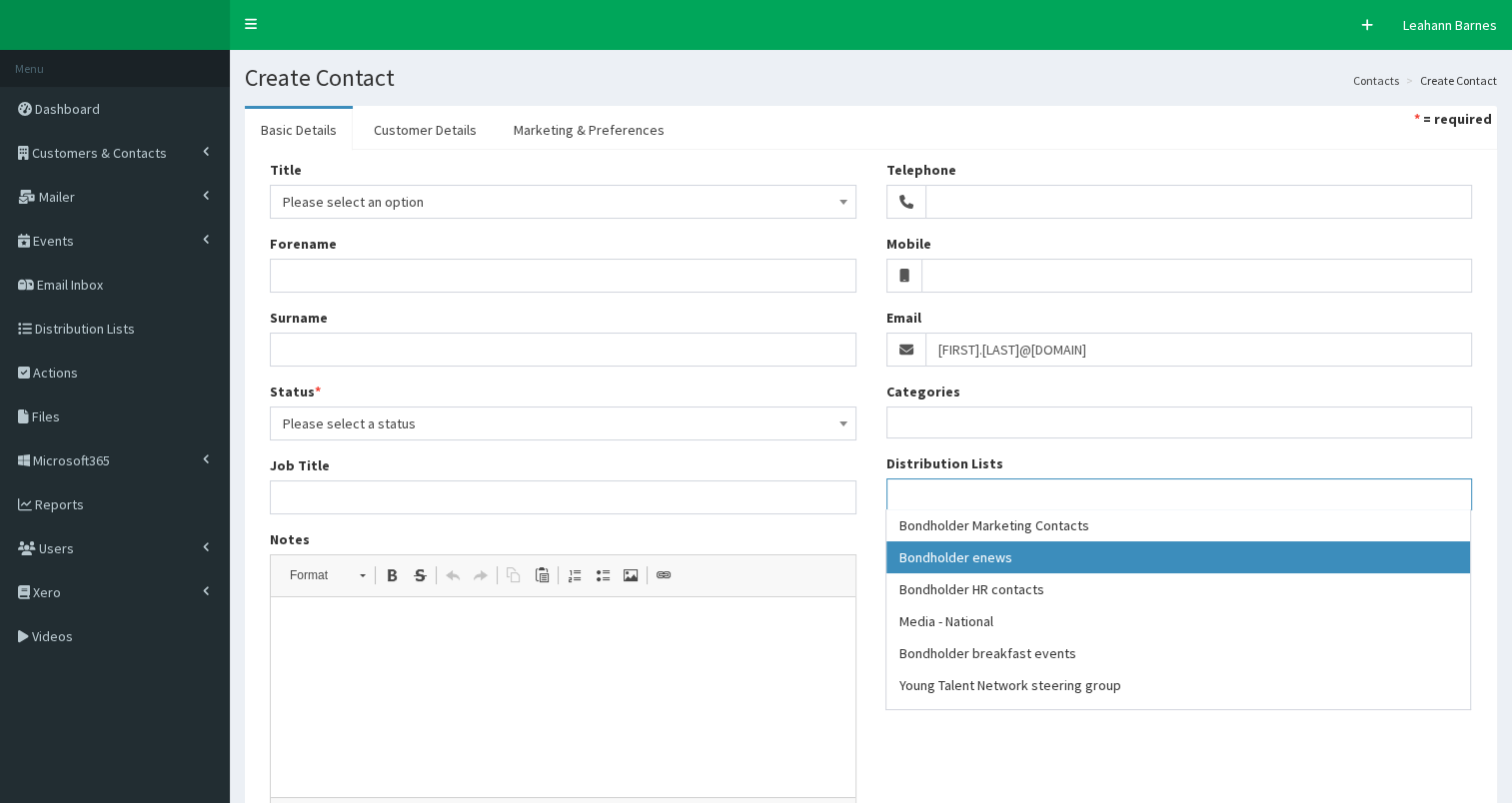 select on "79" 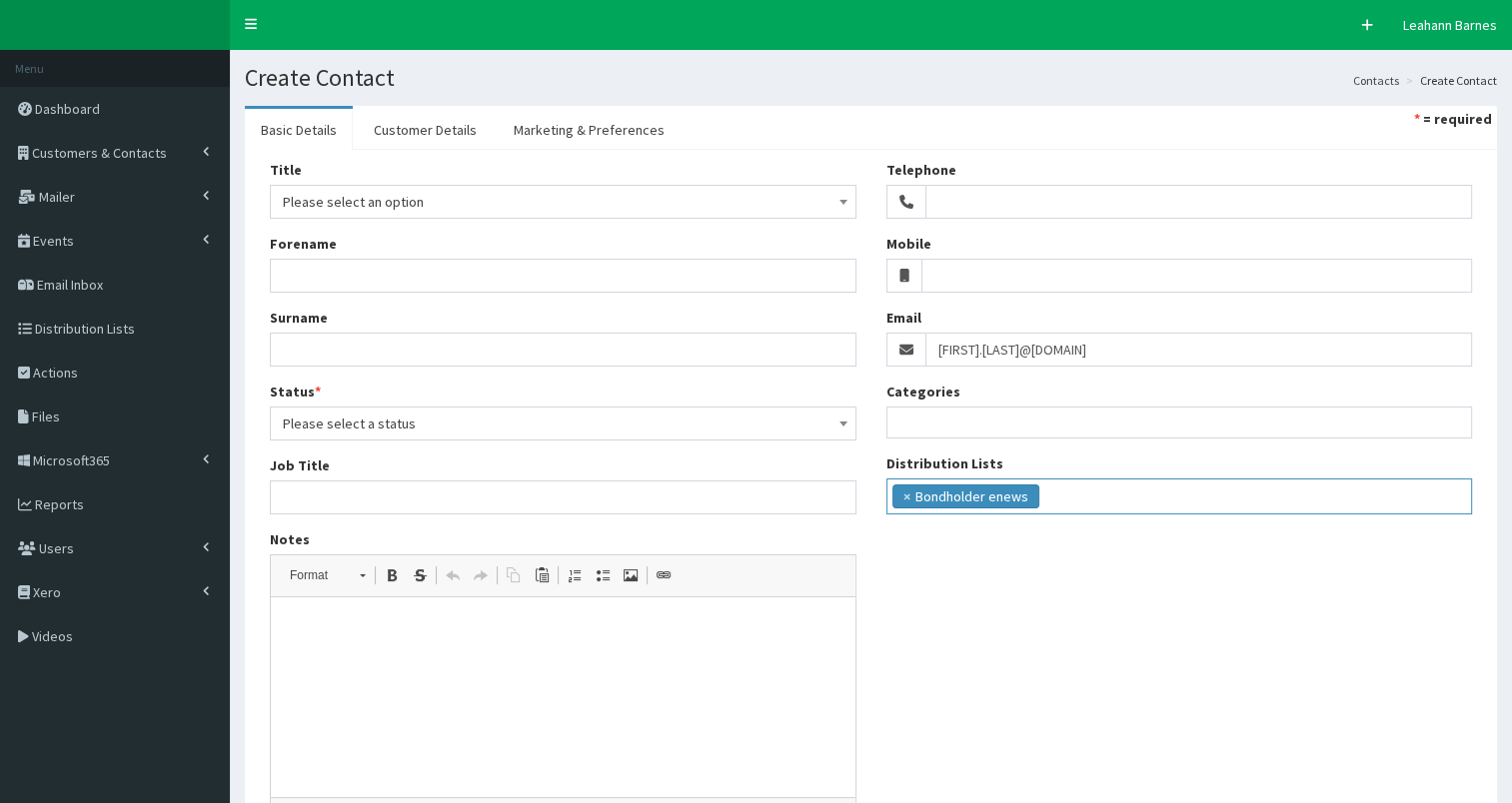 scroll, scrollTop: 18, scrollLeft: 0, axis: vertical 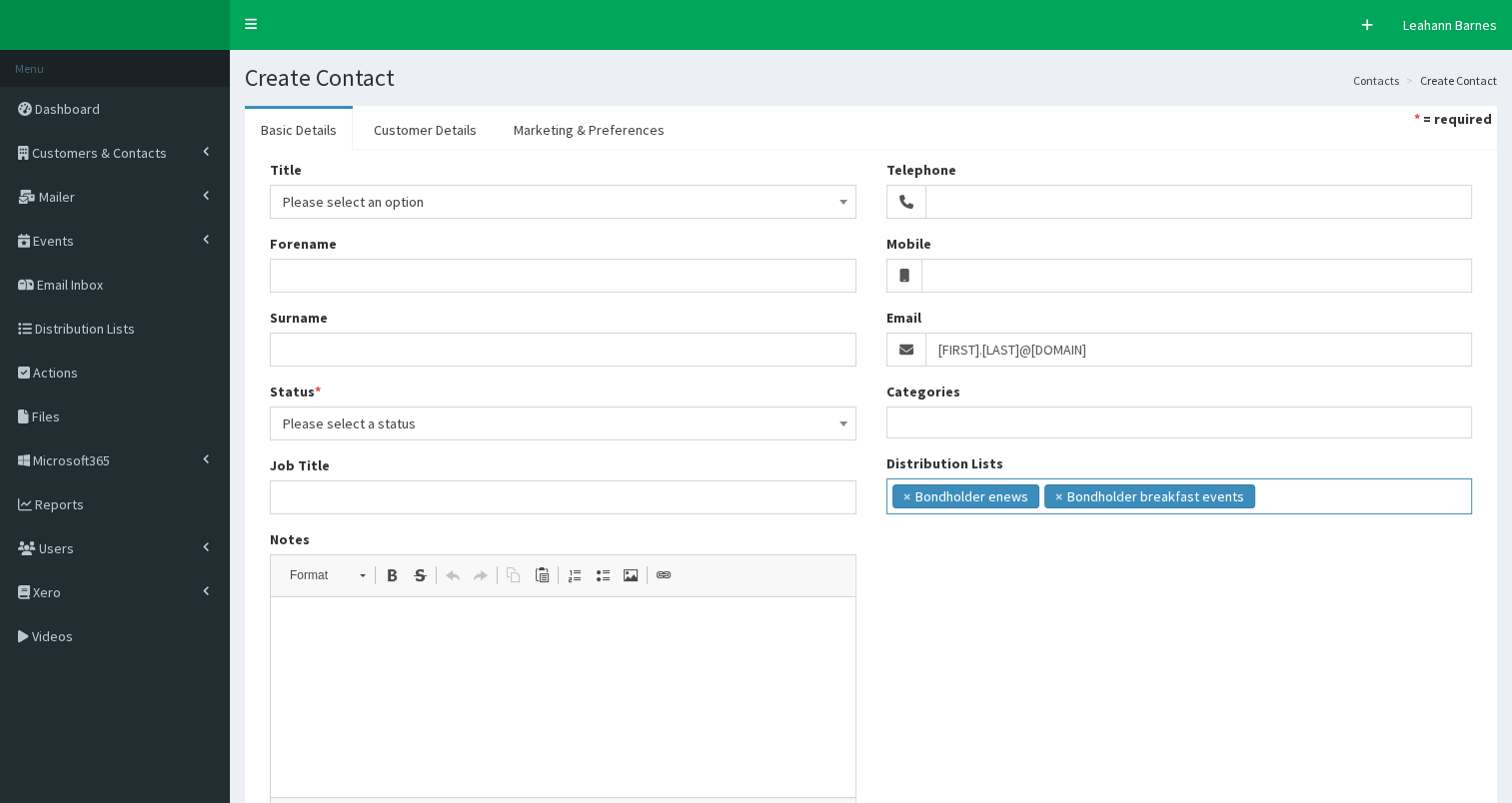 click on "× Bondholder enews × Bondholder breakfast events" at bounding box center [1179, 493] 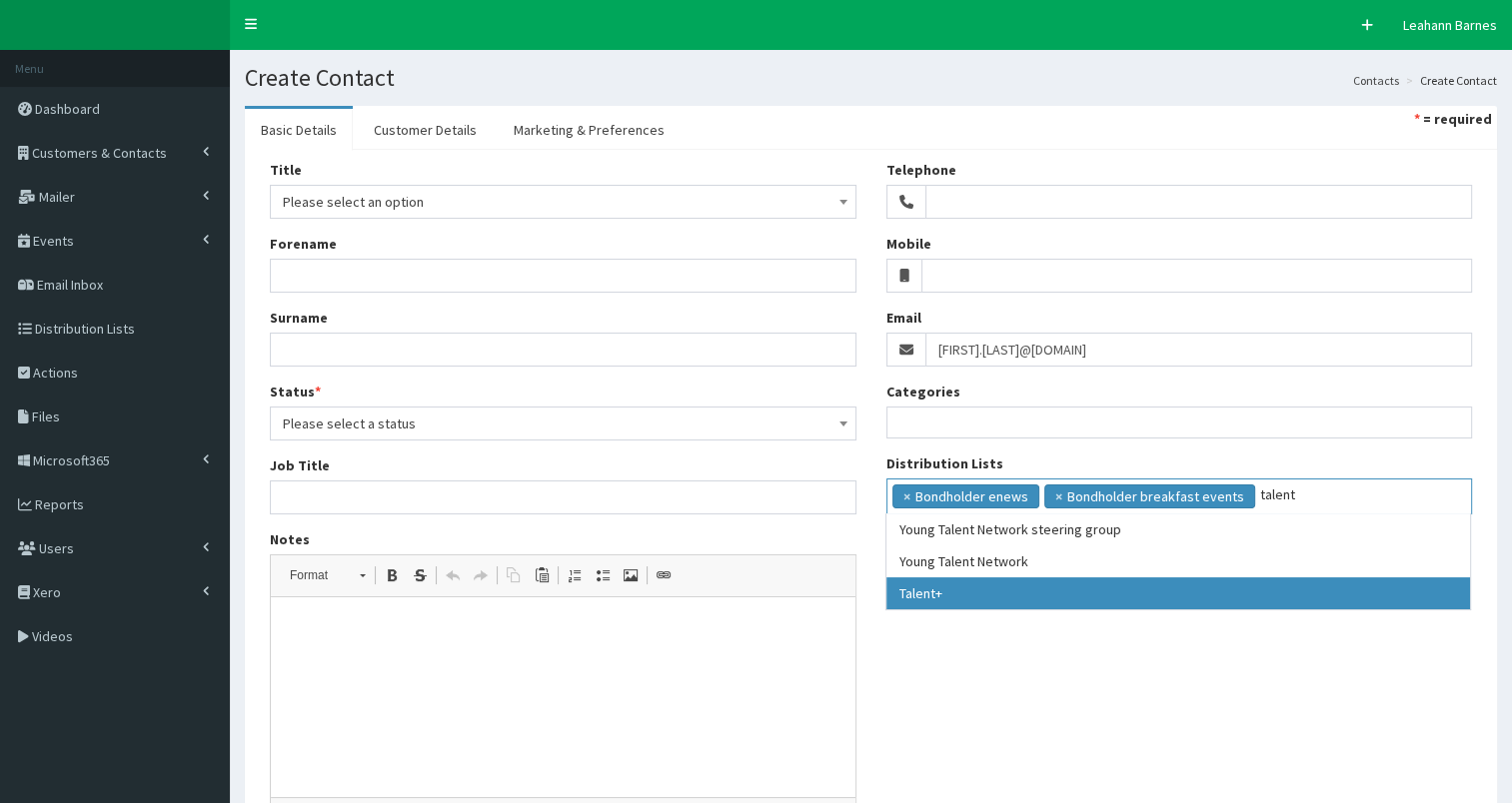 type on "talent" 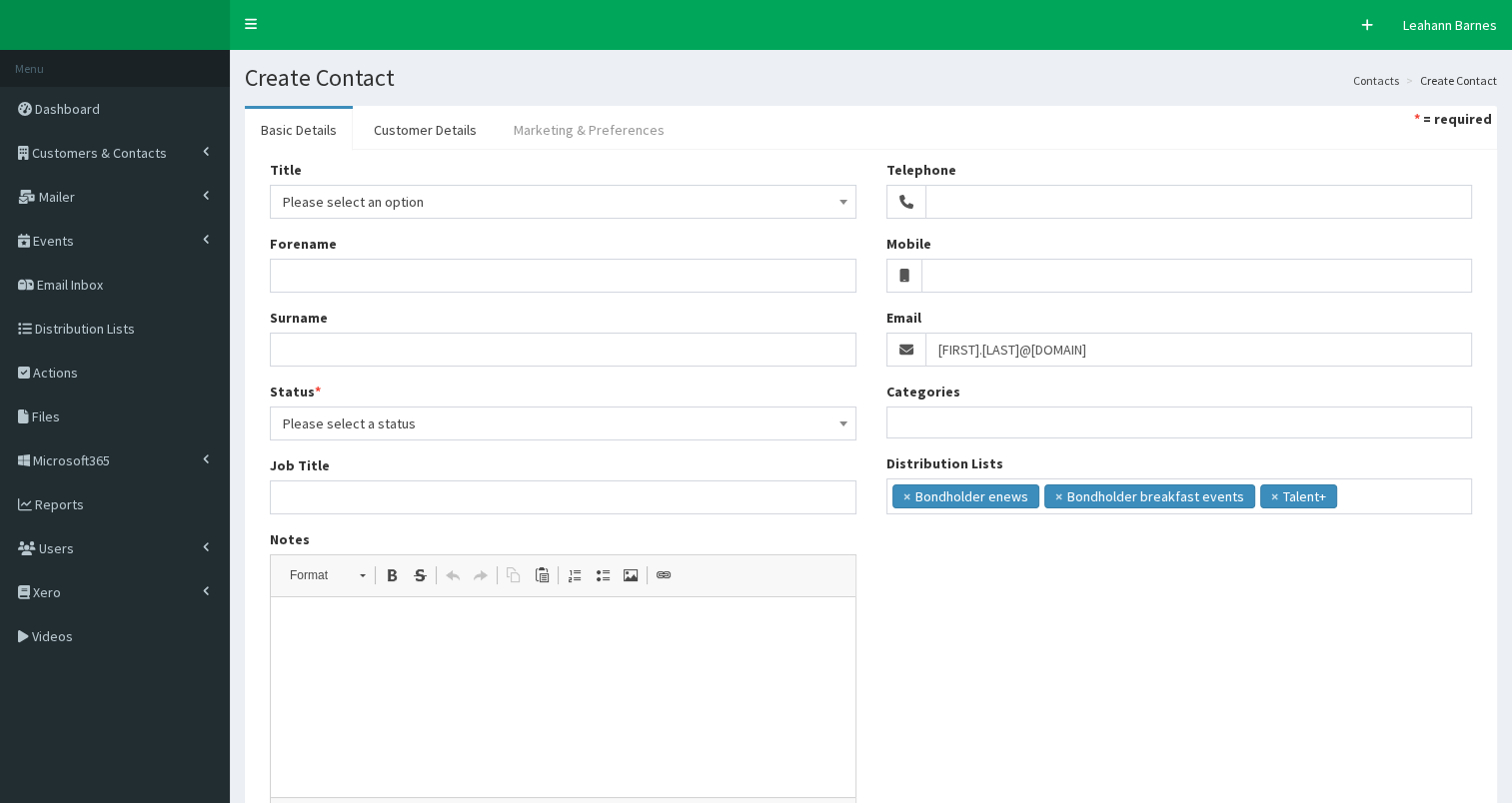 click on "Marketing & Preferences" at bounding box center [589, 130] 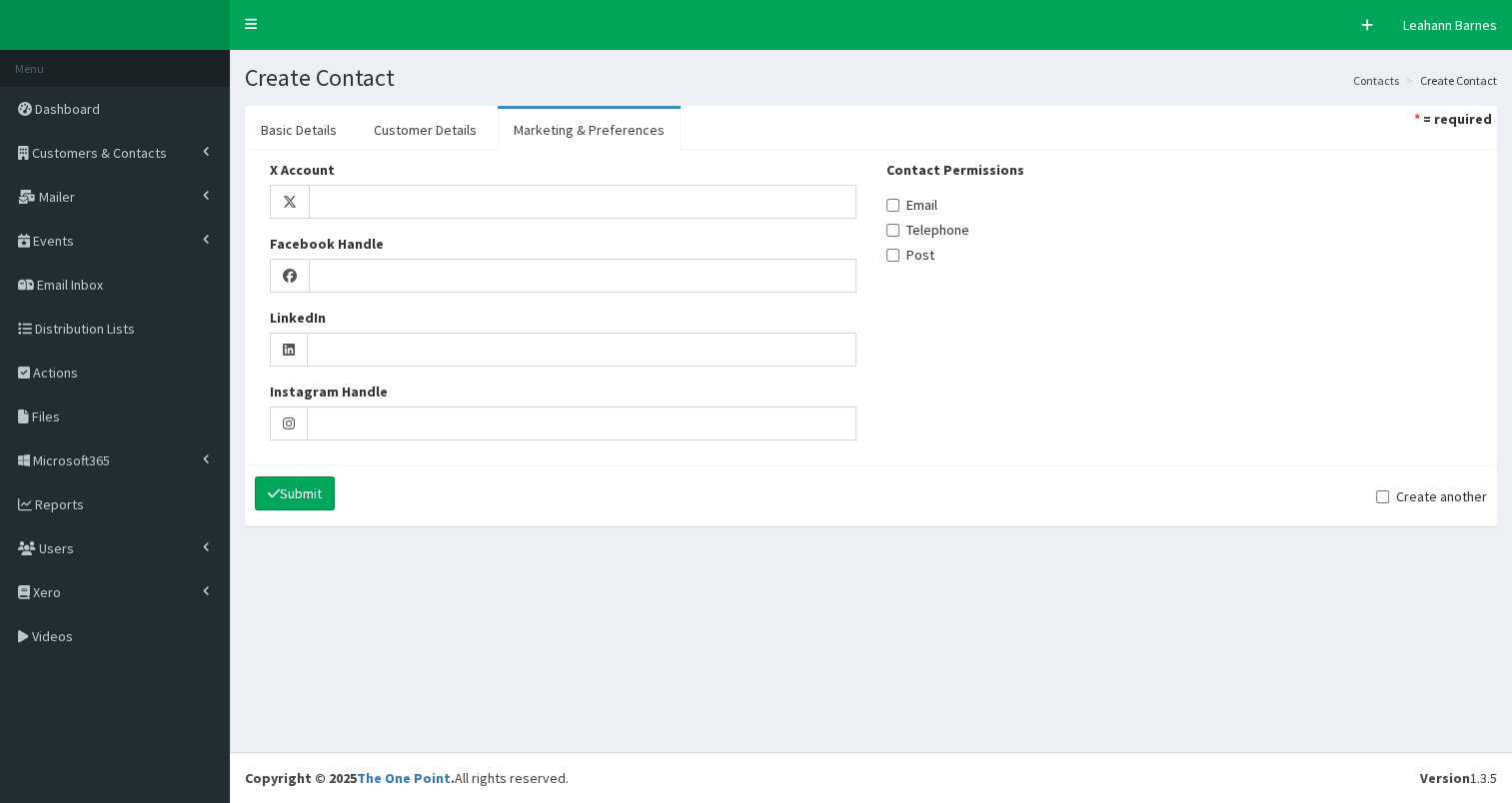 click on "Email" at bounding box center (911, 205) 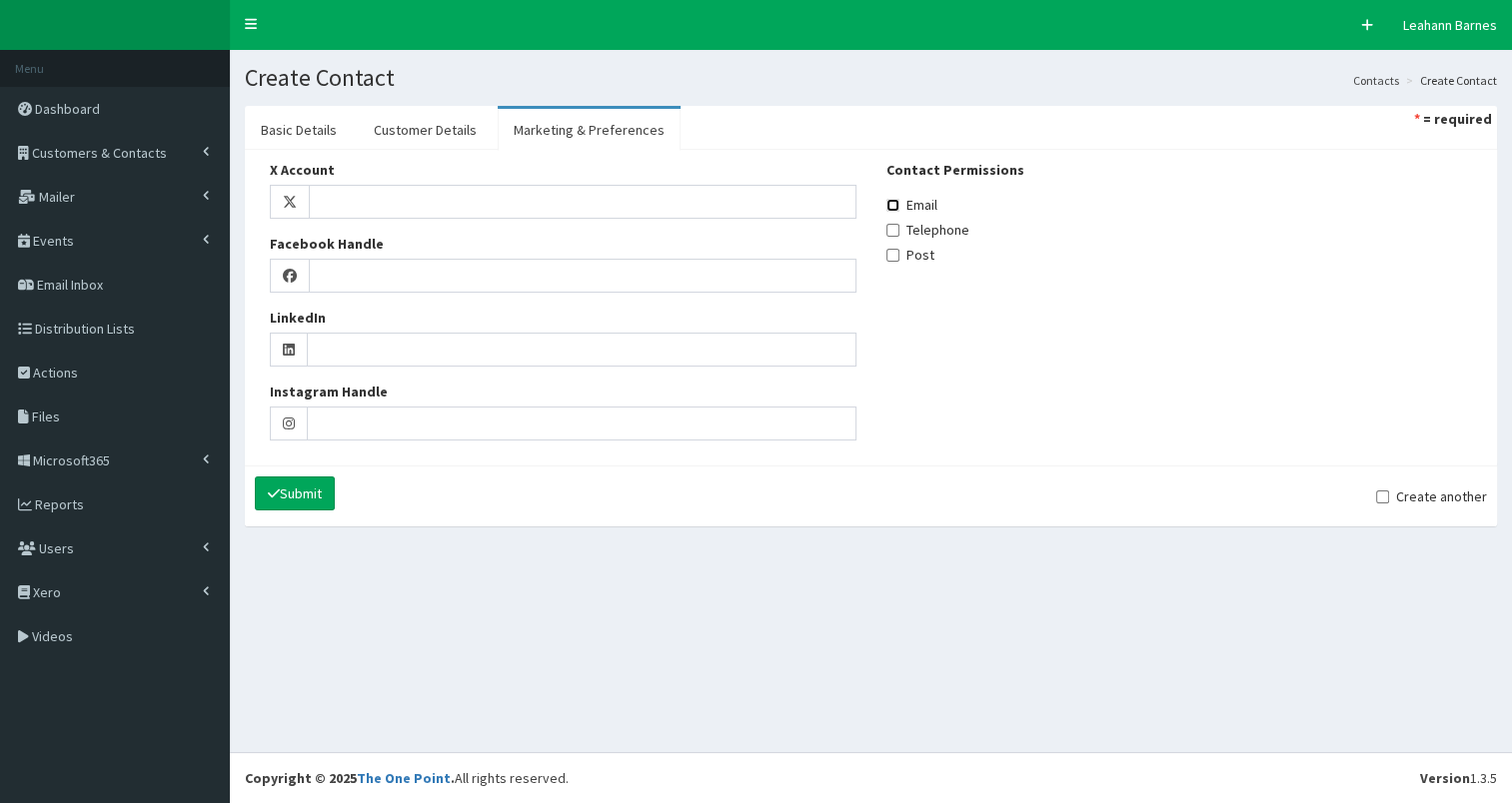 click on "Email" at bounding box center [892, 205] 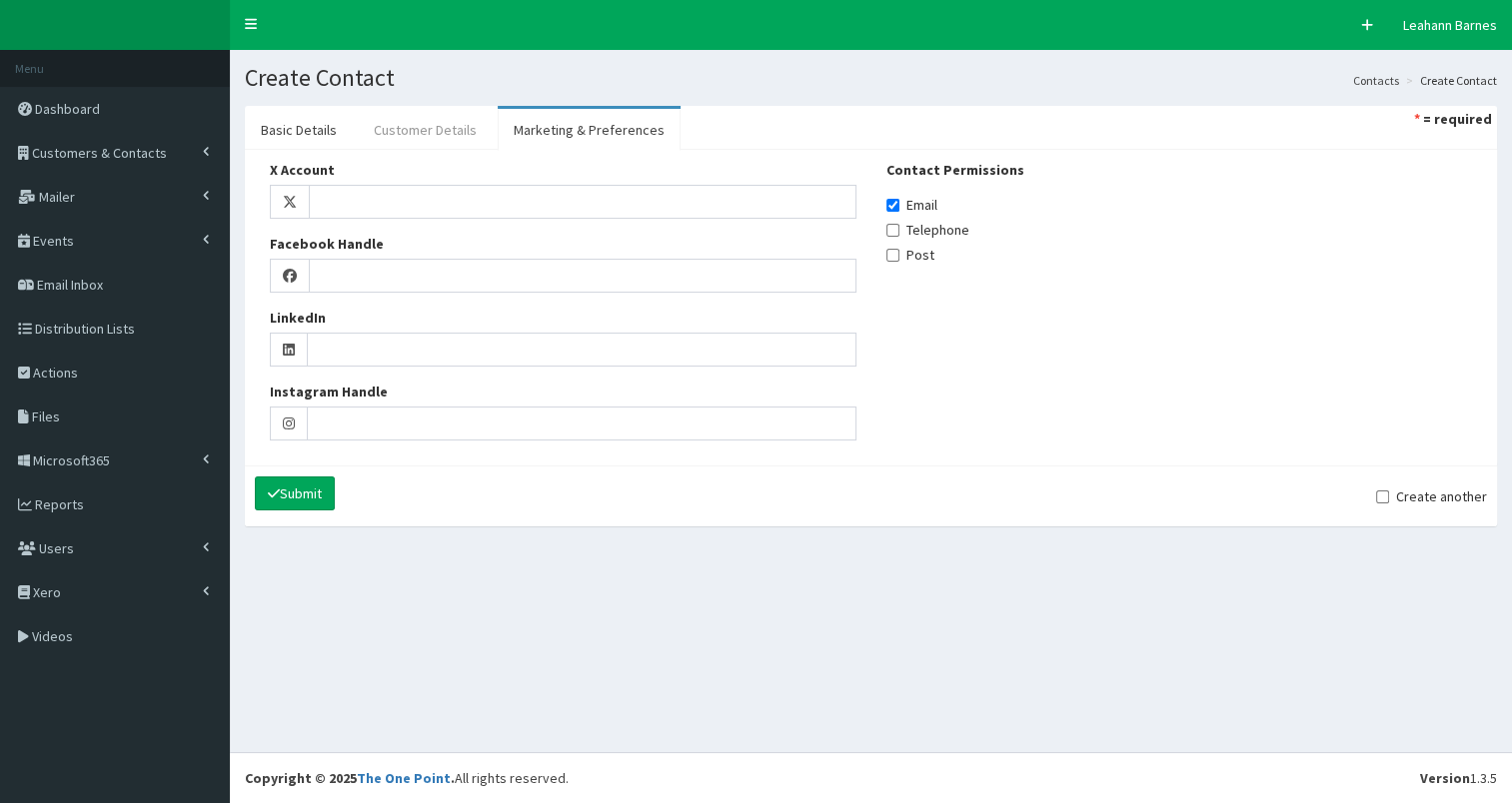 click on "Customer Details" at bounding box center (425, 130) 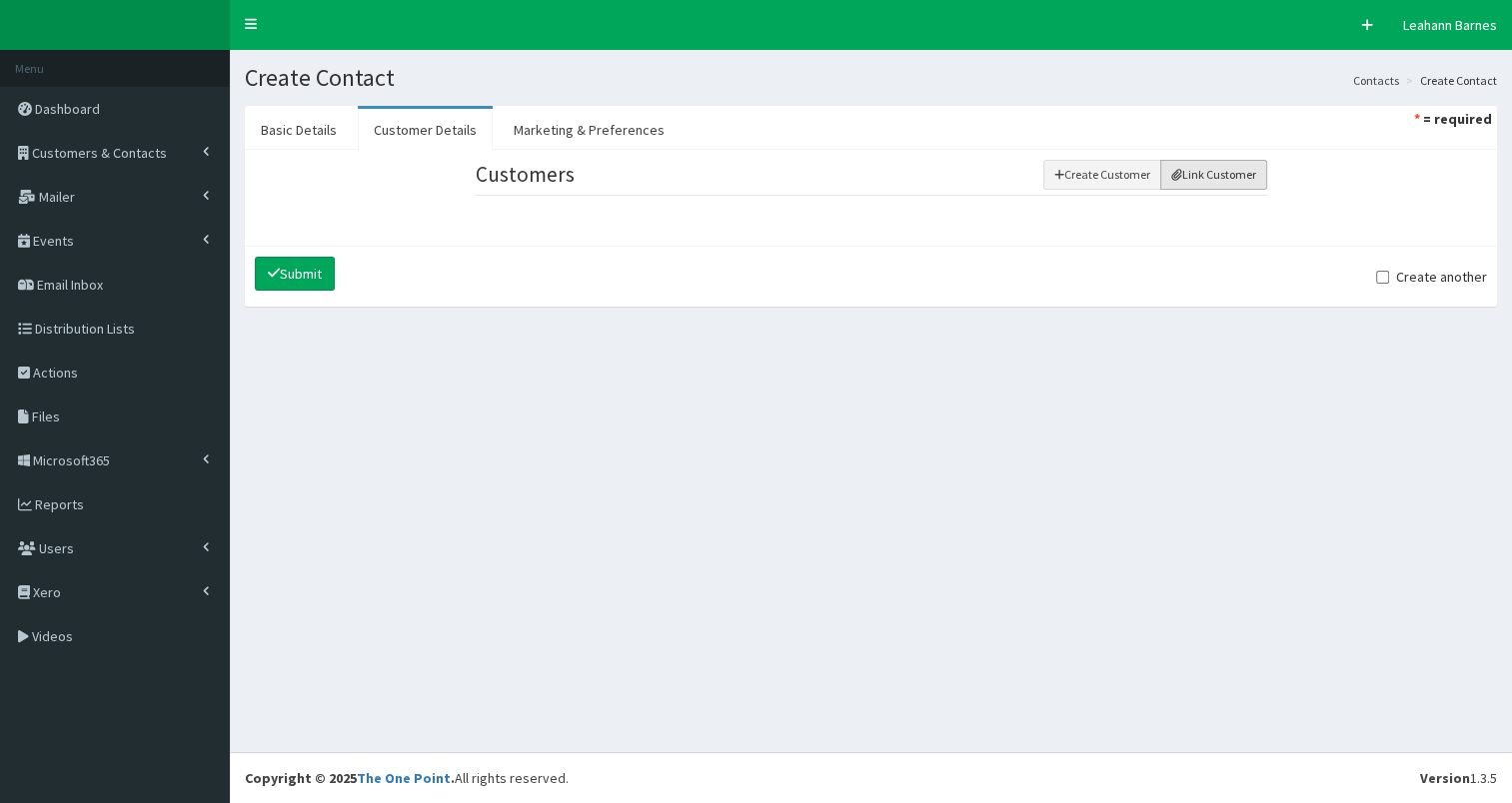 click on "Link Customer" at bounding box center (1213, 175) 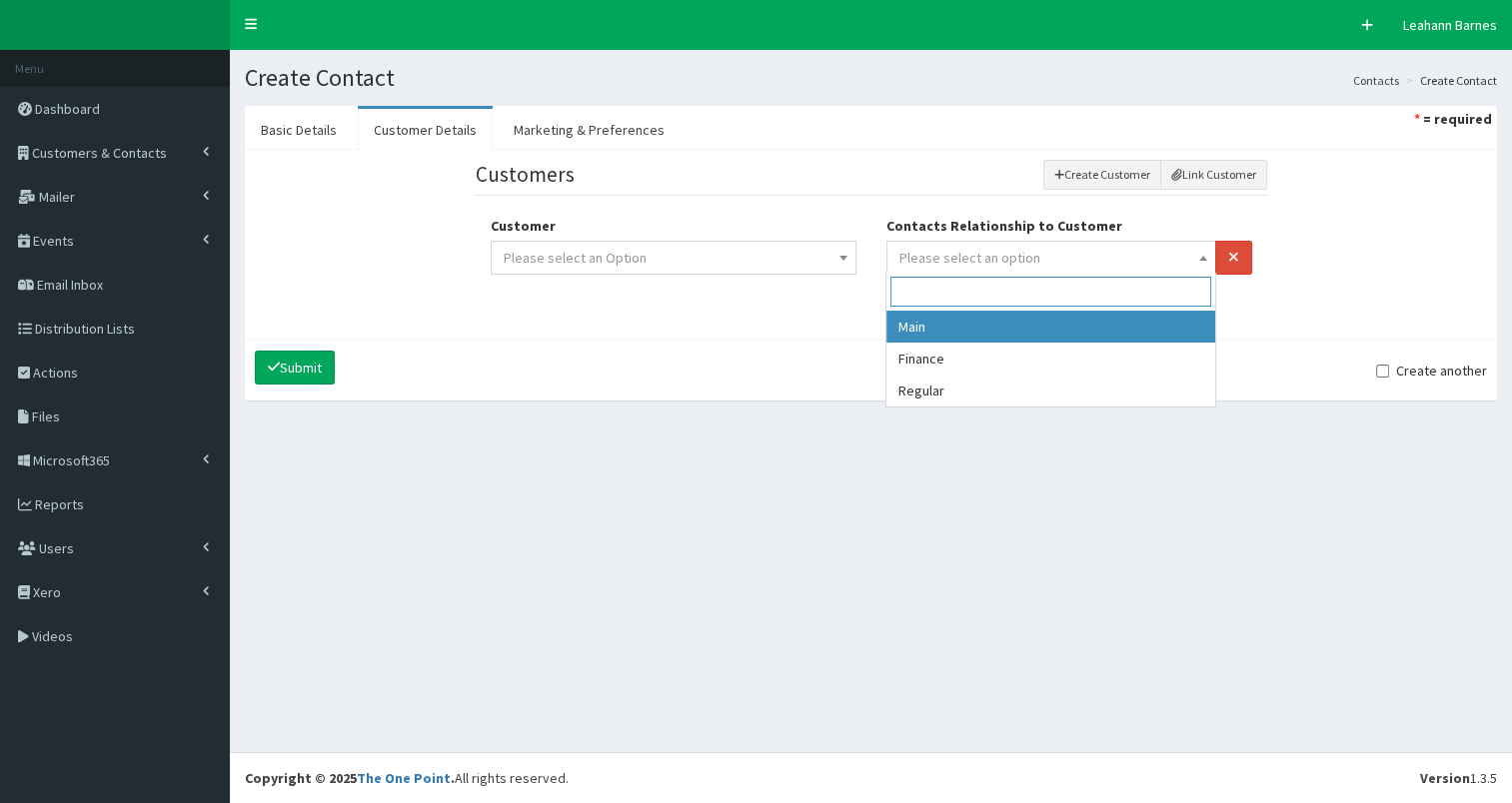 click on "Please select an option" at bounding box center [969, 258] 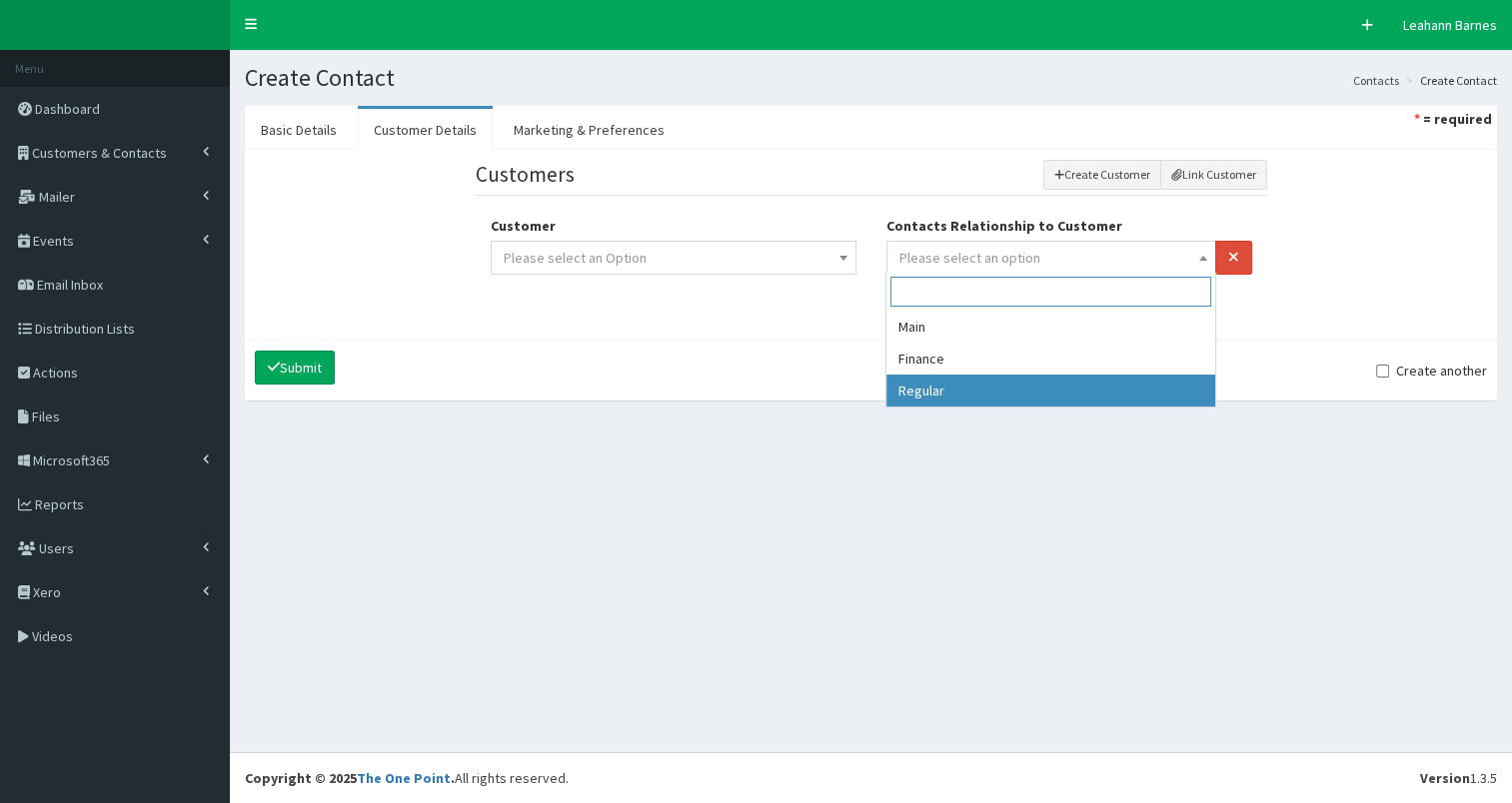 select on "3" 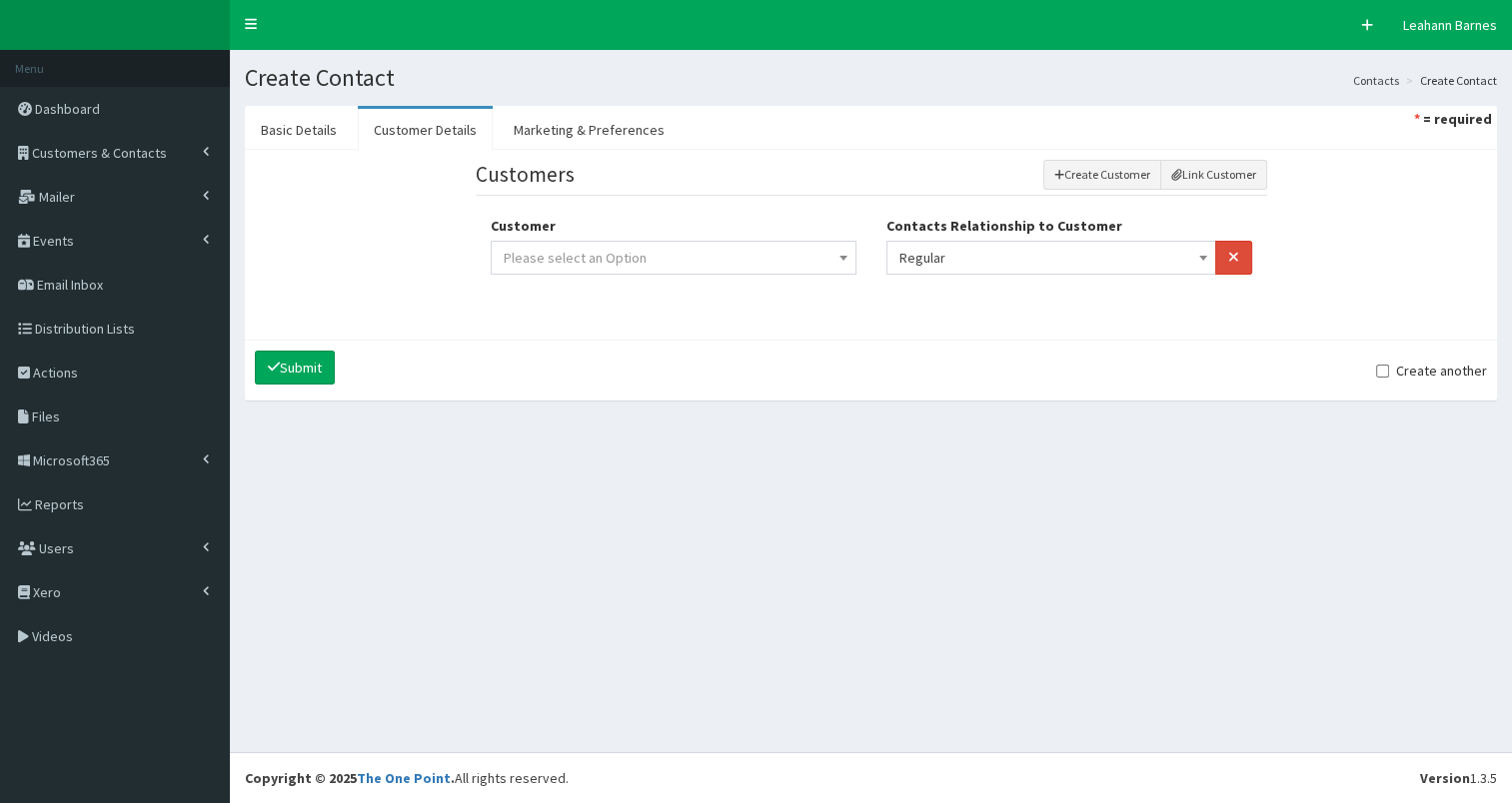 click on "Please select an Option" at bounding box center (674, 258) 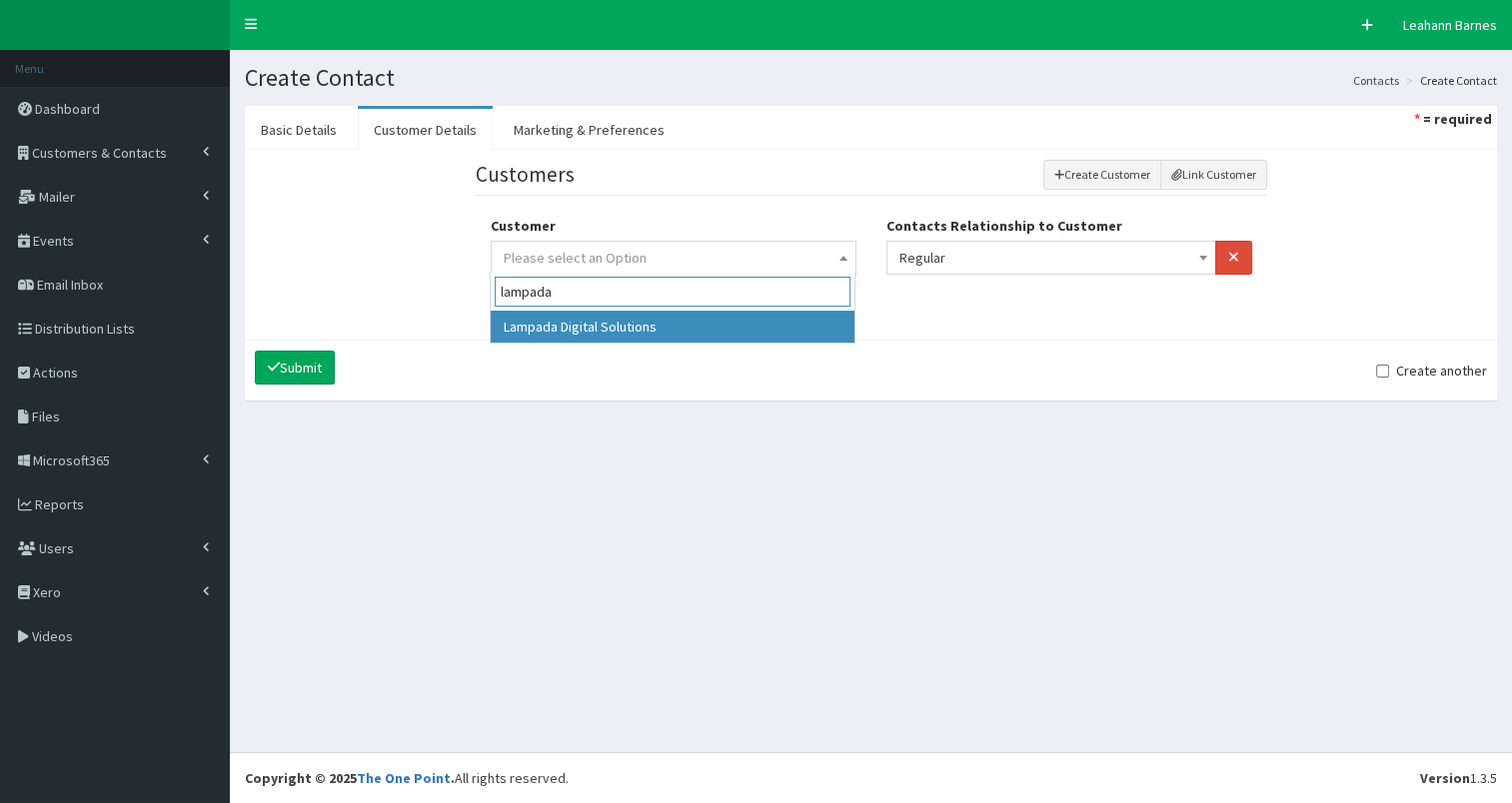 type on "lampada" 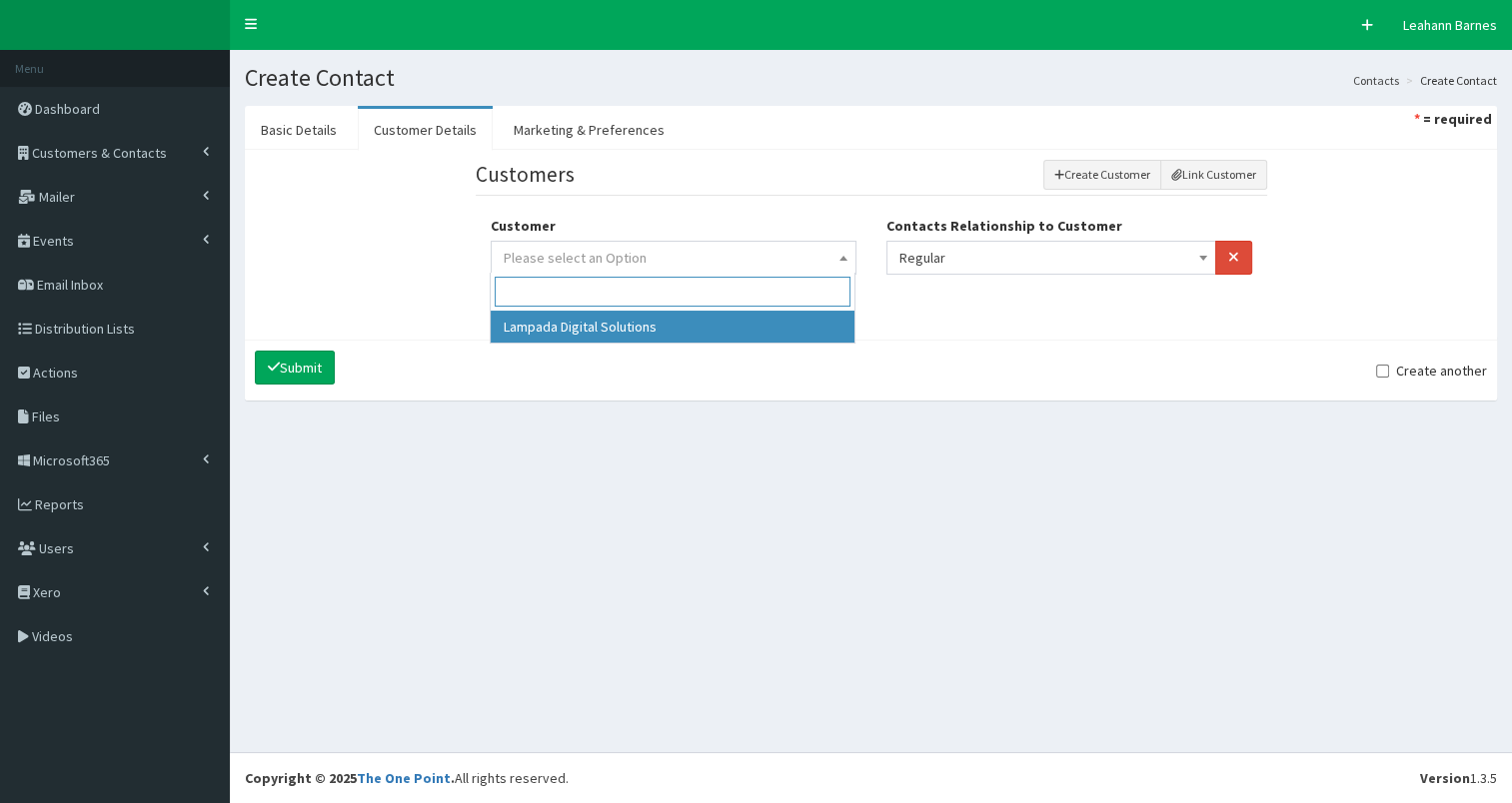 select on "10195" 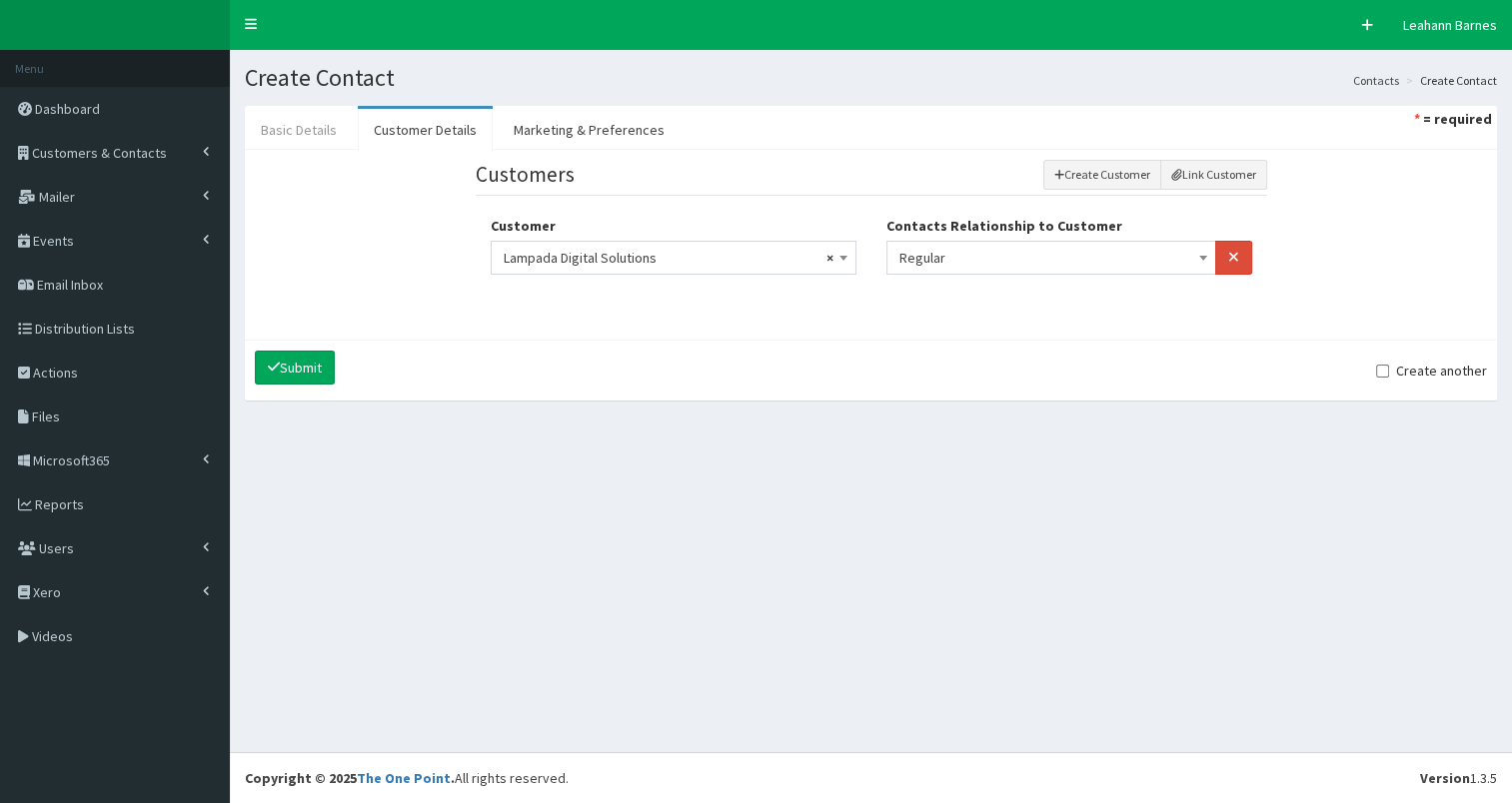 click on "Basic Details" at bounding box center (299, 130) 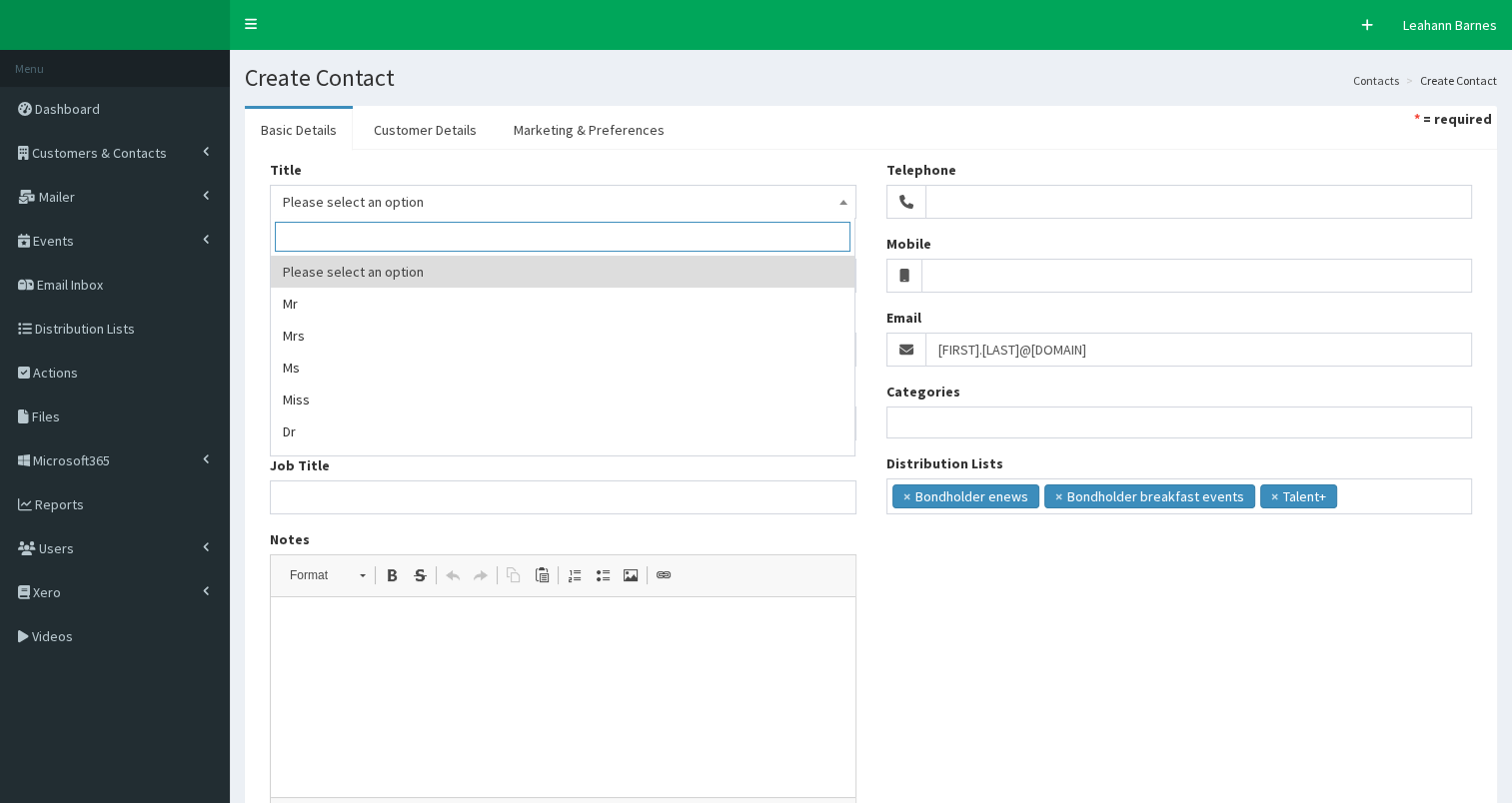 click on "Please select an option" at bounding box center [563, 202] 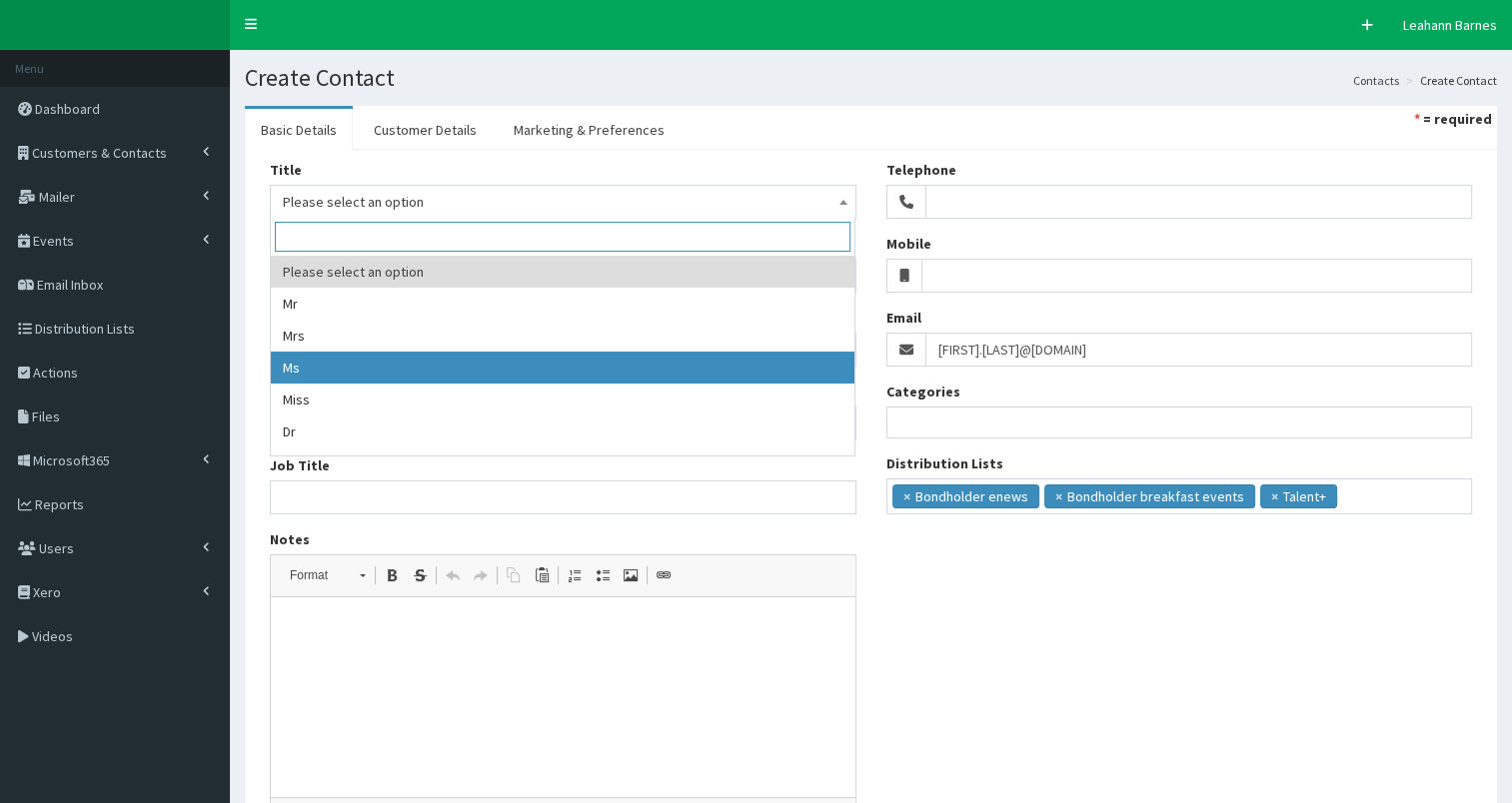 select on "3" 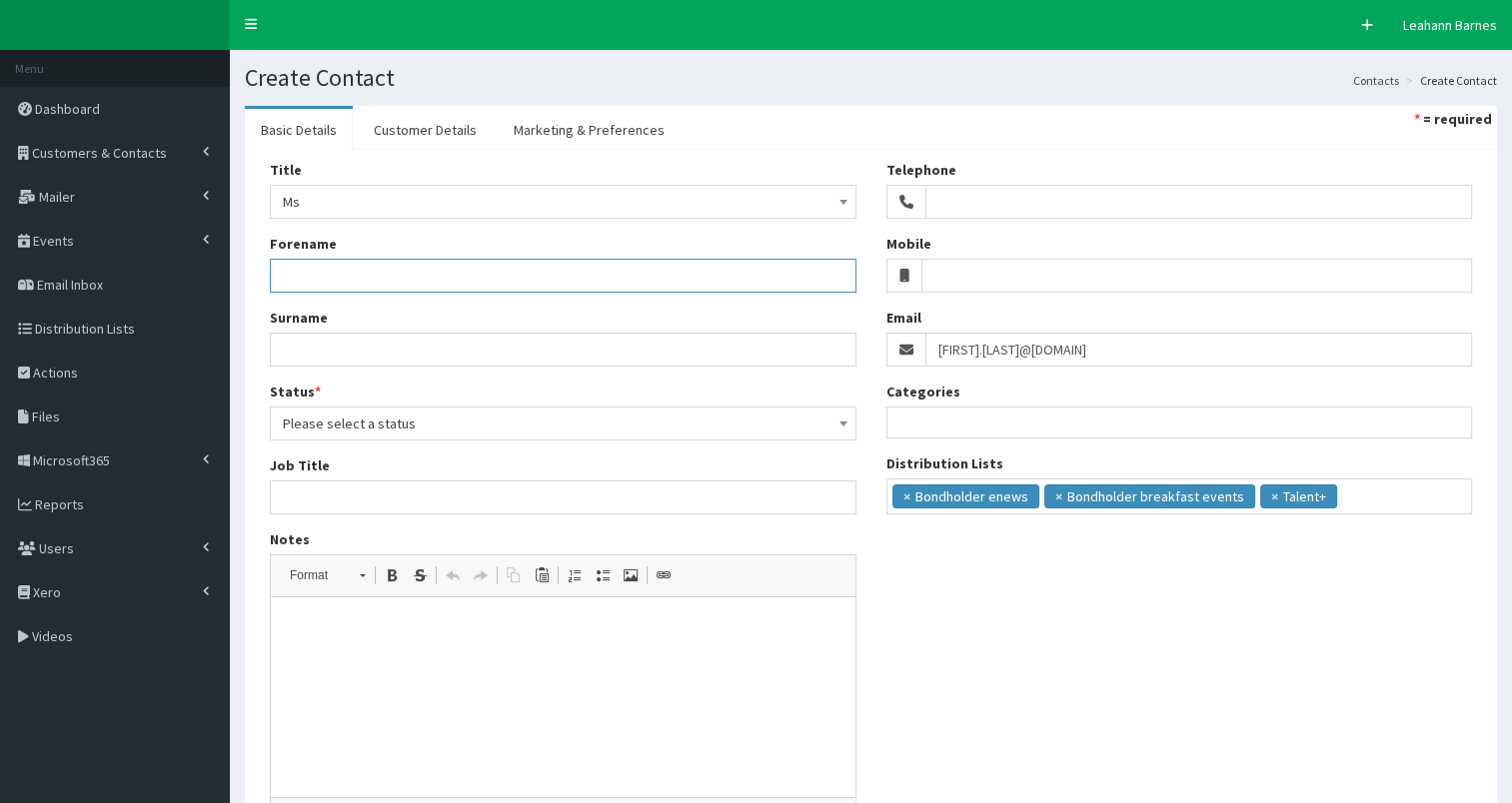 click on "Forename" at bounding box center (563, 276) 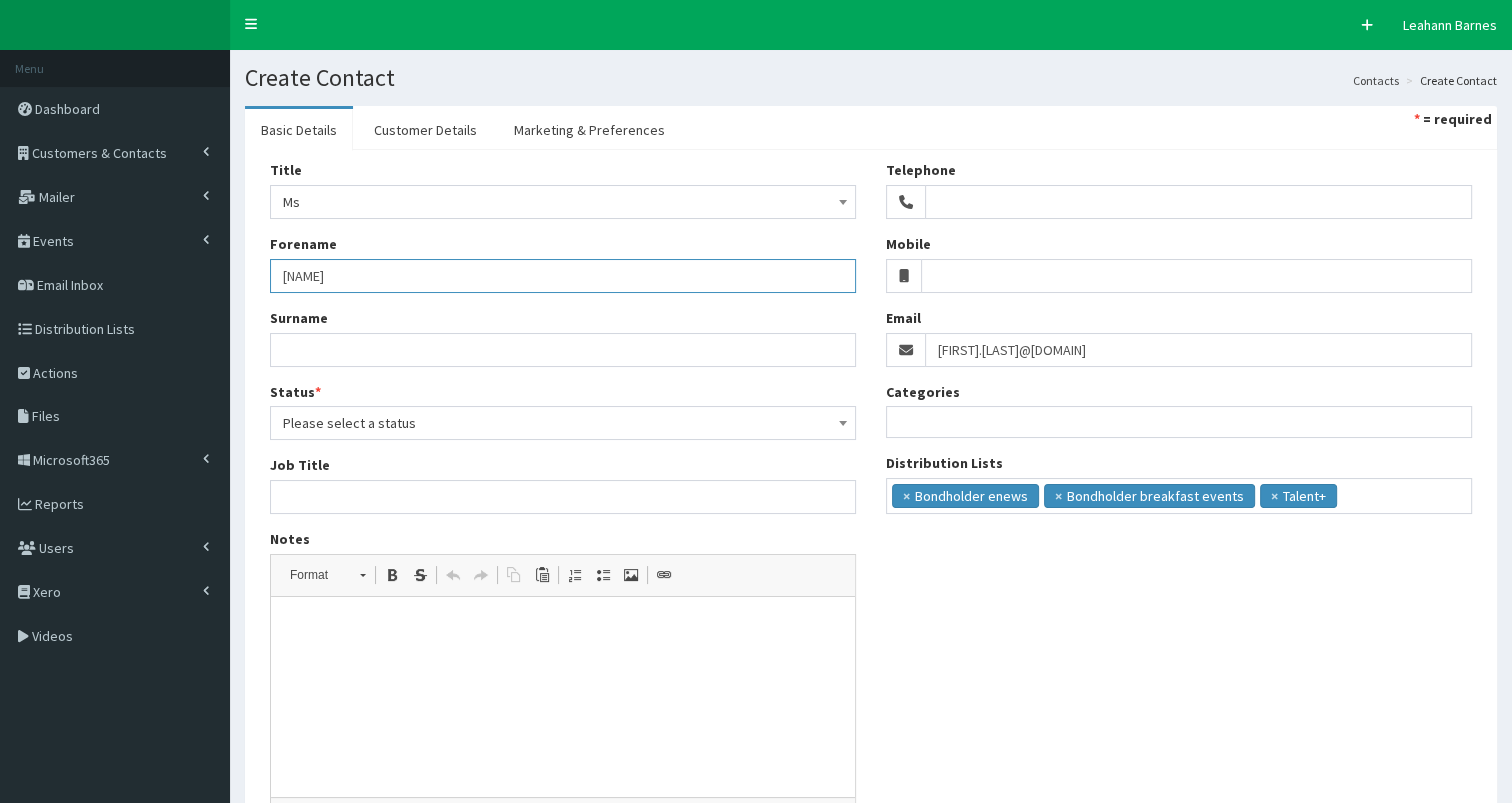 type on "Lea" 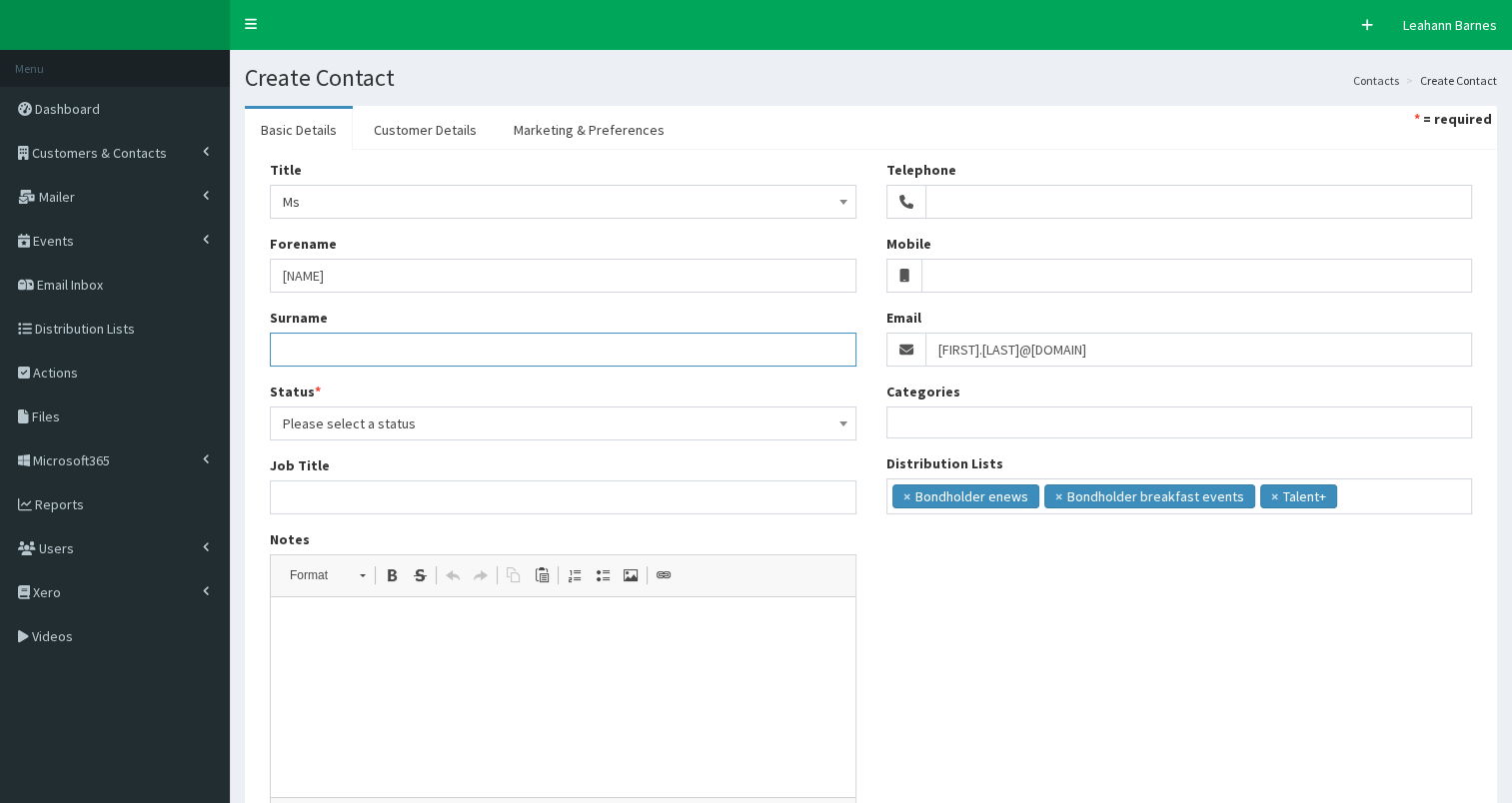 click on "Surname" at bounding box center (563, 350) 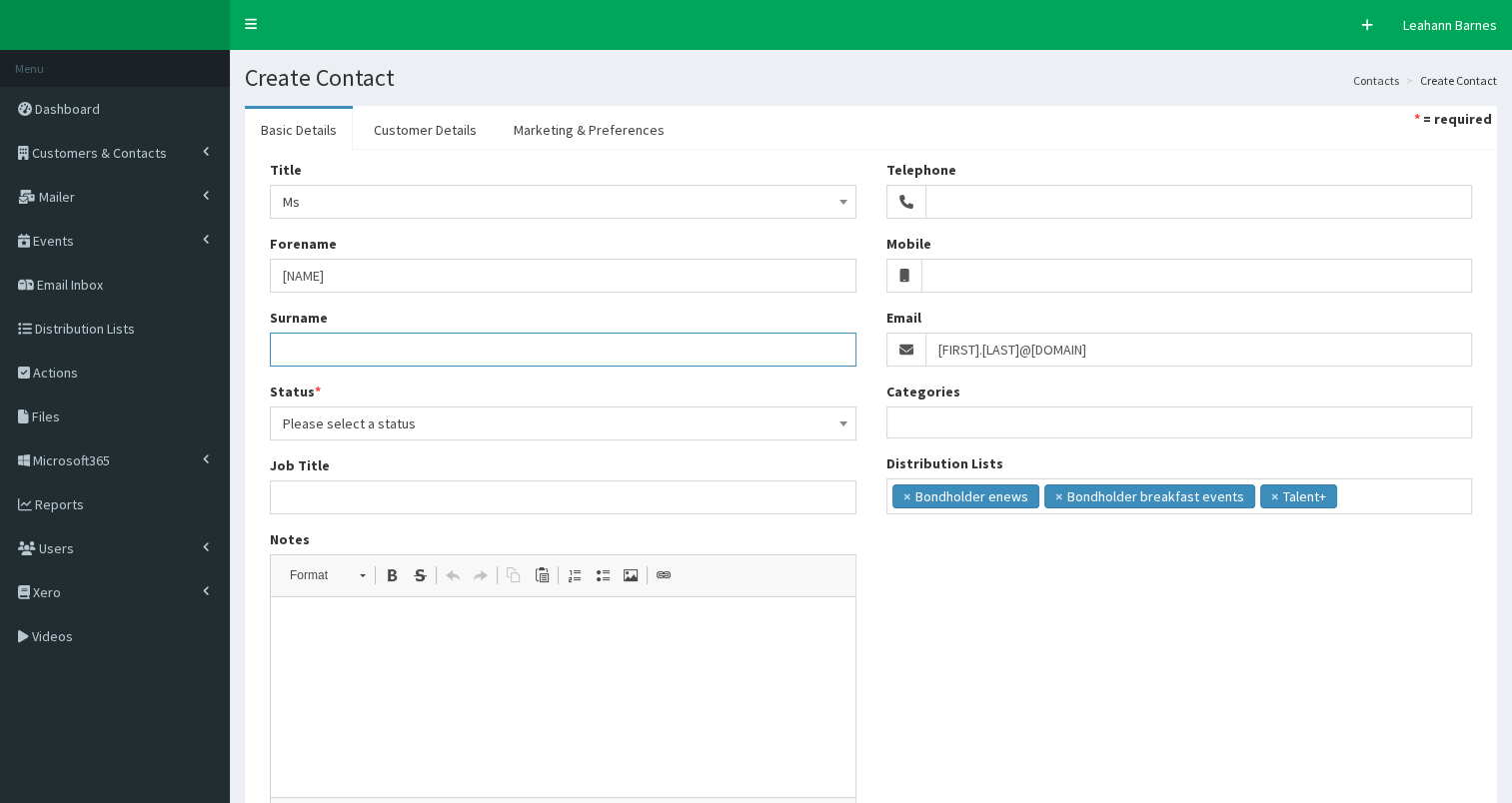 paste on "lea.freour@lampada.co" 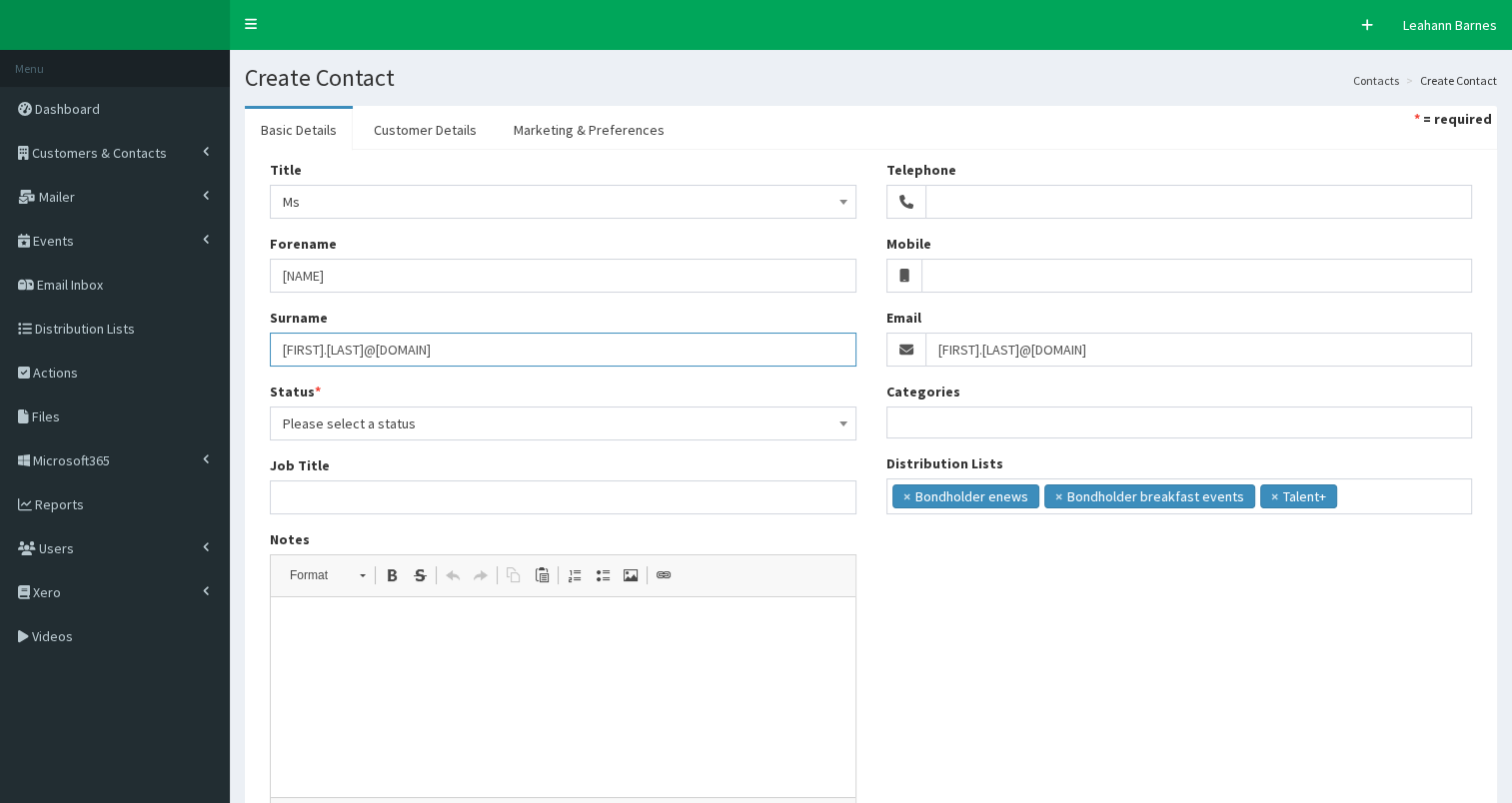 click on "lea.freour@lampada.co" at bounding box center (563, 350) 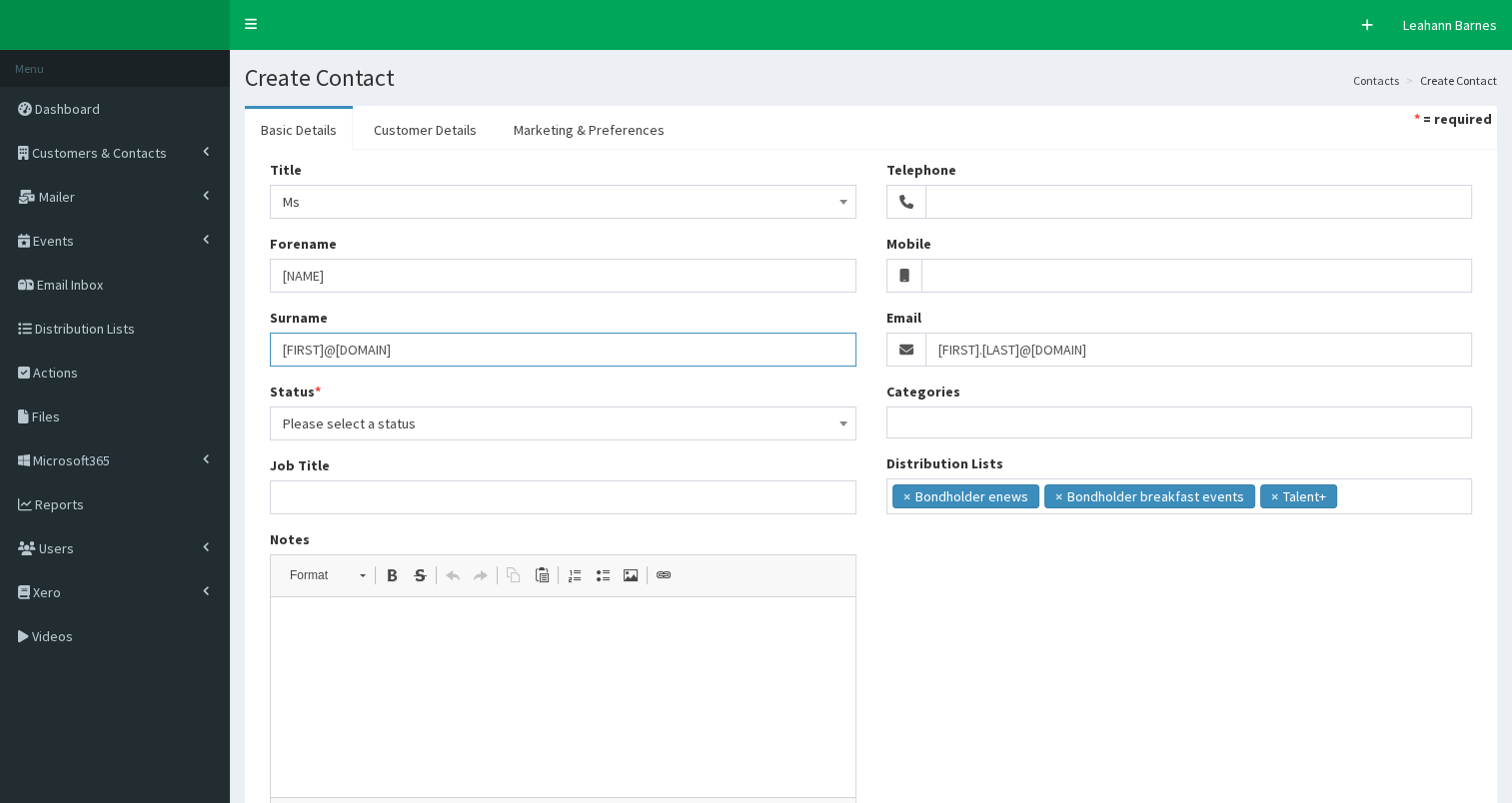 click on "Freour@lampada.co" at bounding box center (563, 350) 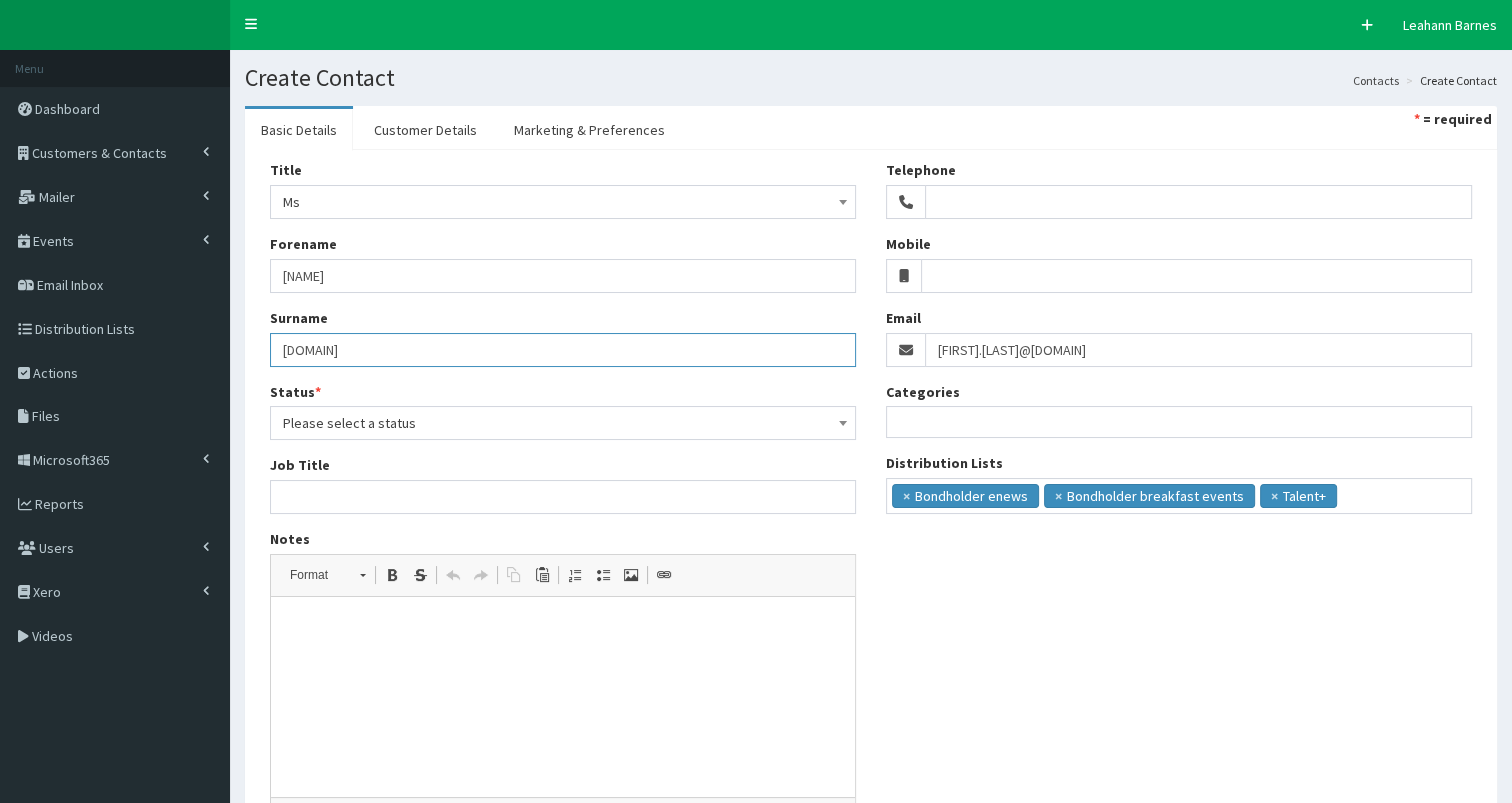 drag, startPoint x: 275, startPoint y: 351, endPoint x: 433, endPoint y: 358, distance: 158.15499 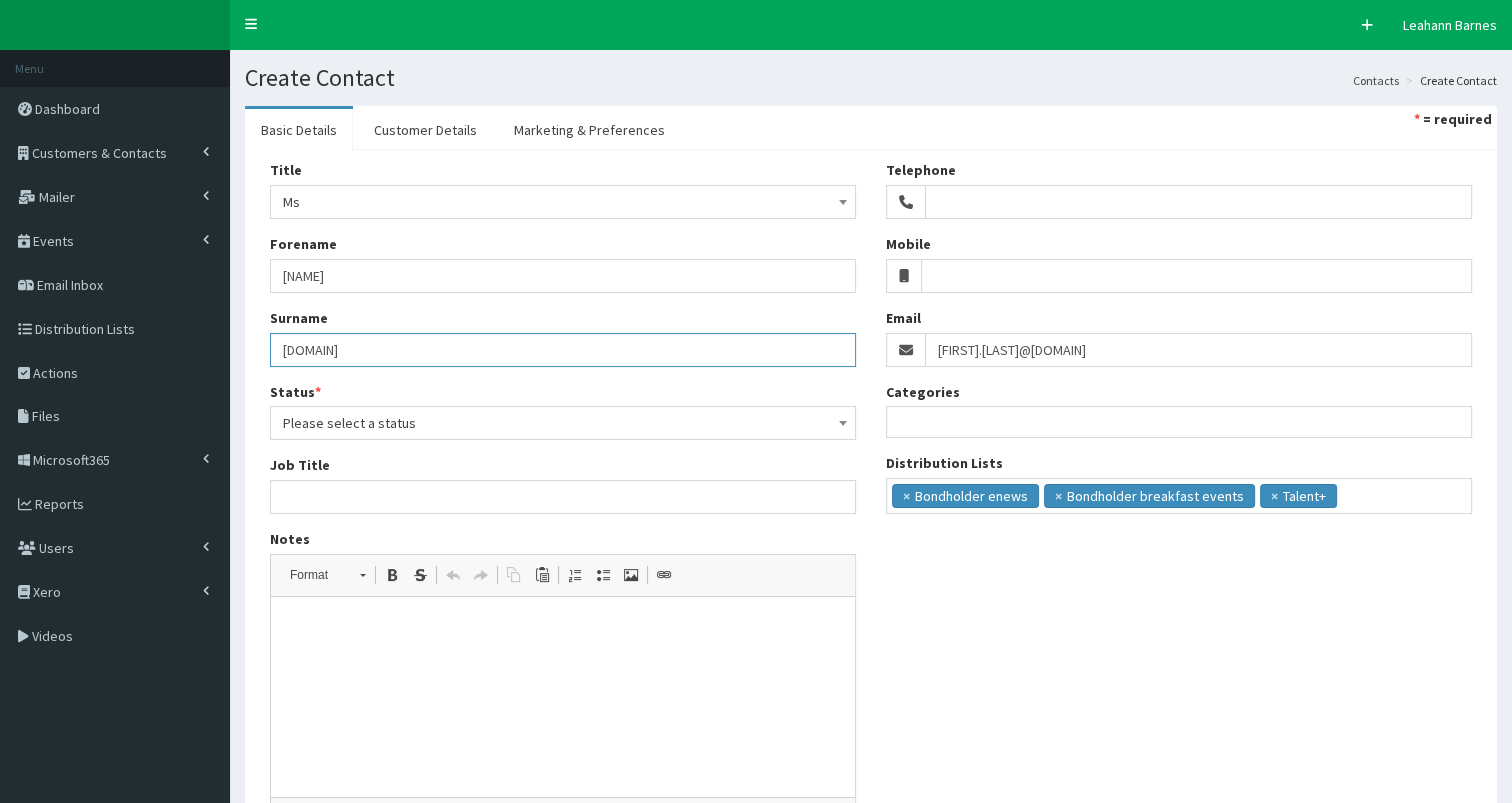 click on "Freour" at bounding box center (563, 350) 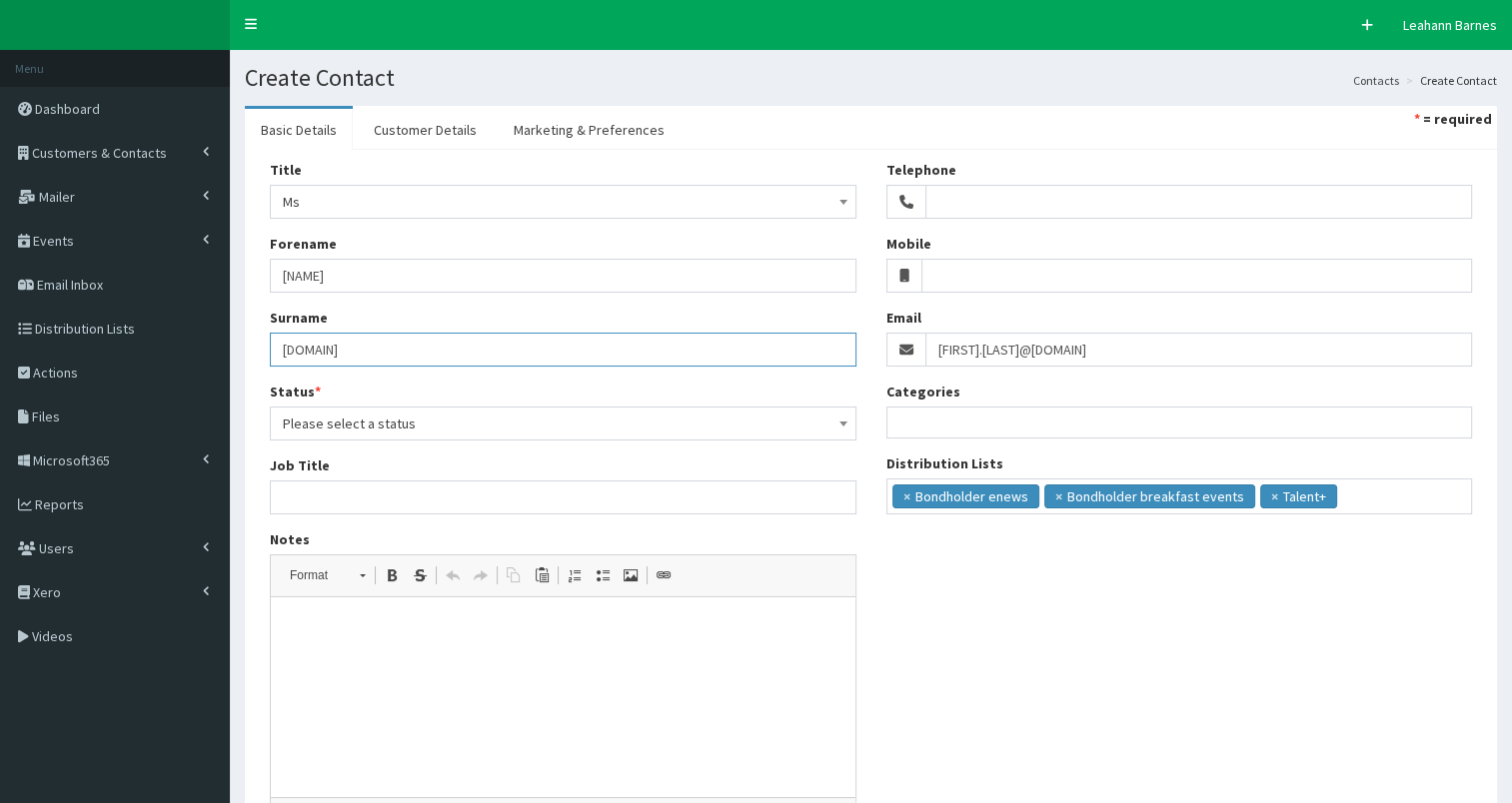 type on "Freour" 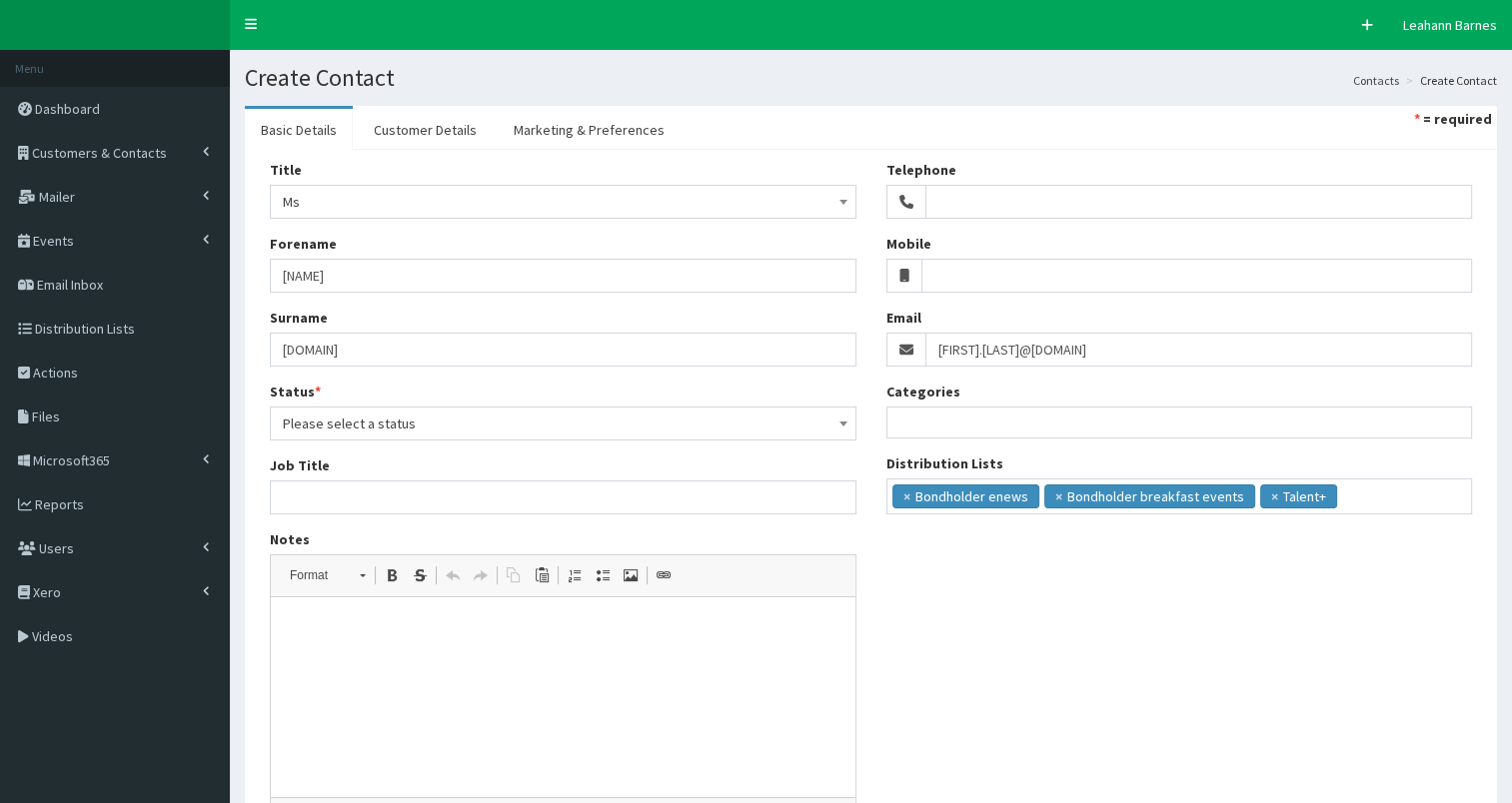click on "Please select a status" at bounding box center [563, 423] 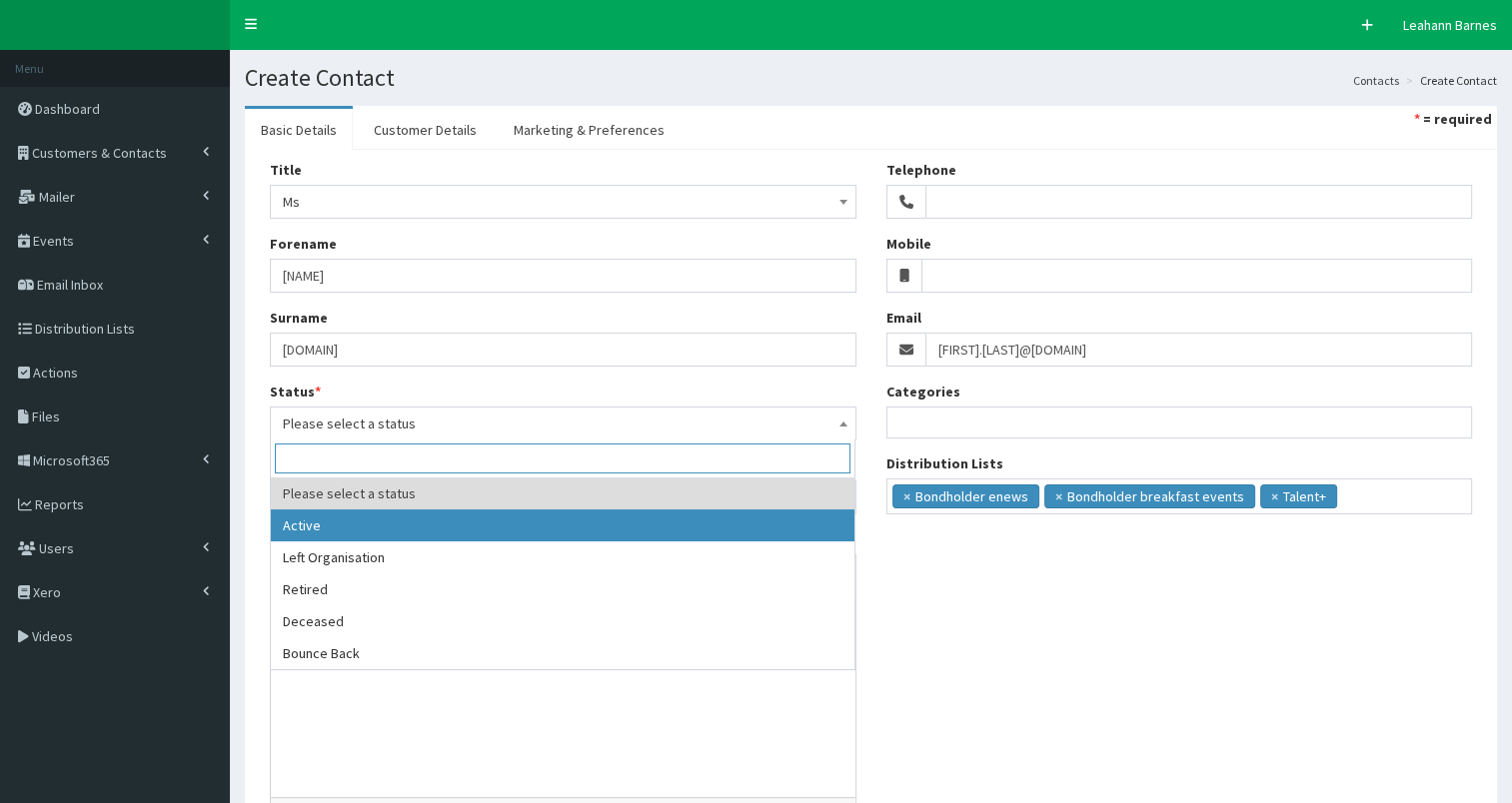 select on "1" 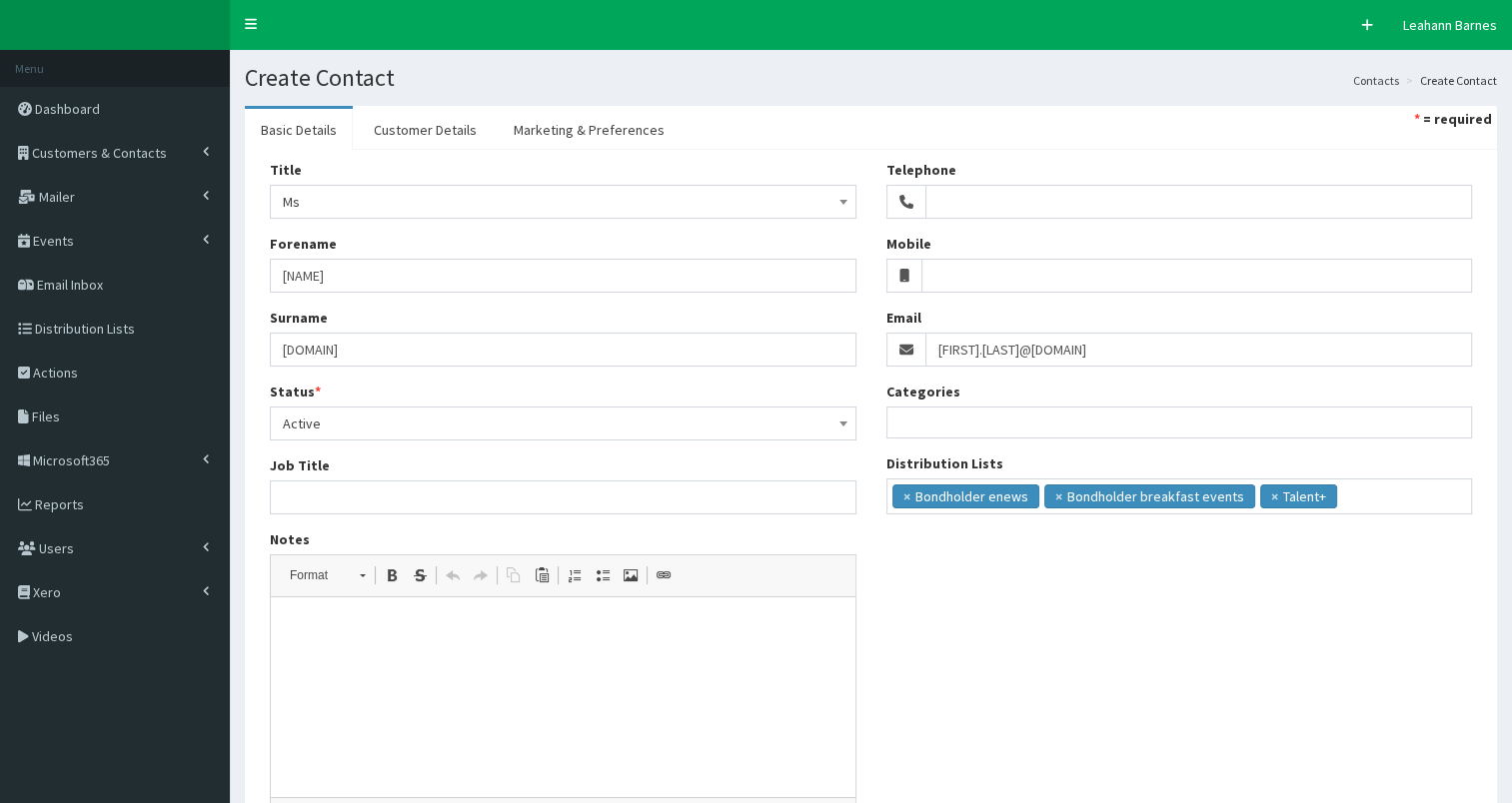 scroll, scrollTop: 192, scrollLeft: 0, axis: vertical 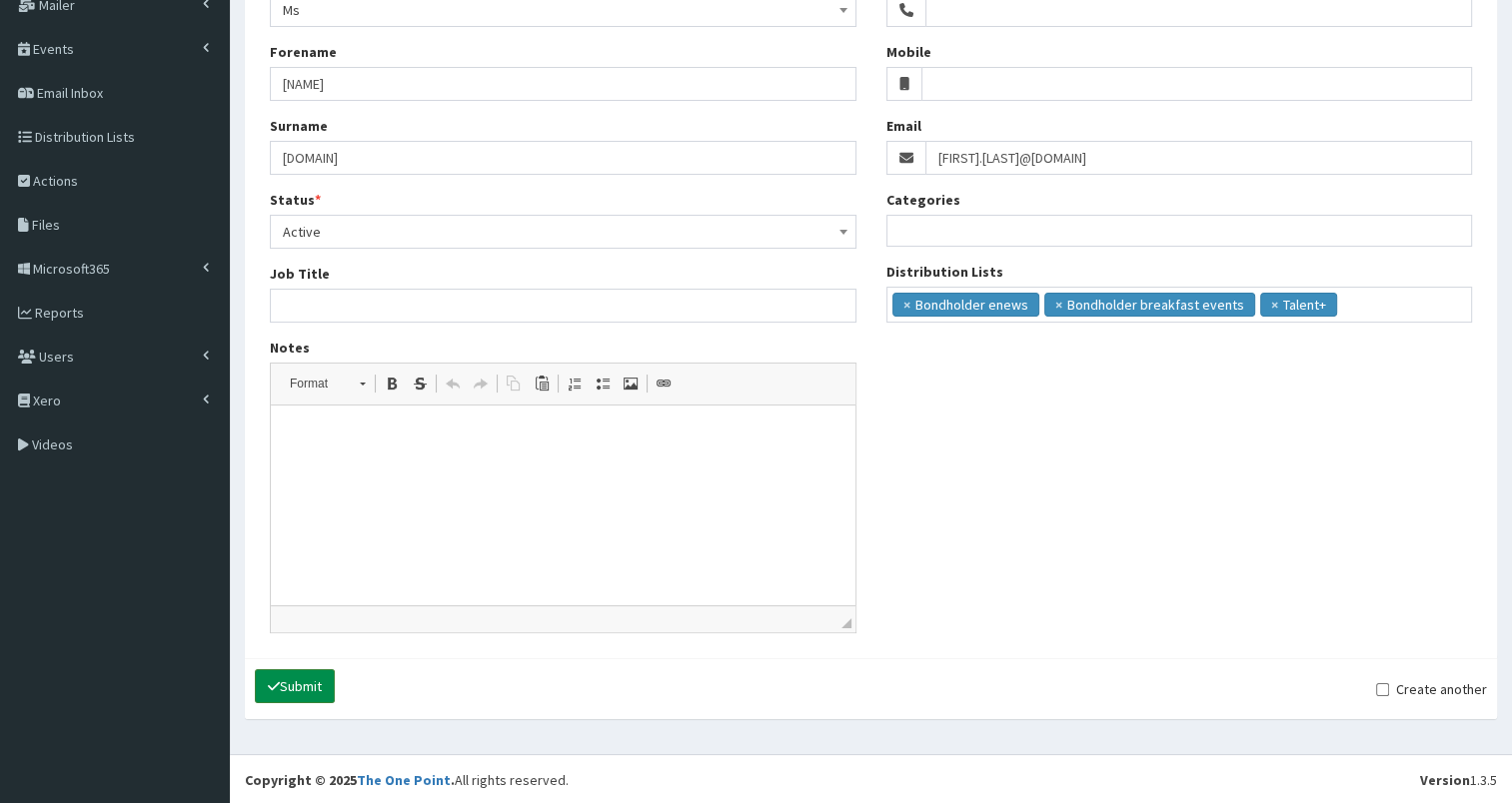 click on "Submit" at bounding box center [295, 686] 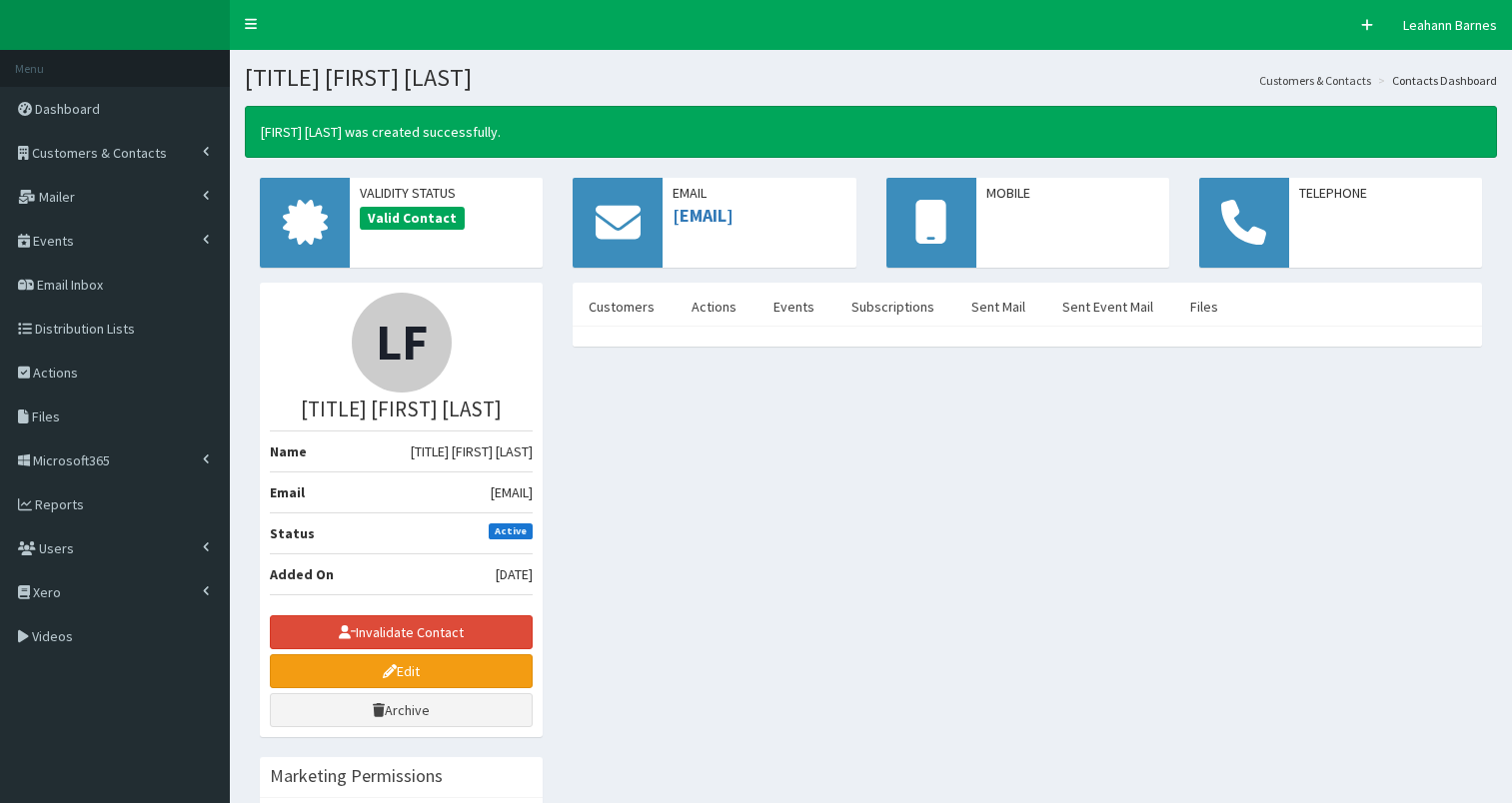 scroll, scrollTop: 0, scrollLeft: 0, axis: both 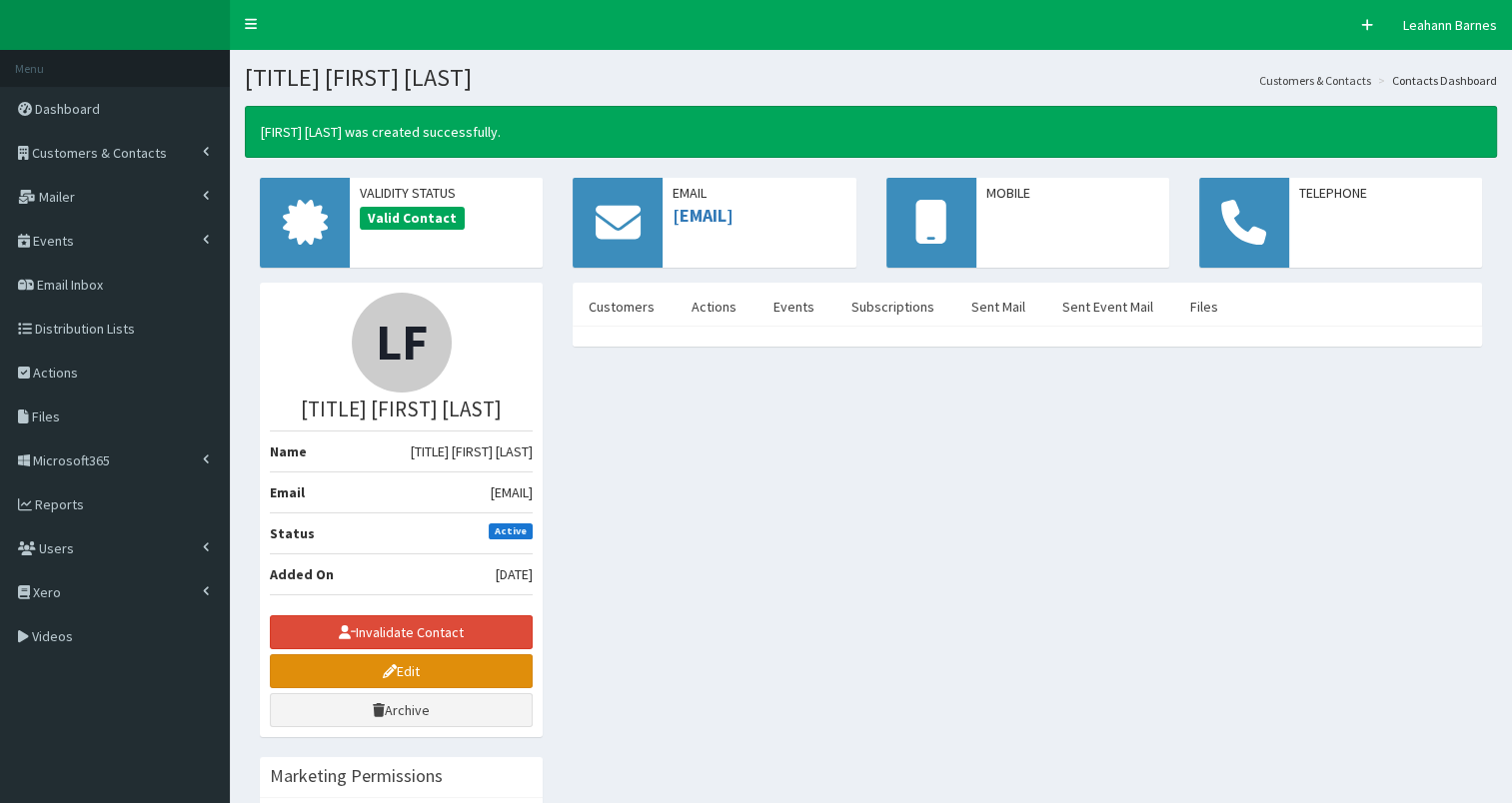 click 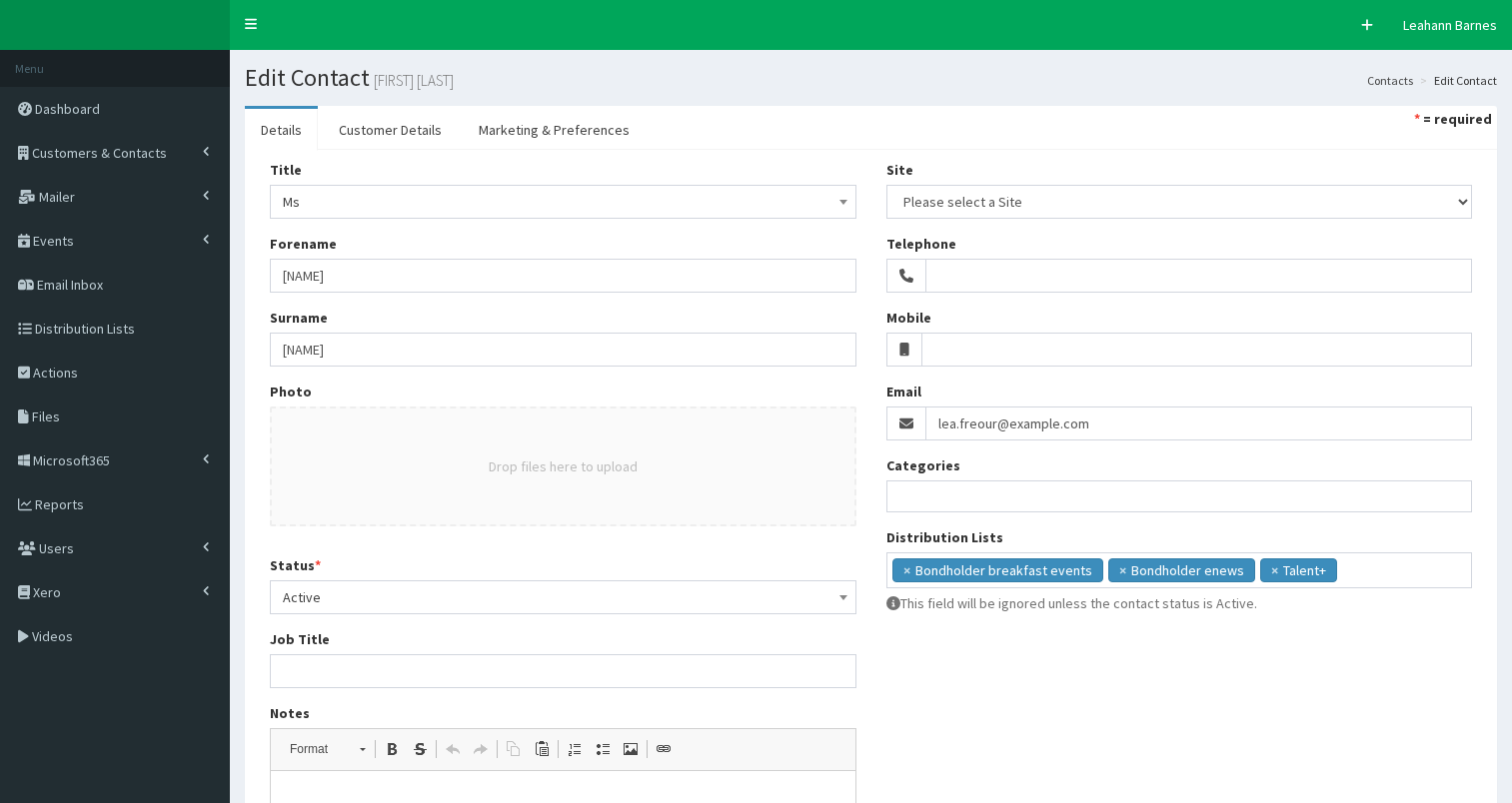 select 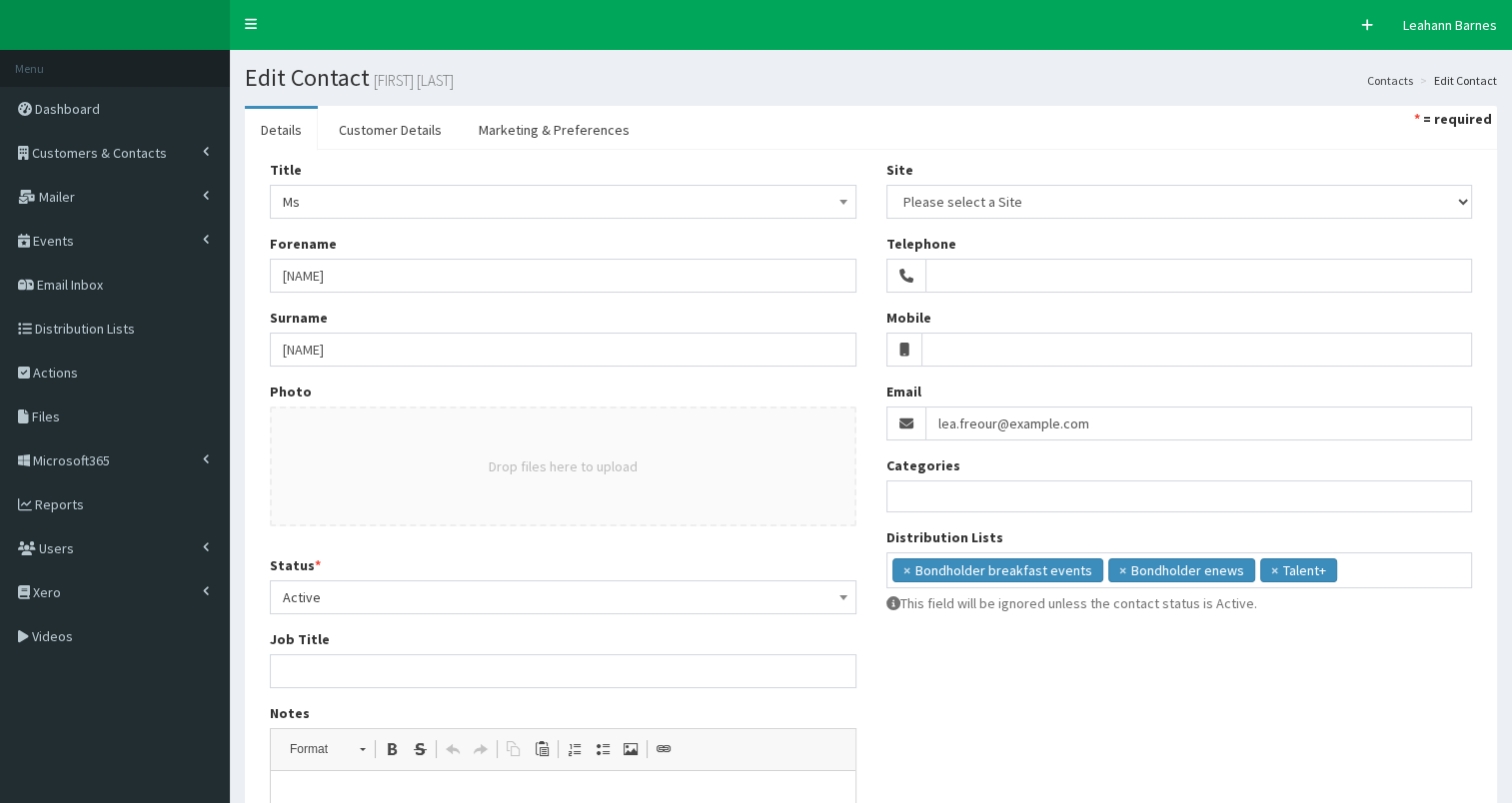 scroll, scrollTop: 0, scrollLeft: 0, axis: both 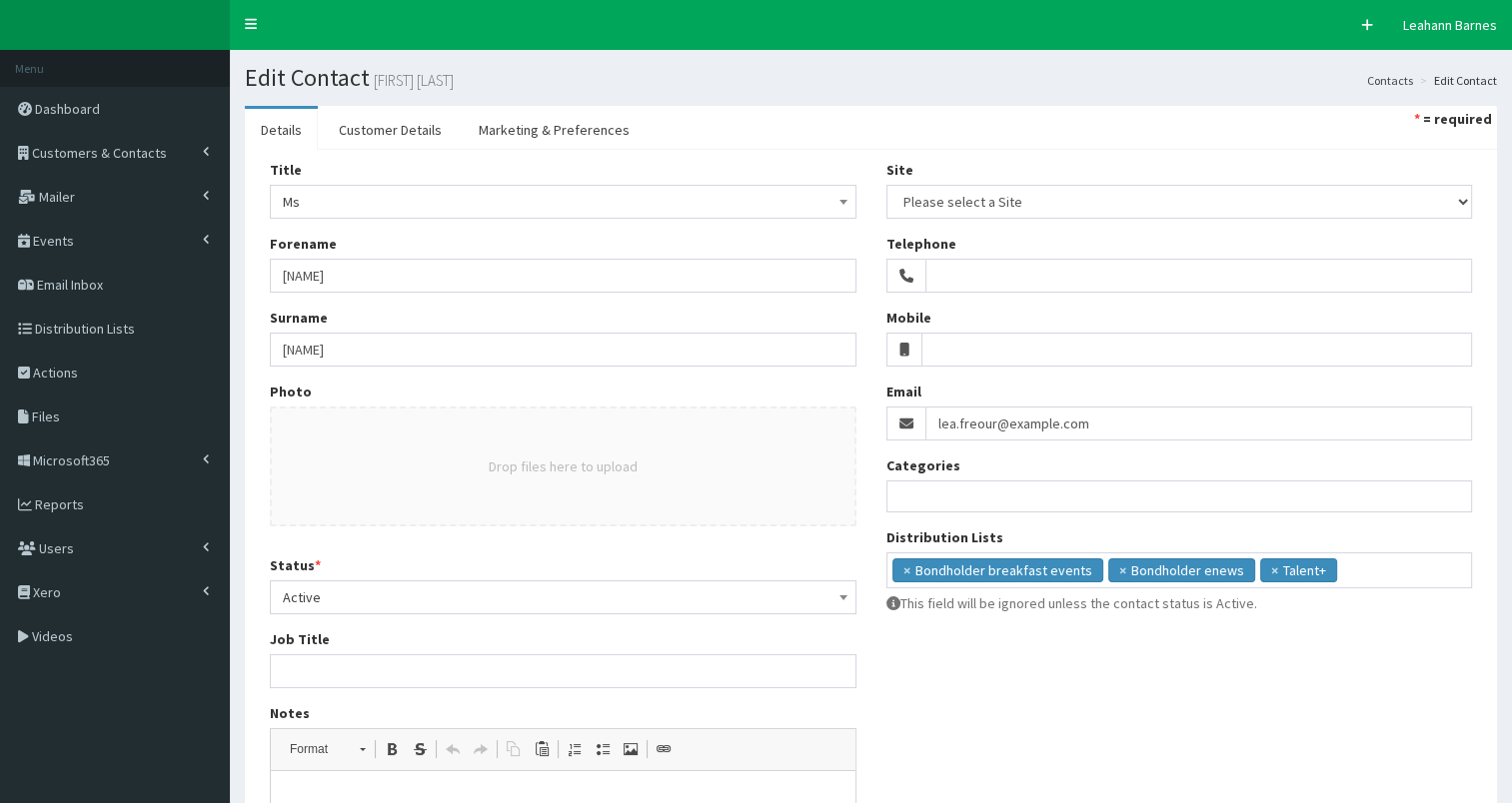 click on "Ms" at bounding box center [563, 202] 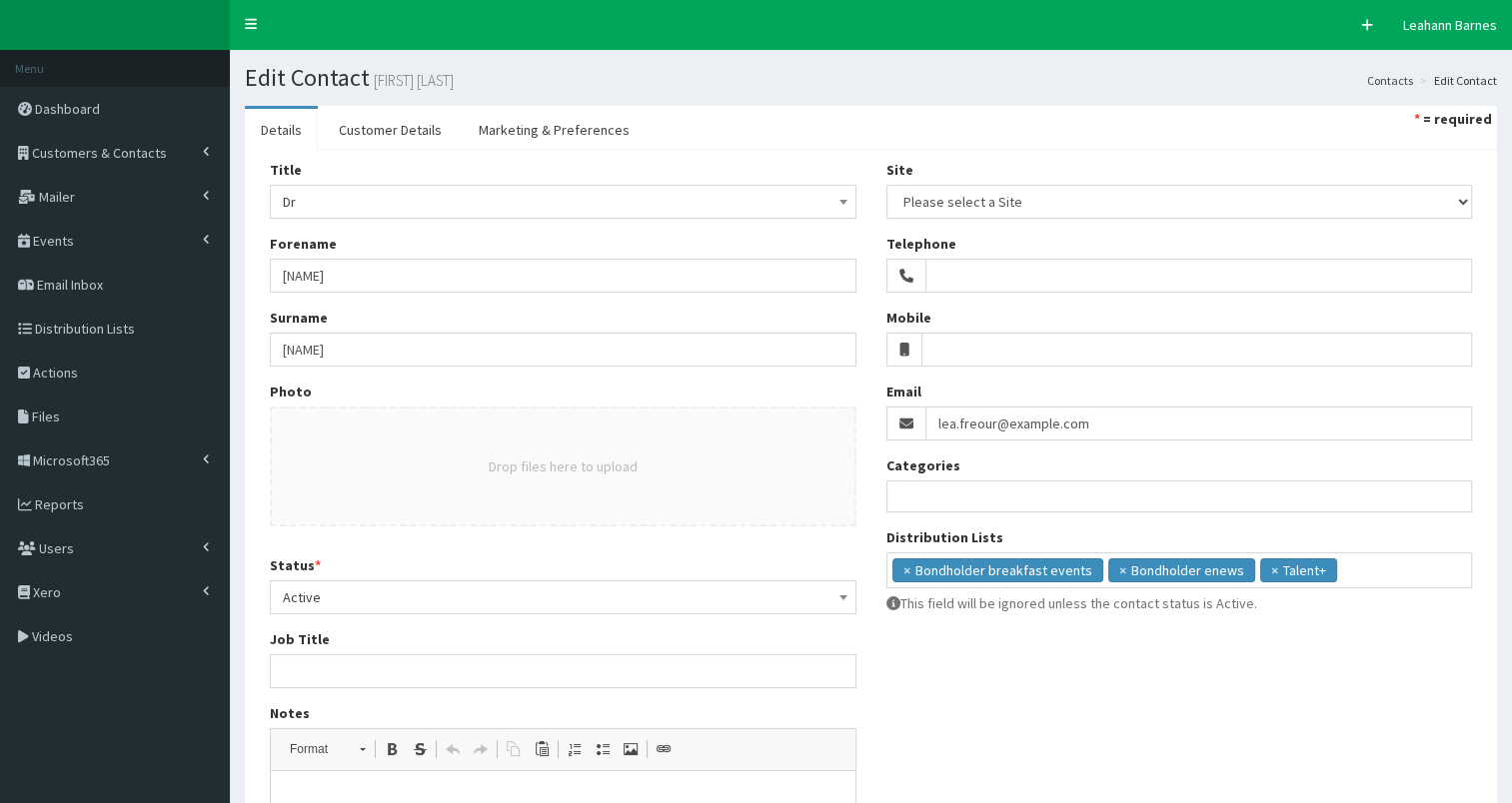 select on "5" 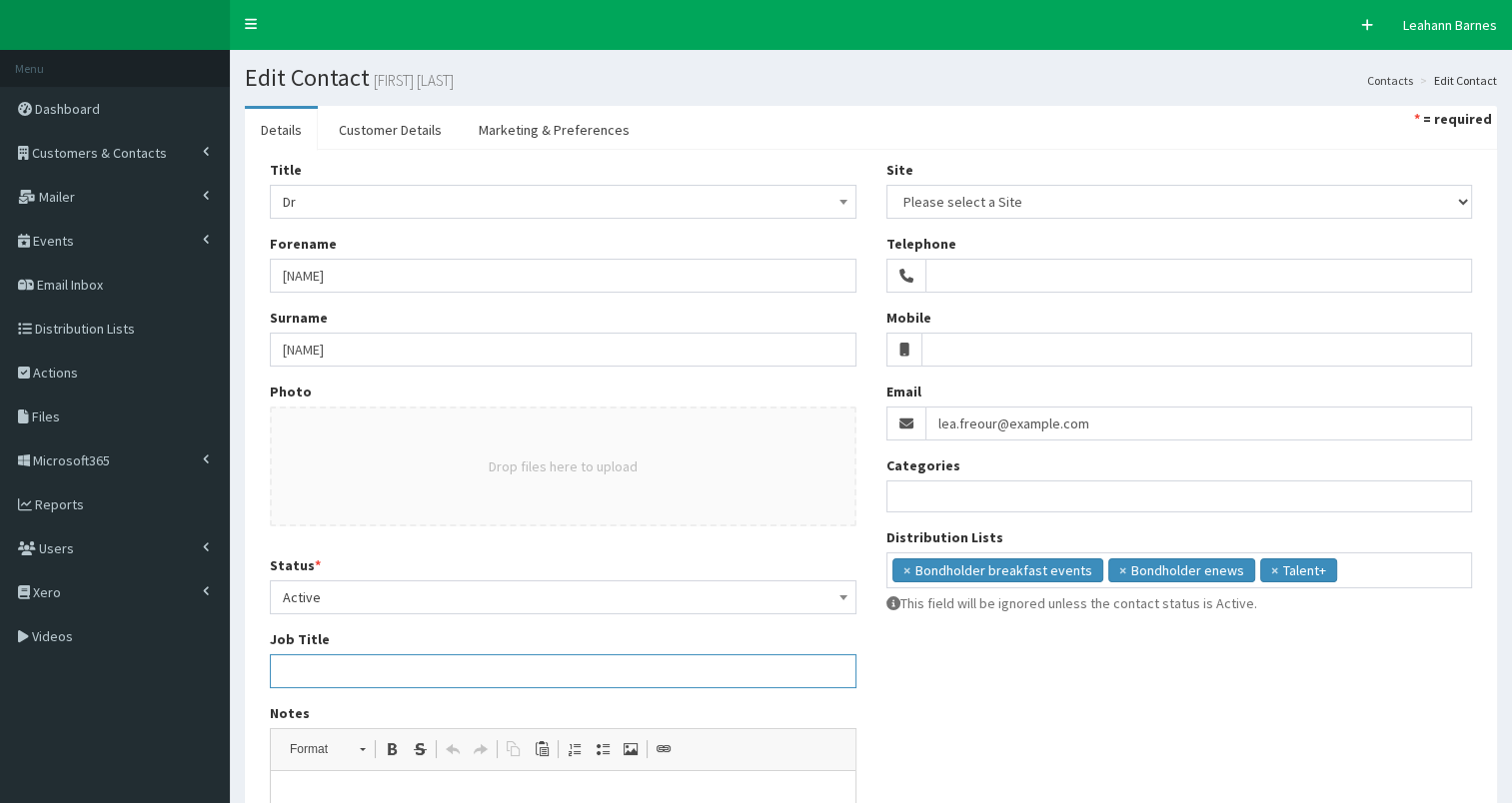 click on "Job Title" at bounding box center (563, 671) 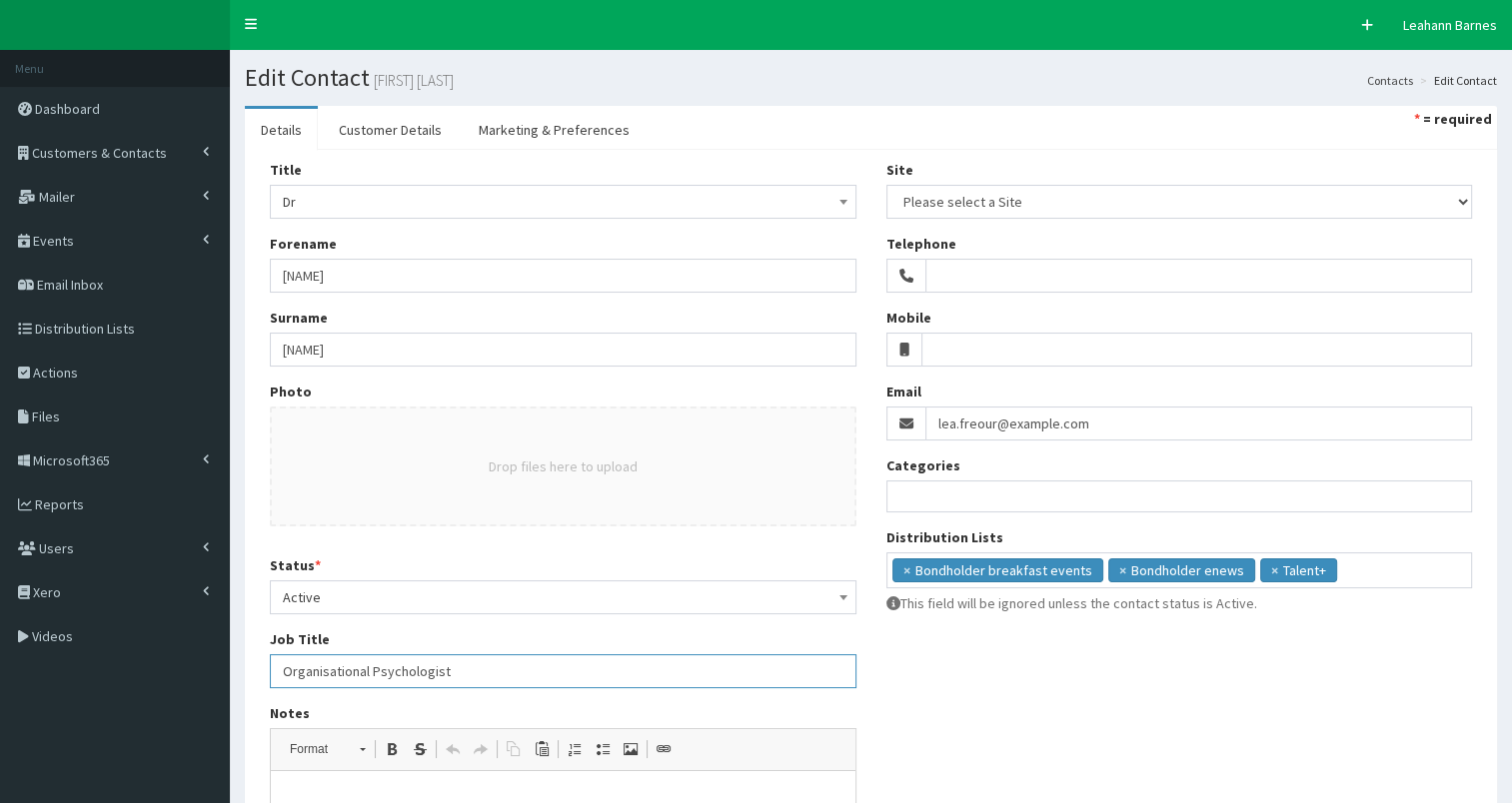 scroll, scrollTop: 360, scrollLeft: 0, axis: vertical 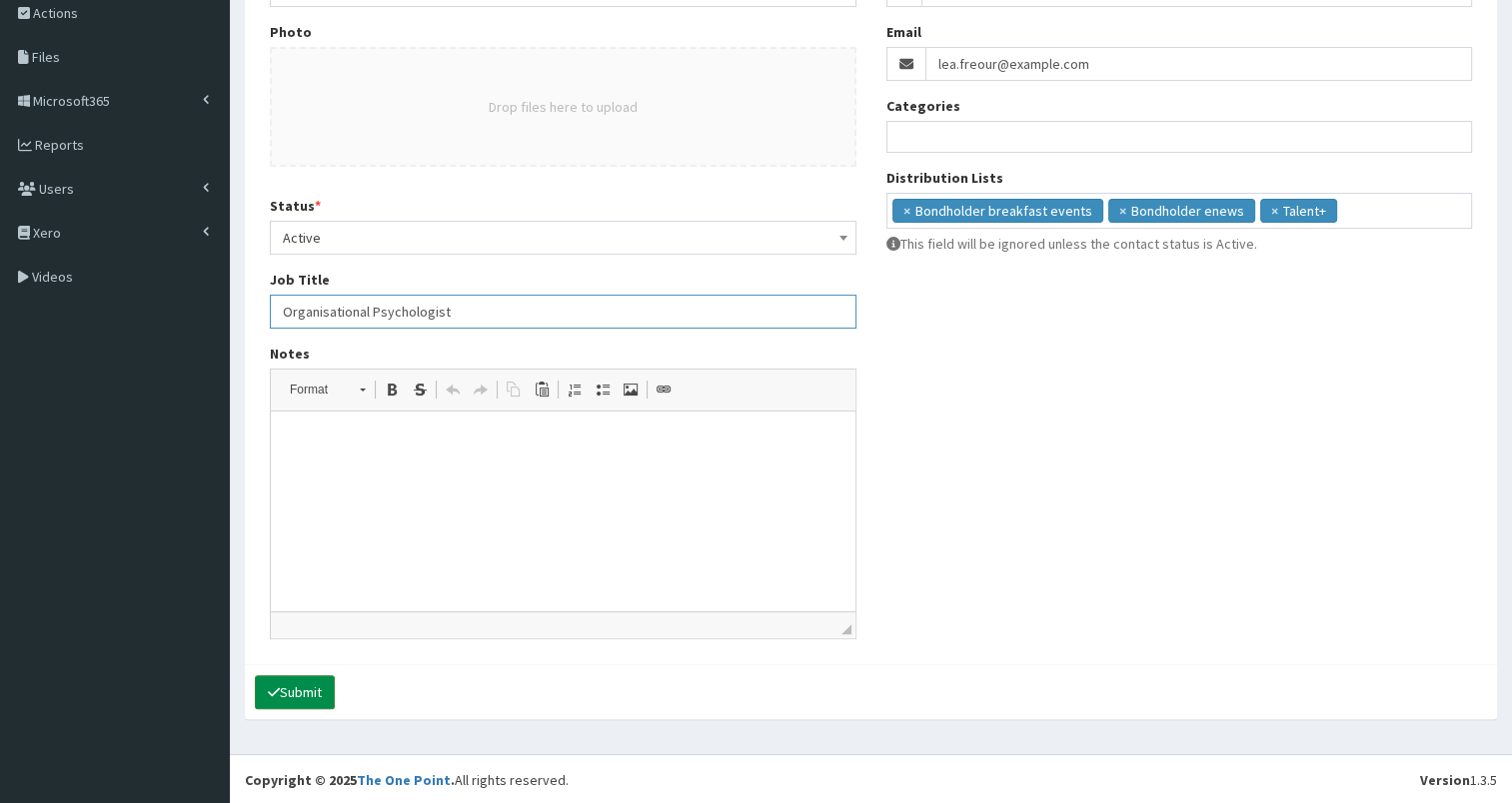 type on "Organisational Psychologist" 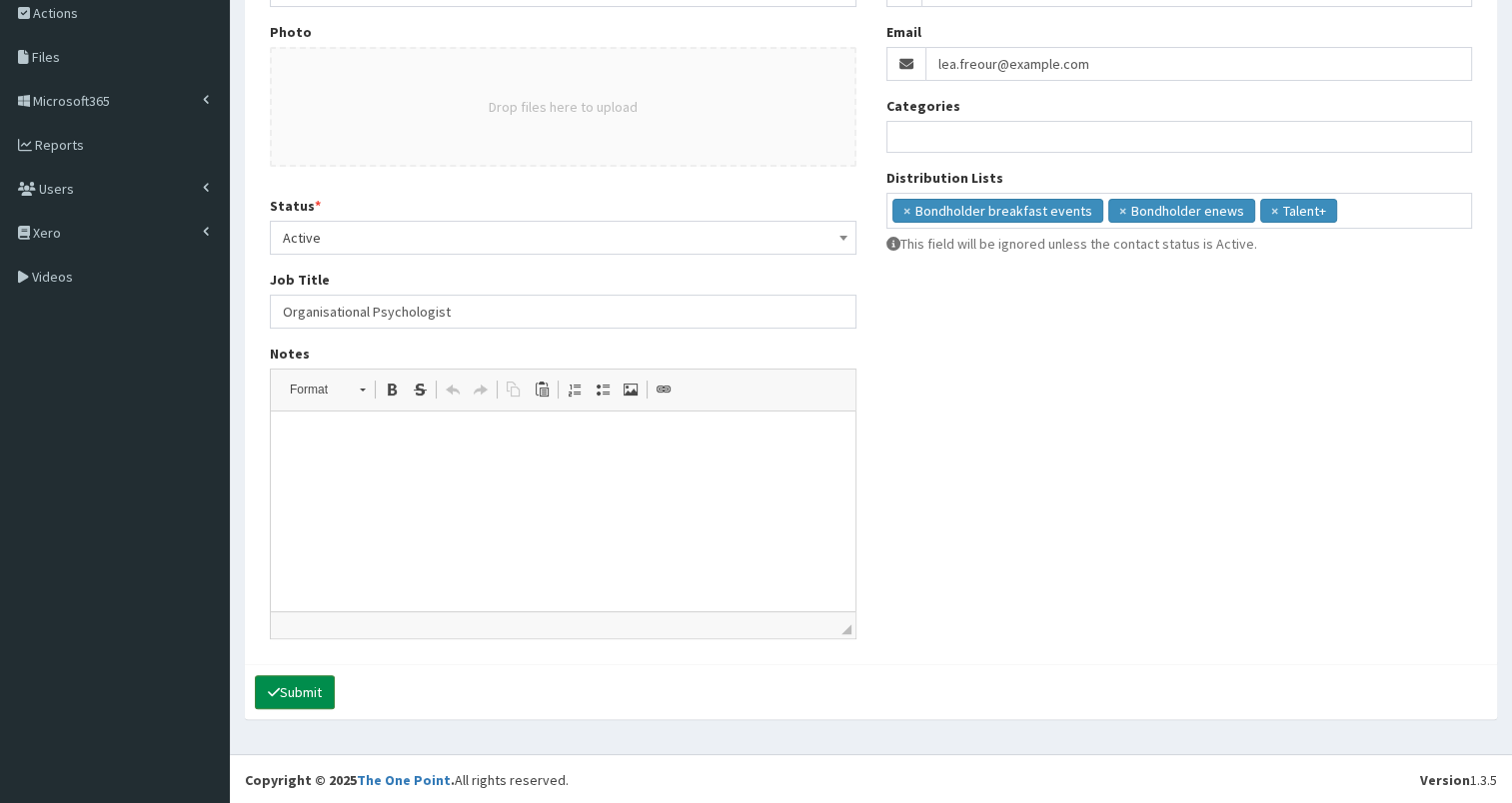click on "Submit" at bounding box center (295, 692) 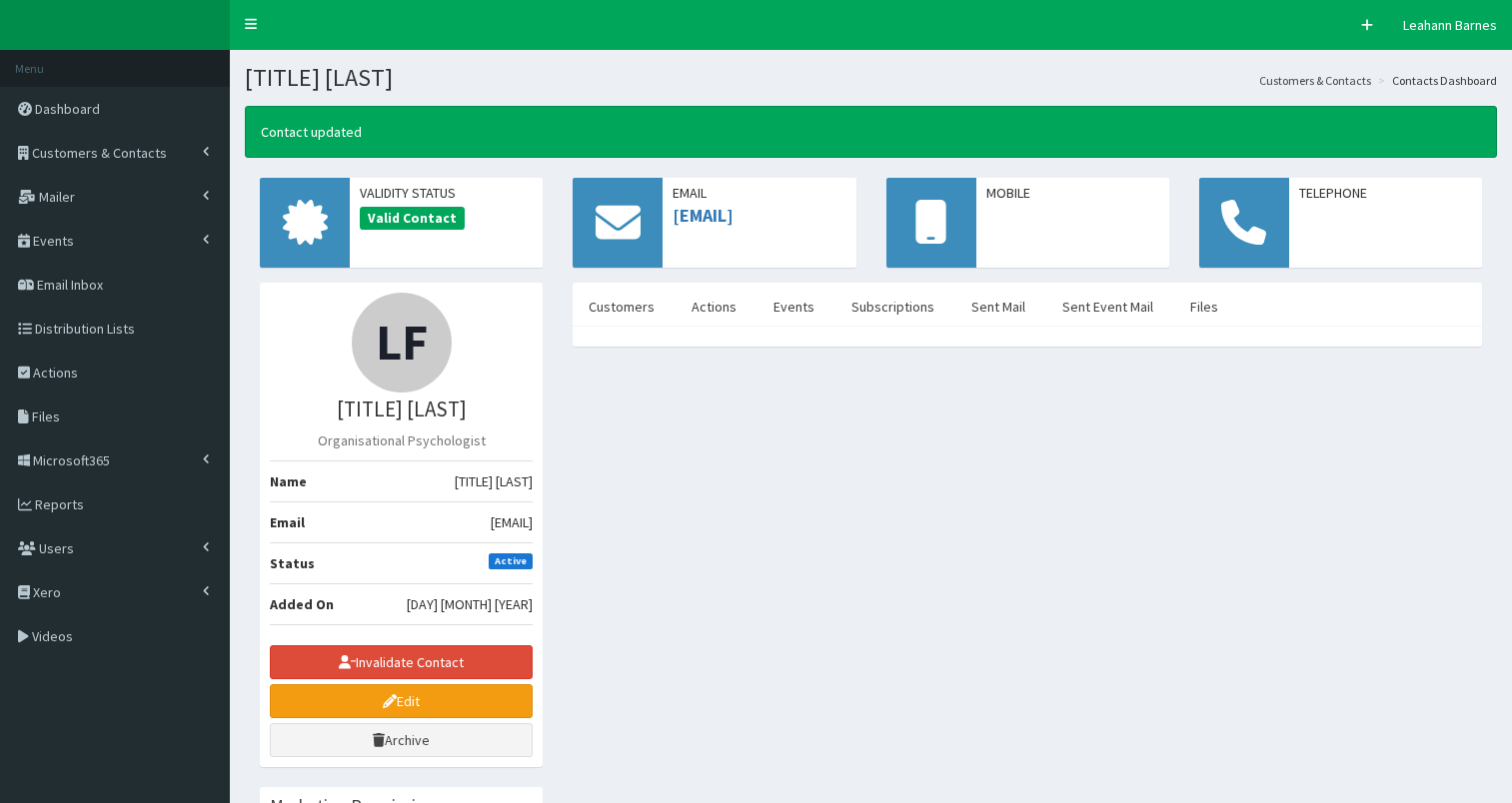 scroll, scrollTop: 0, scrollLeft: 0, axis: both 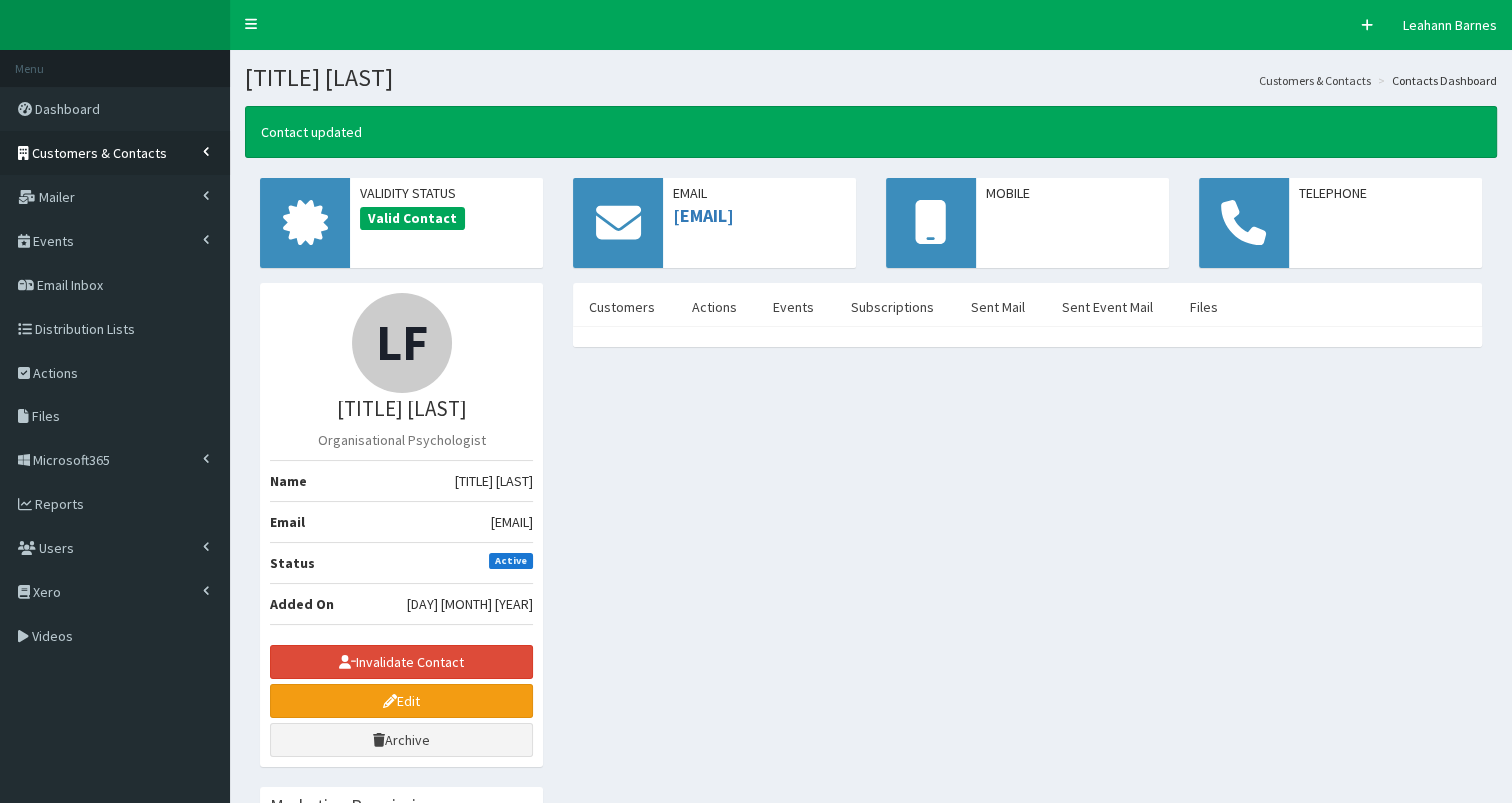 click on "Customers & Contacts" at bounding box center (99, 153) 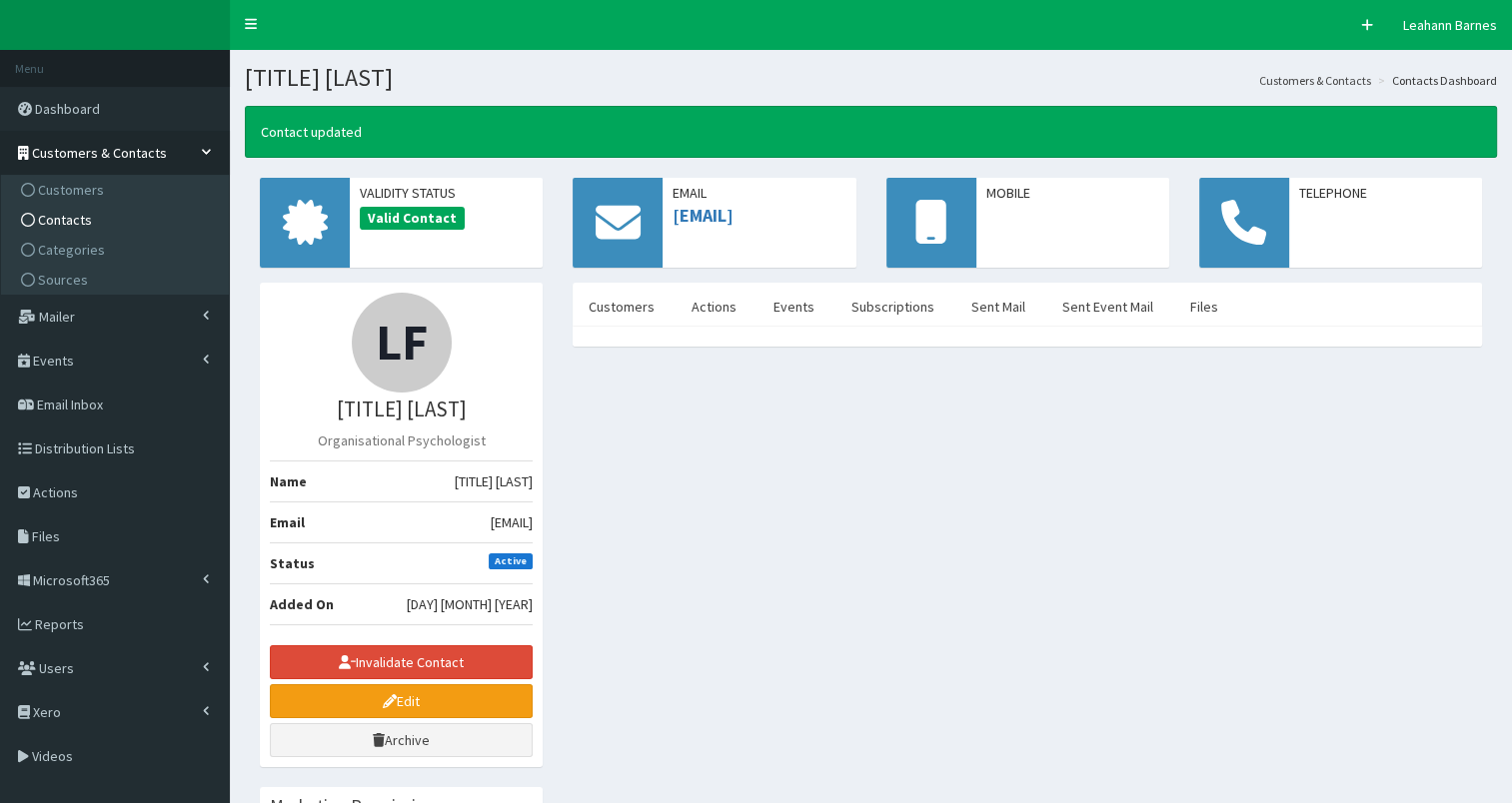 click on "Contacts" at bounding box center [117, 220] 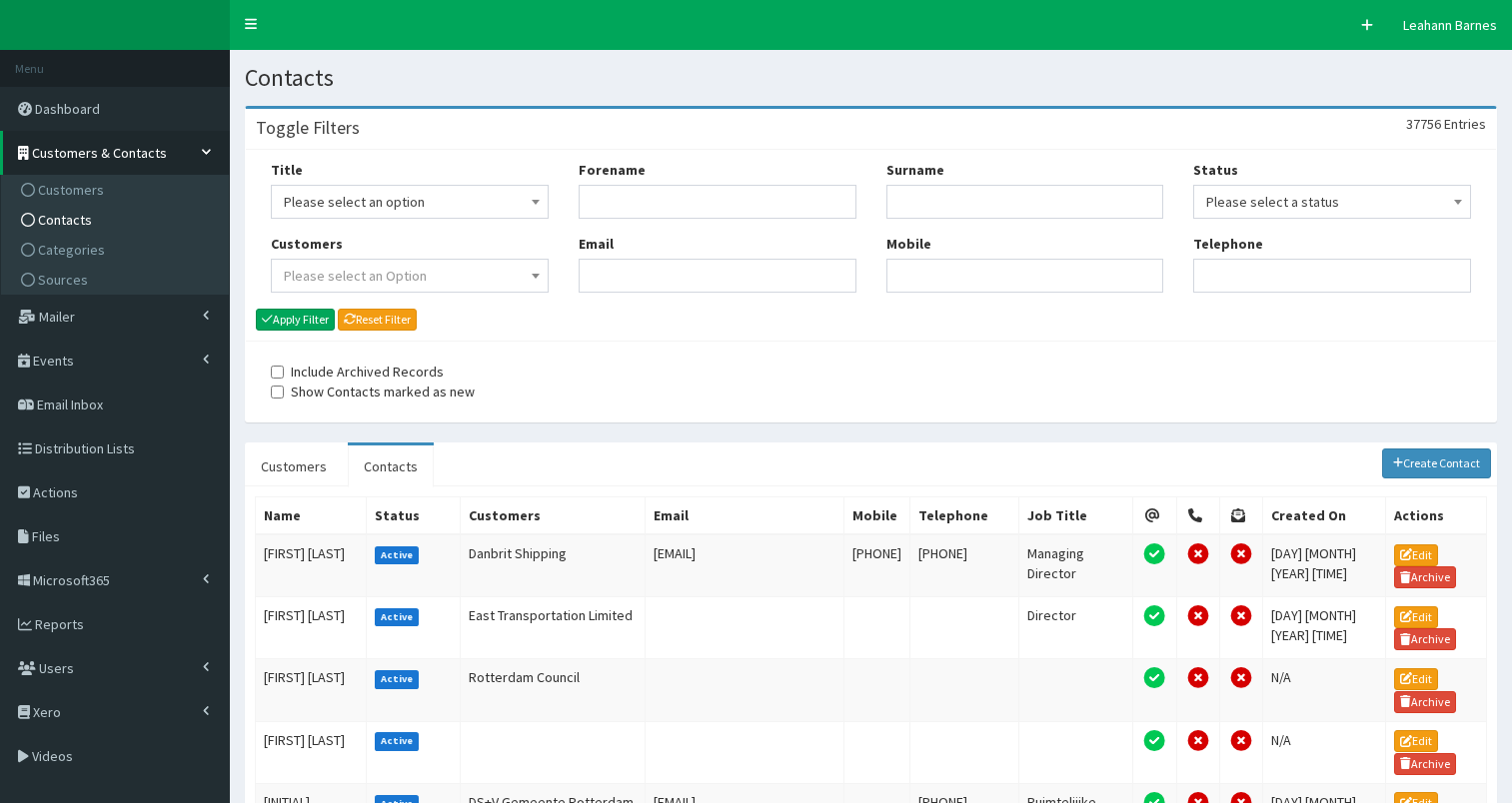 scroll, scrollTop: 0, scrollLeft: 0, axis: both 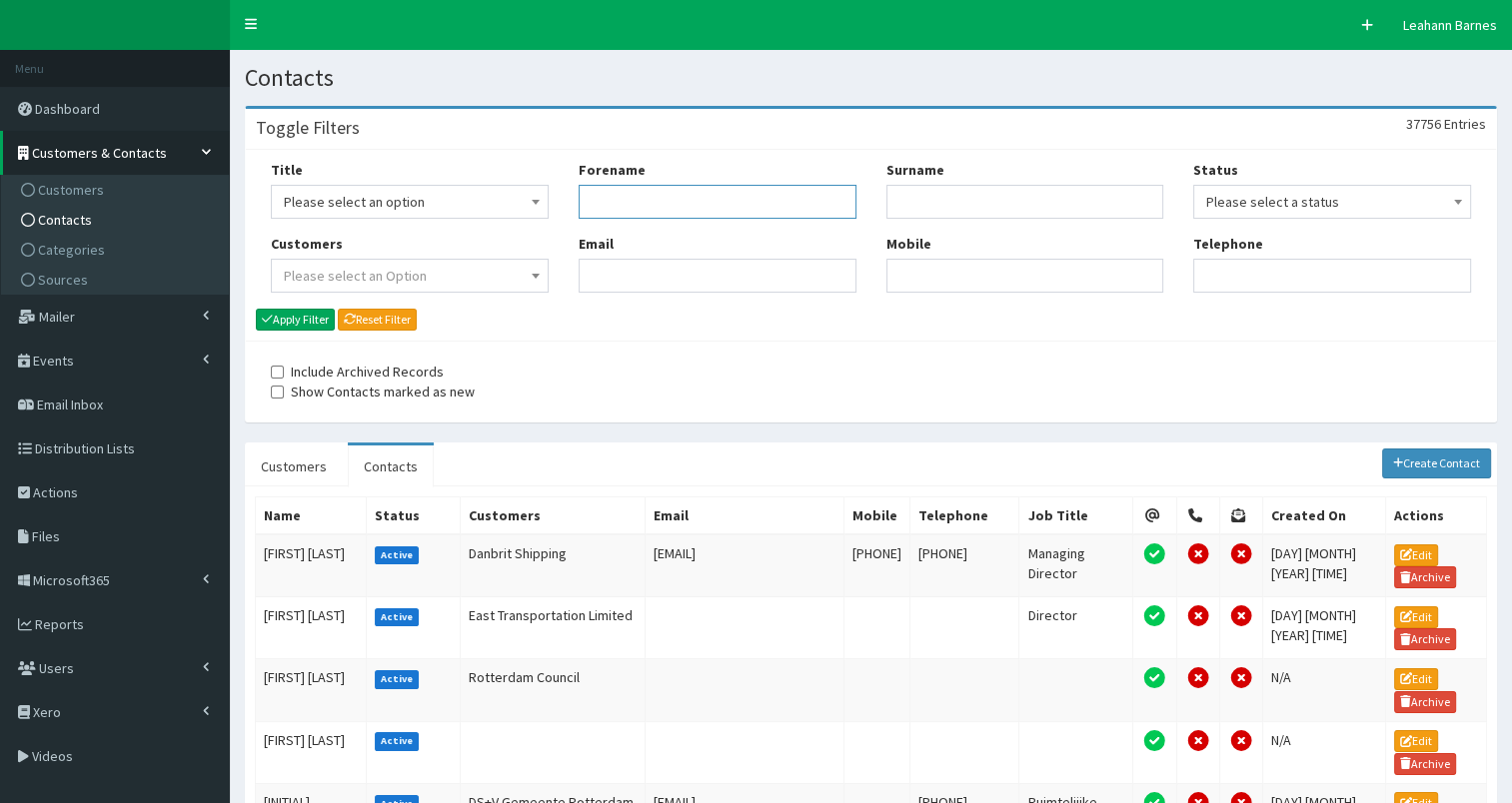 click on "Forename" at bounding box center (718, 202) 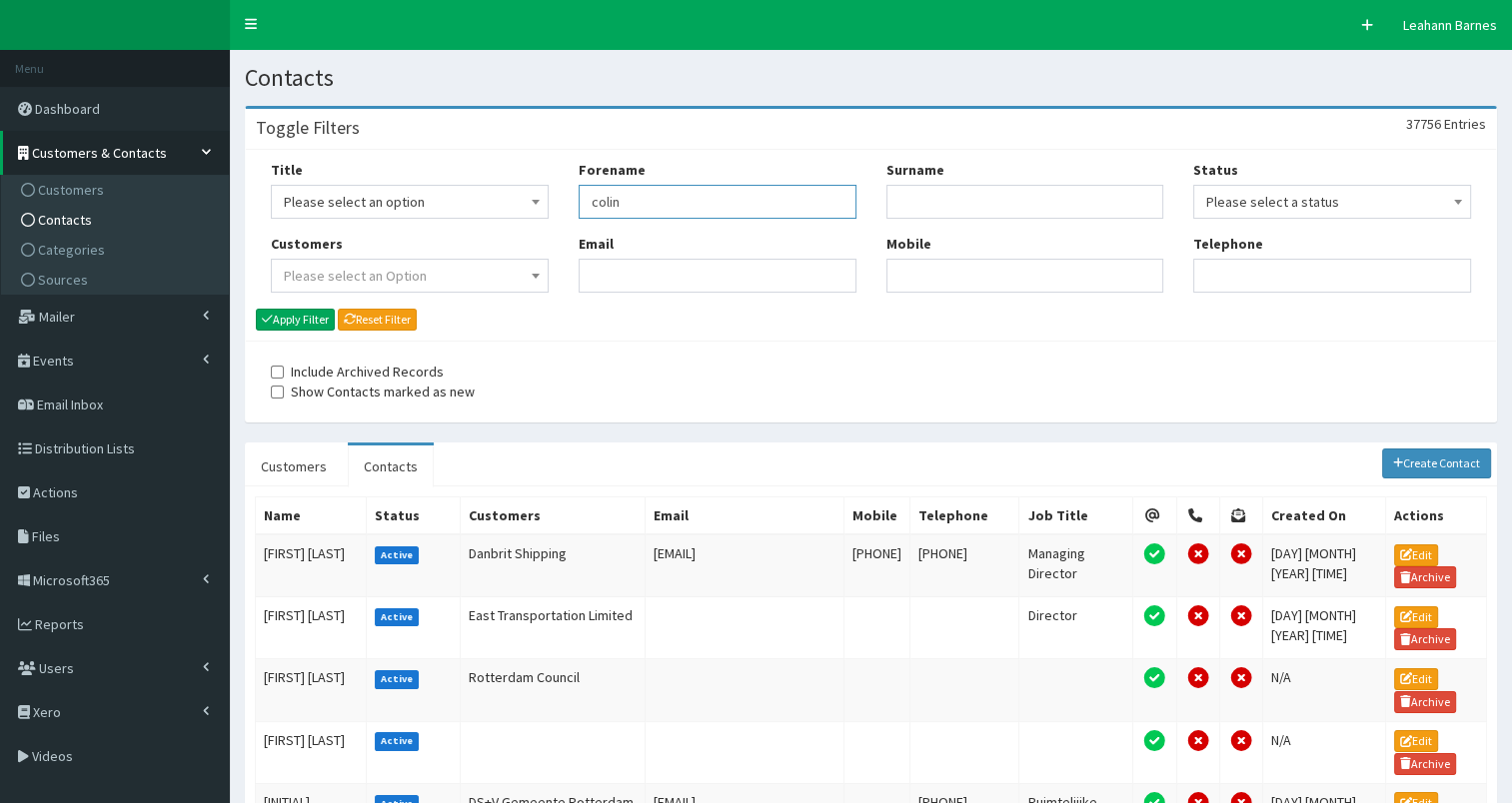 type on "colin" 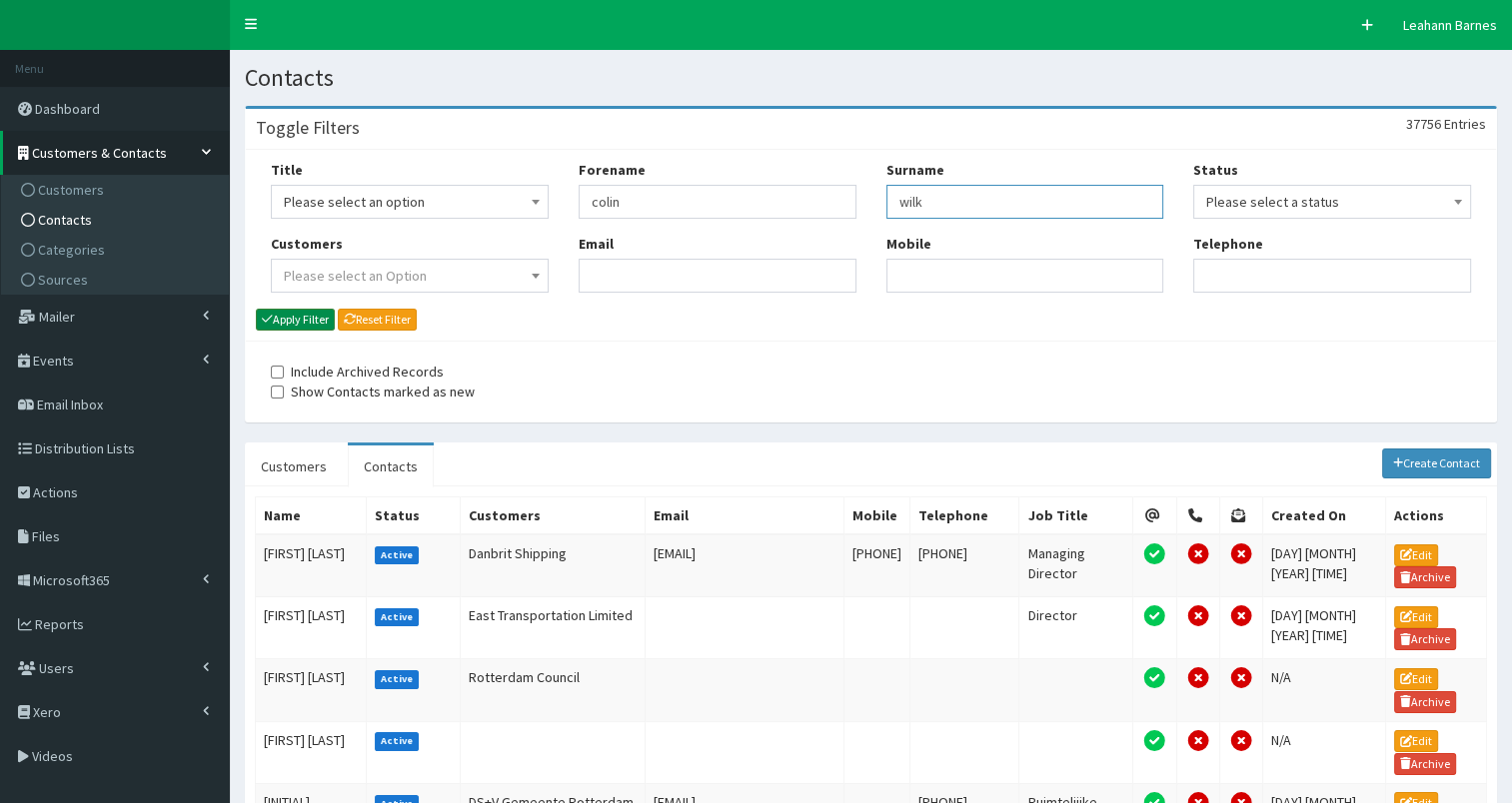 type on "wilk" 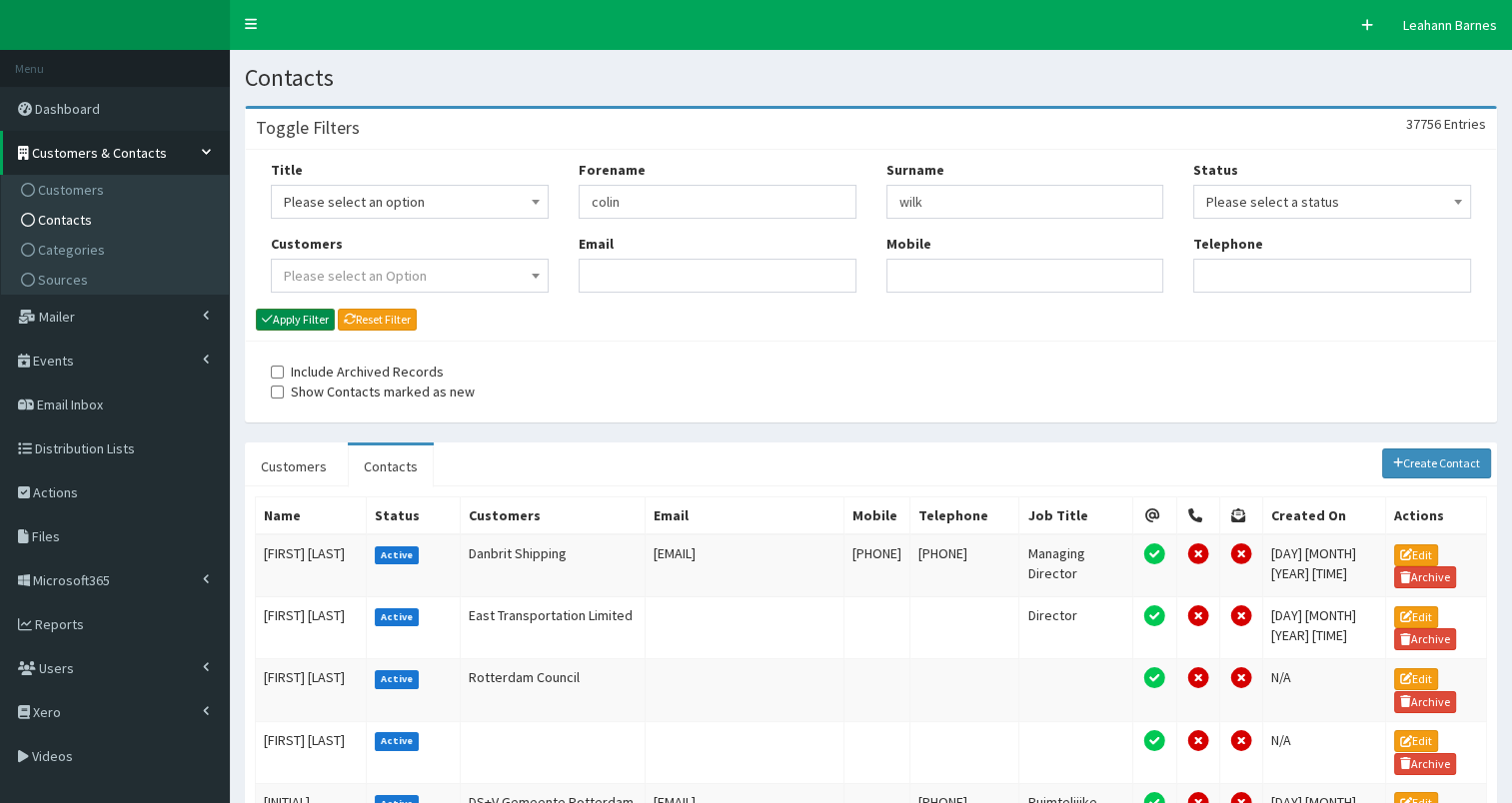 click on "Apply Filter" at bounding box center (295, 320) 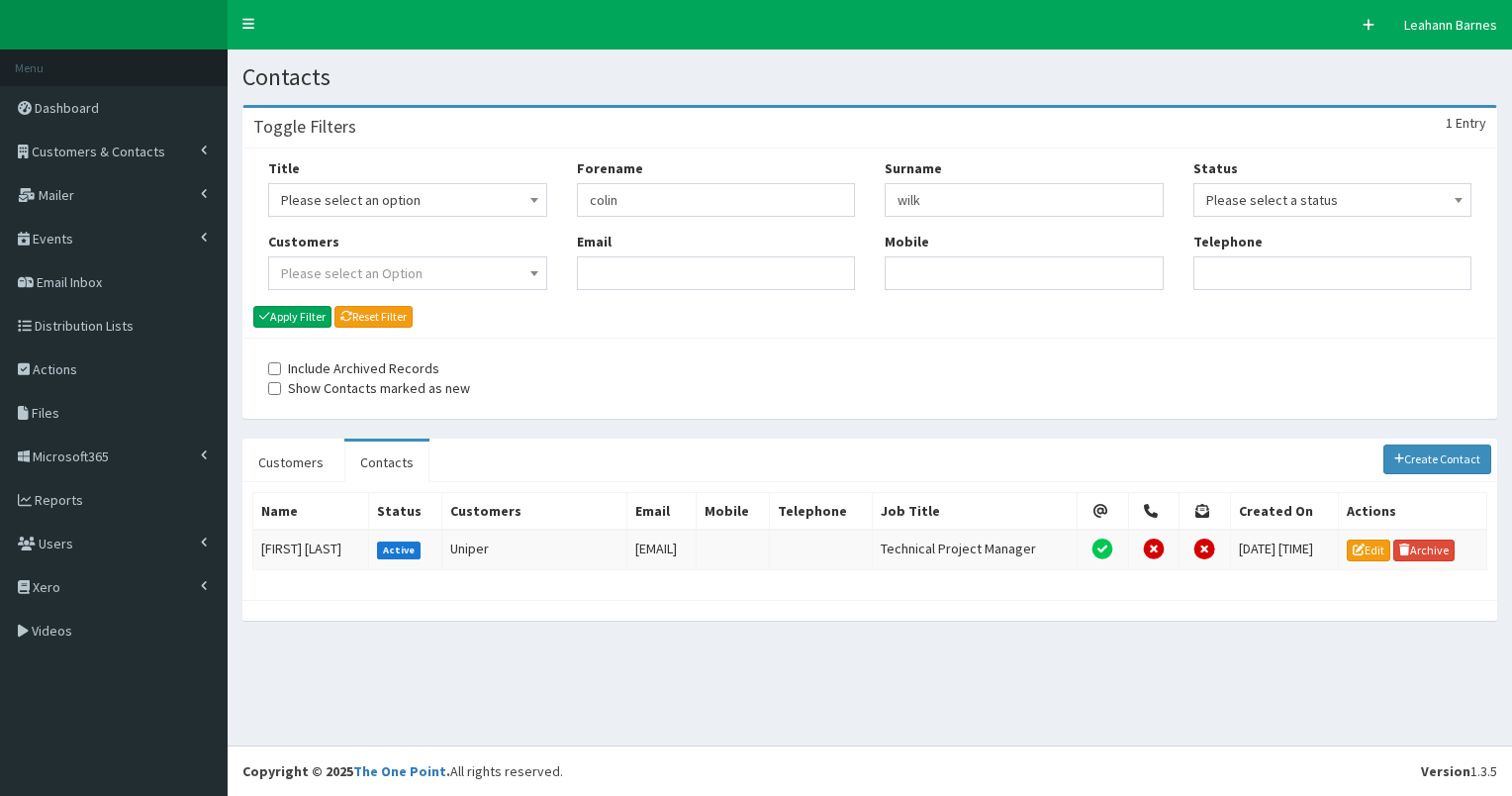 scroll, scrollTop: 0, scrollLeft: 0, axis: both 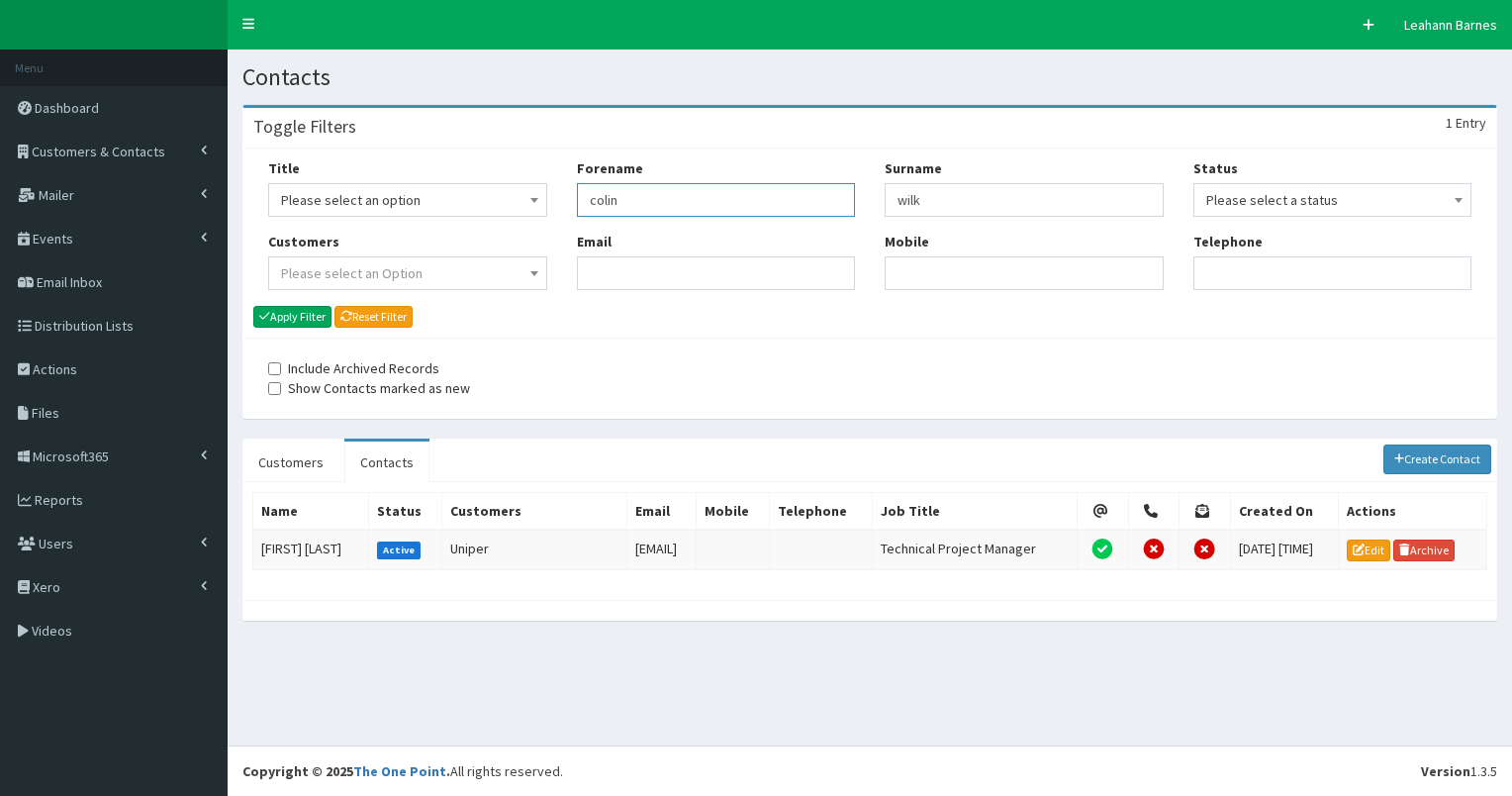 drag, startPoint x: 586, startPoint y: 202, endPoint x: 796, endPoint y: 210, distance: 210.1523 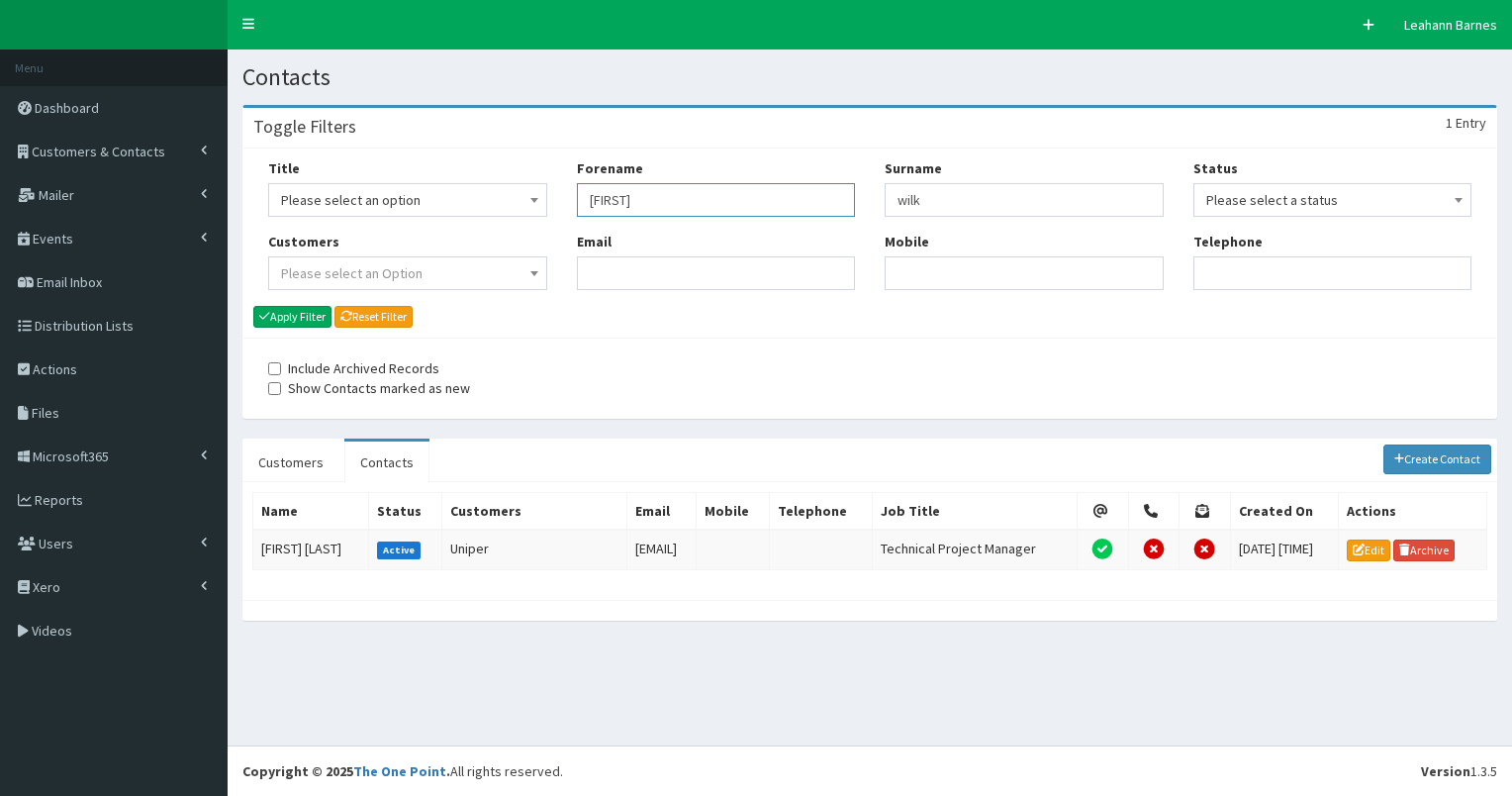 type on "carl" 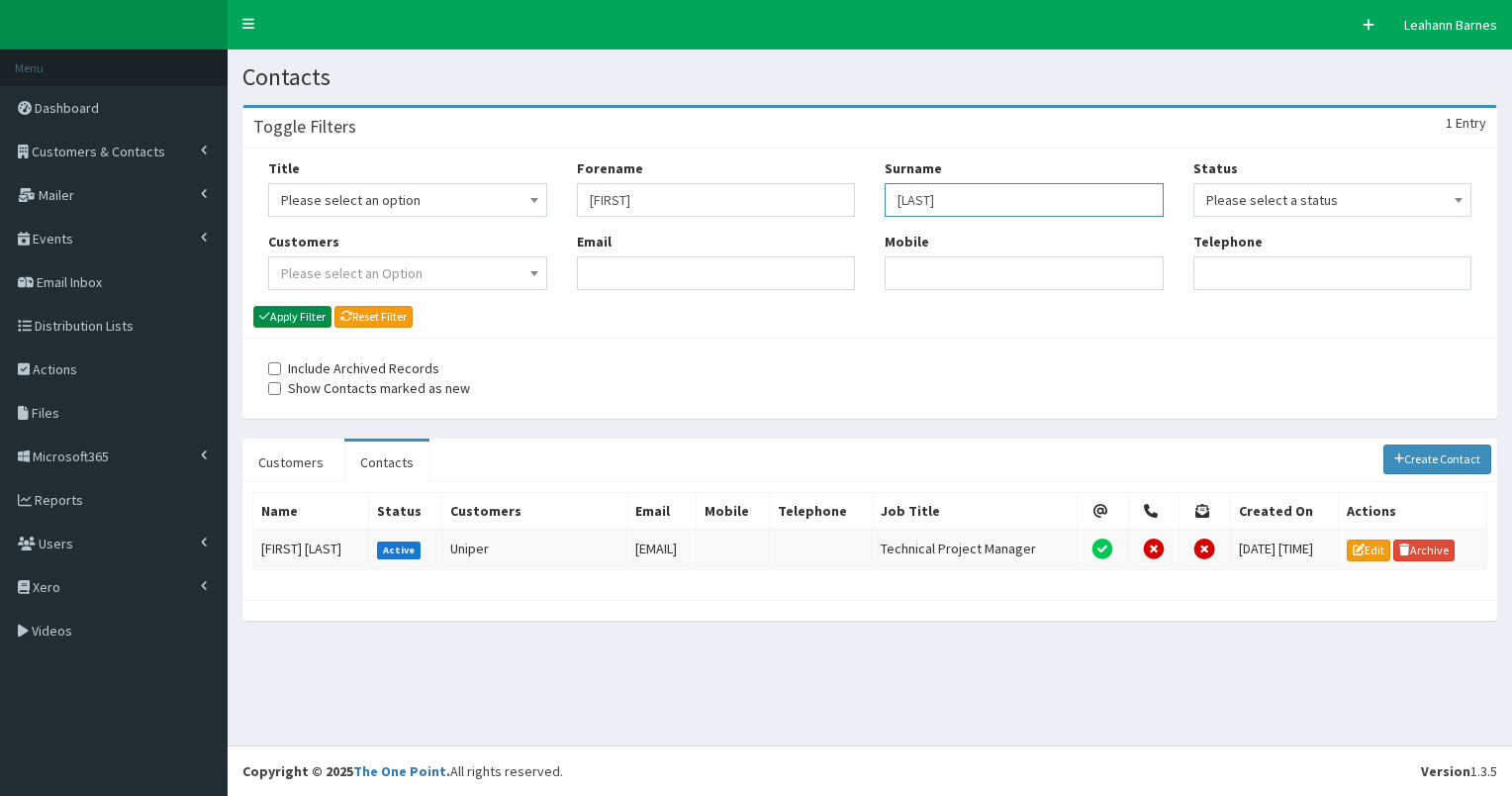type on "bradley" 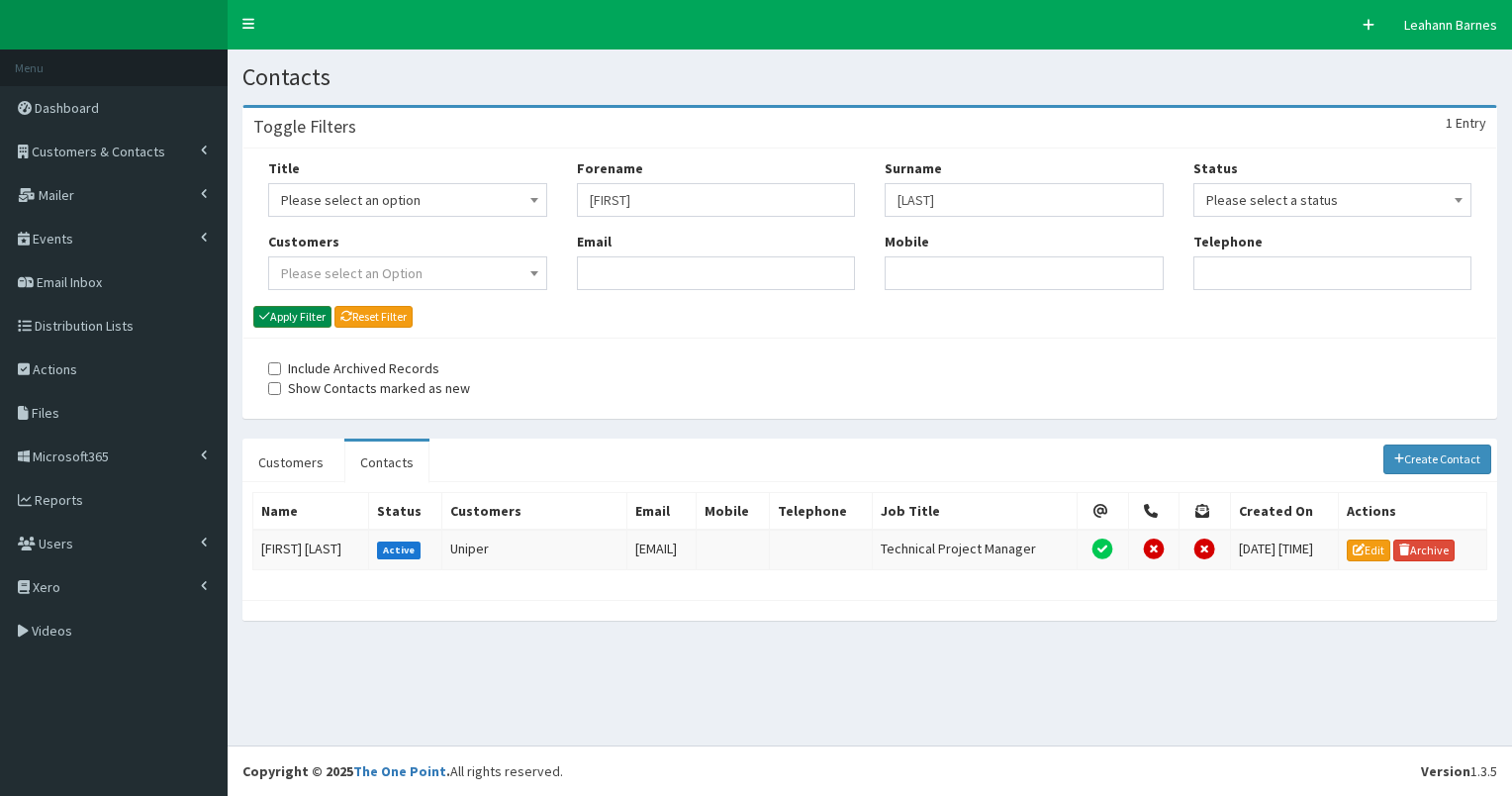 click on "Apply Filter" at bounding box center [292, 317] 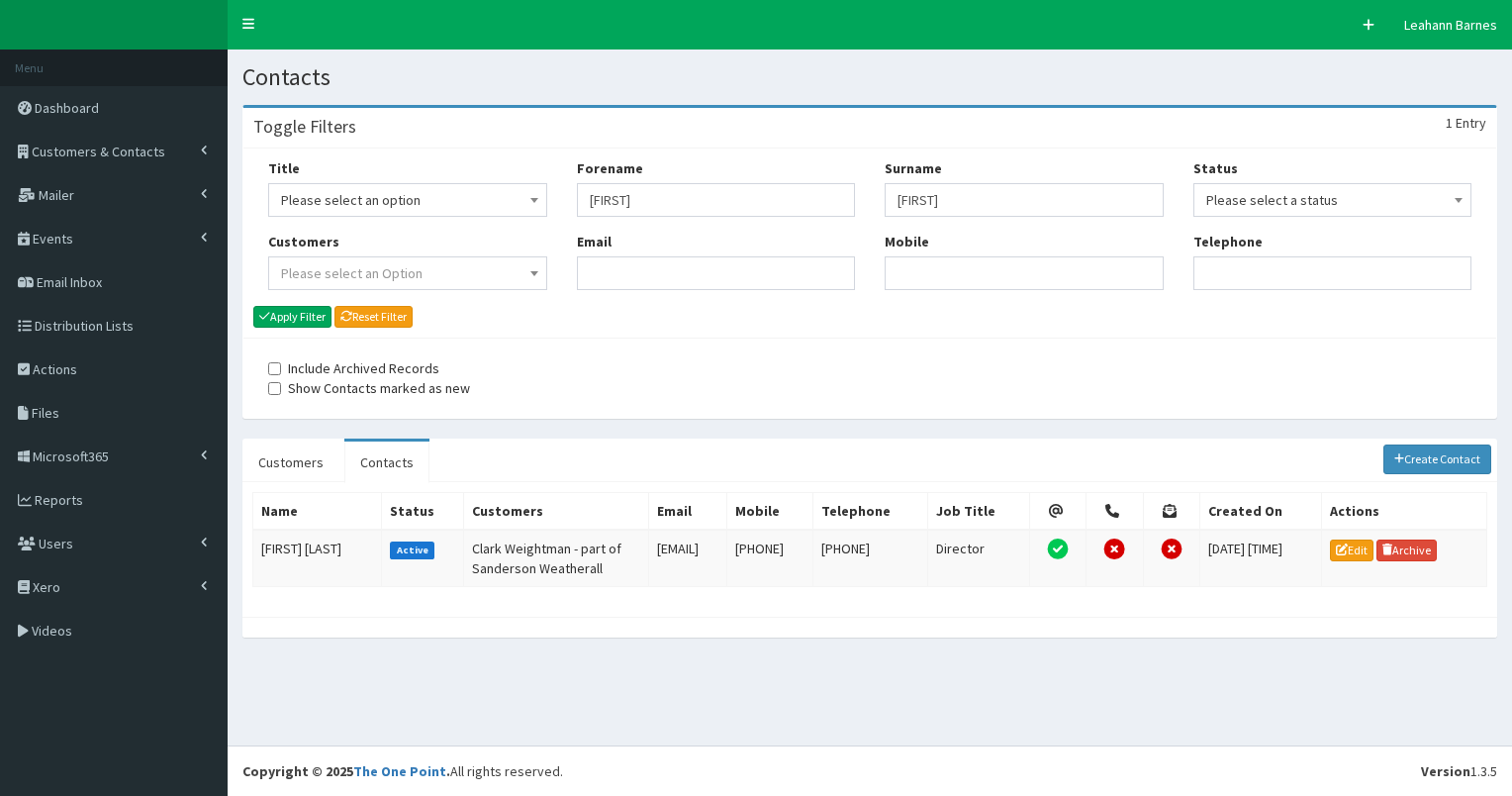 scroll, scrollTop: 0, scrollLeft: 0, axis: both 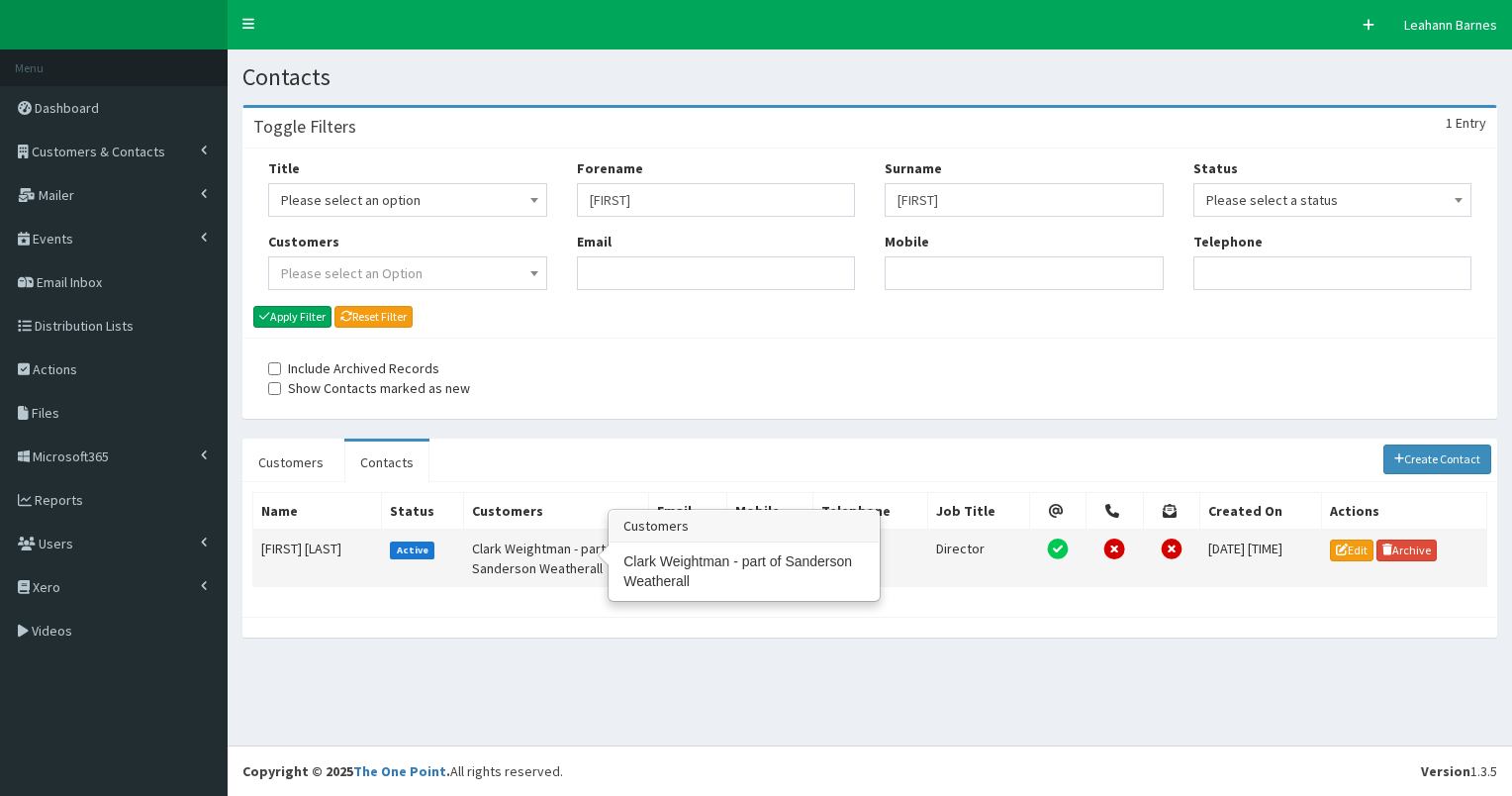 click on "Clark Weightman - part of Sanderson Weatherall" at bounding box center [555, 558] 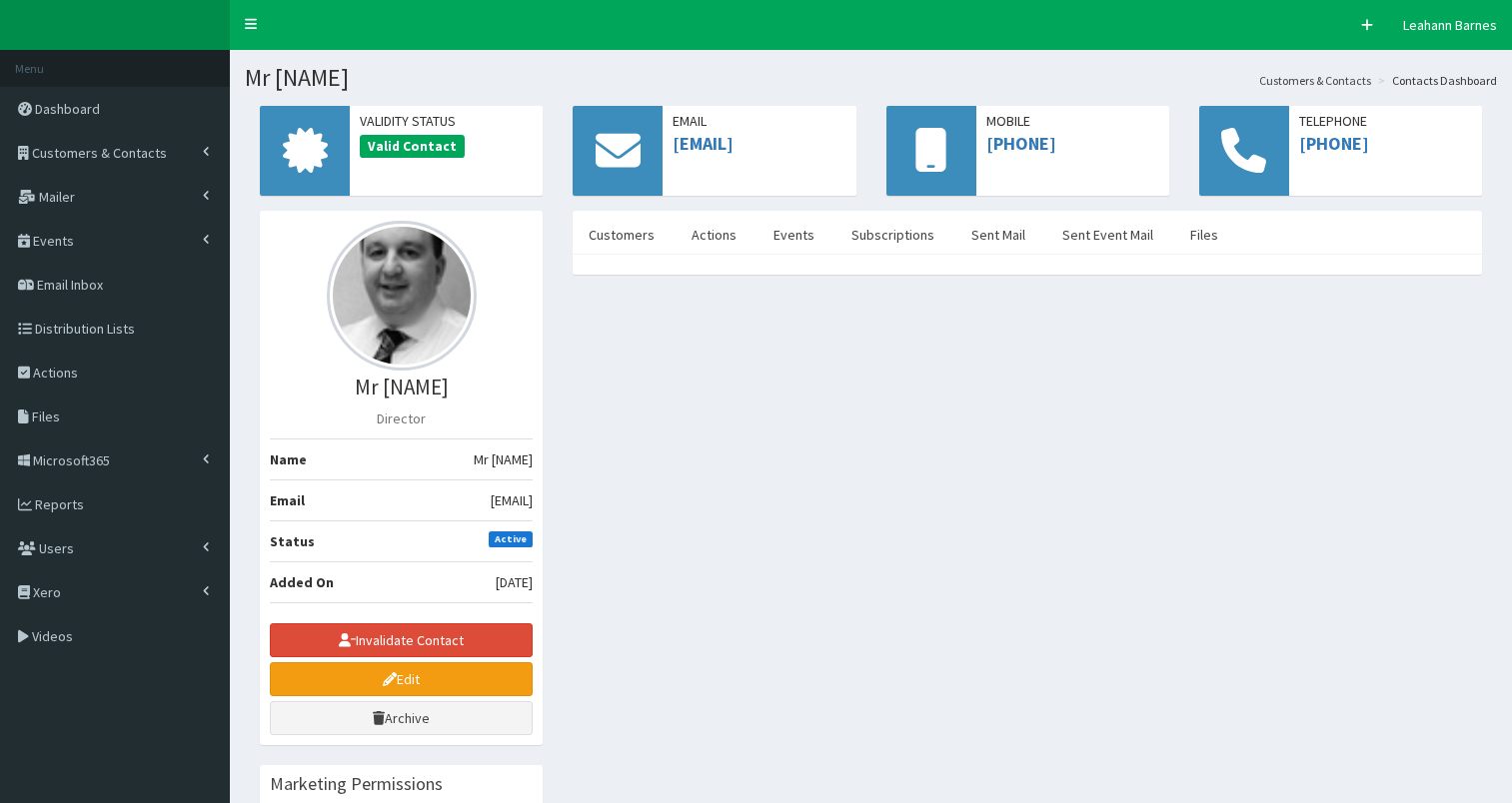 scroll, scrollTop: 0, scrollLeft: 0, axis: both 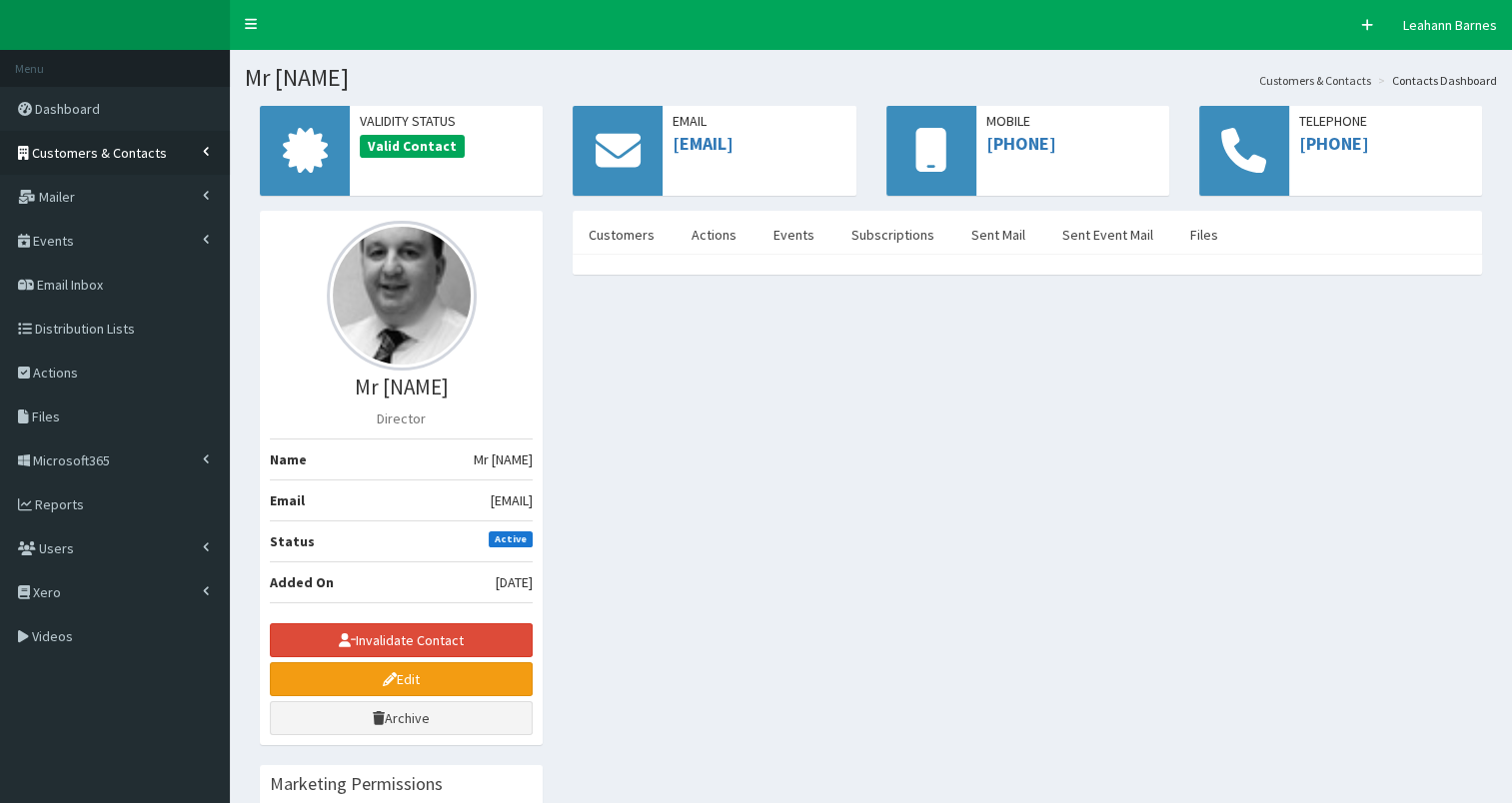 click on "Customers & Contacts" at bounding box center [99, 153] 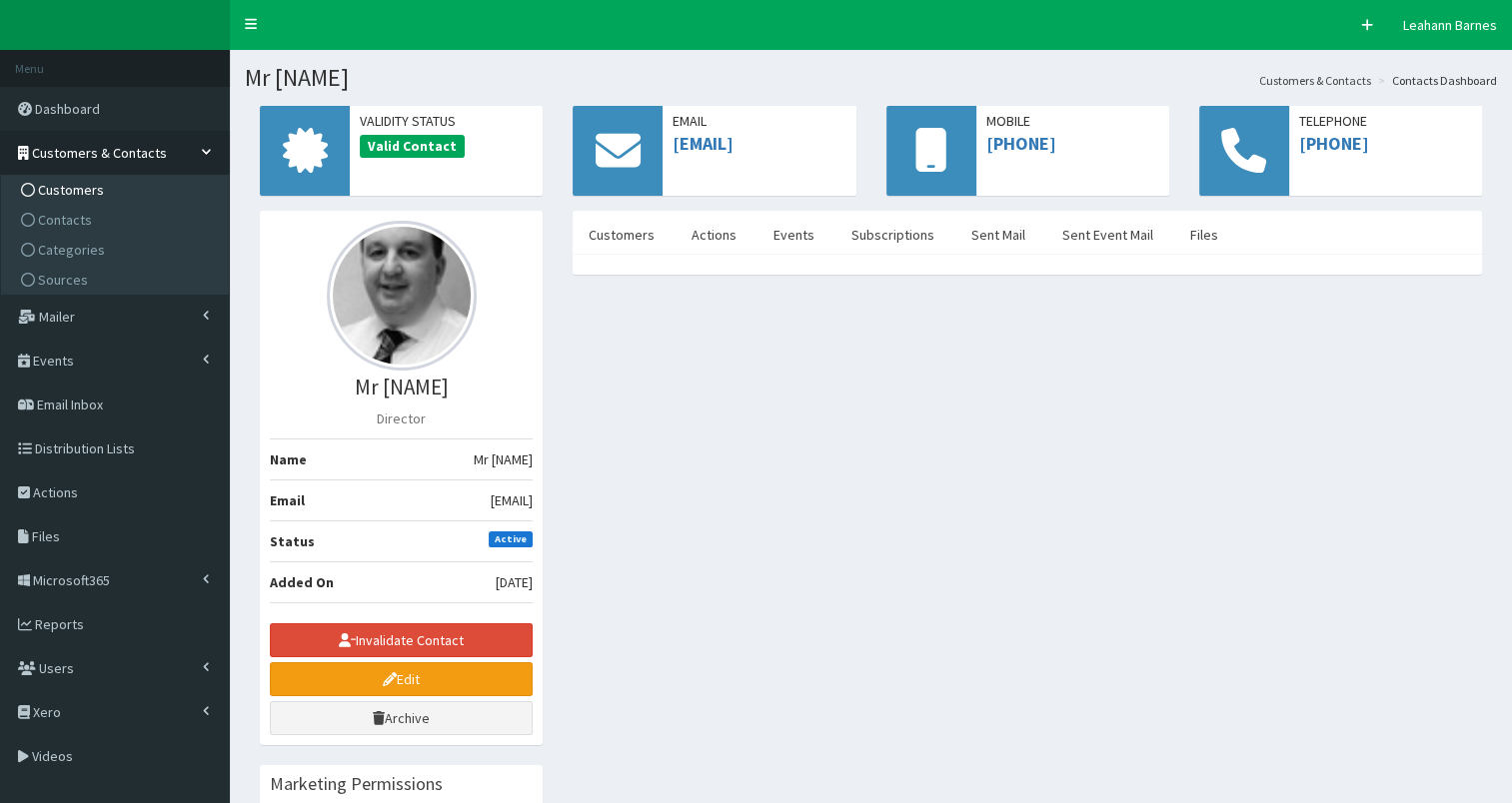 click on "Customers" at bounding box center [71, 190] 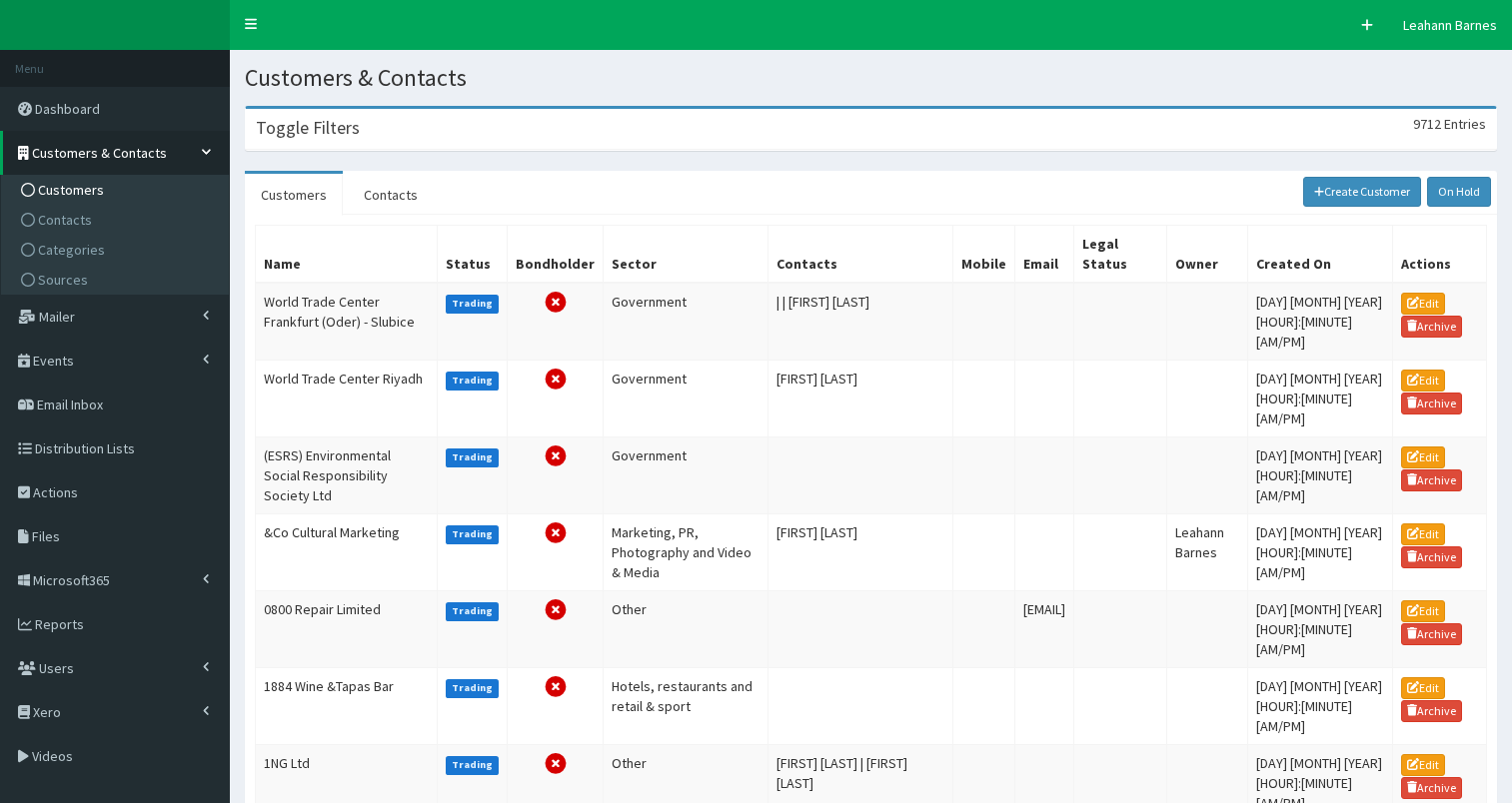 scroll, scrollTop: 0, scrollLeft: 0, axis: both 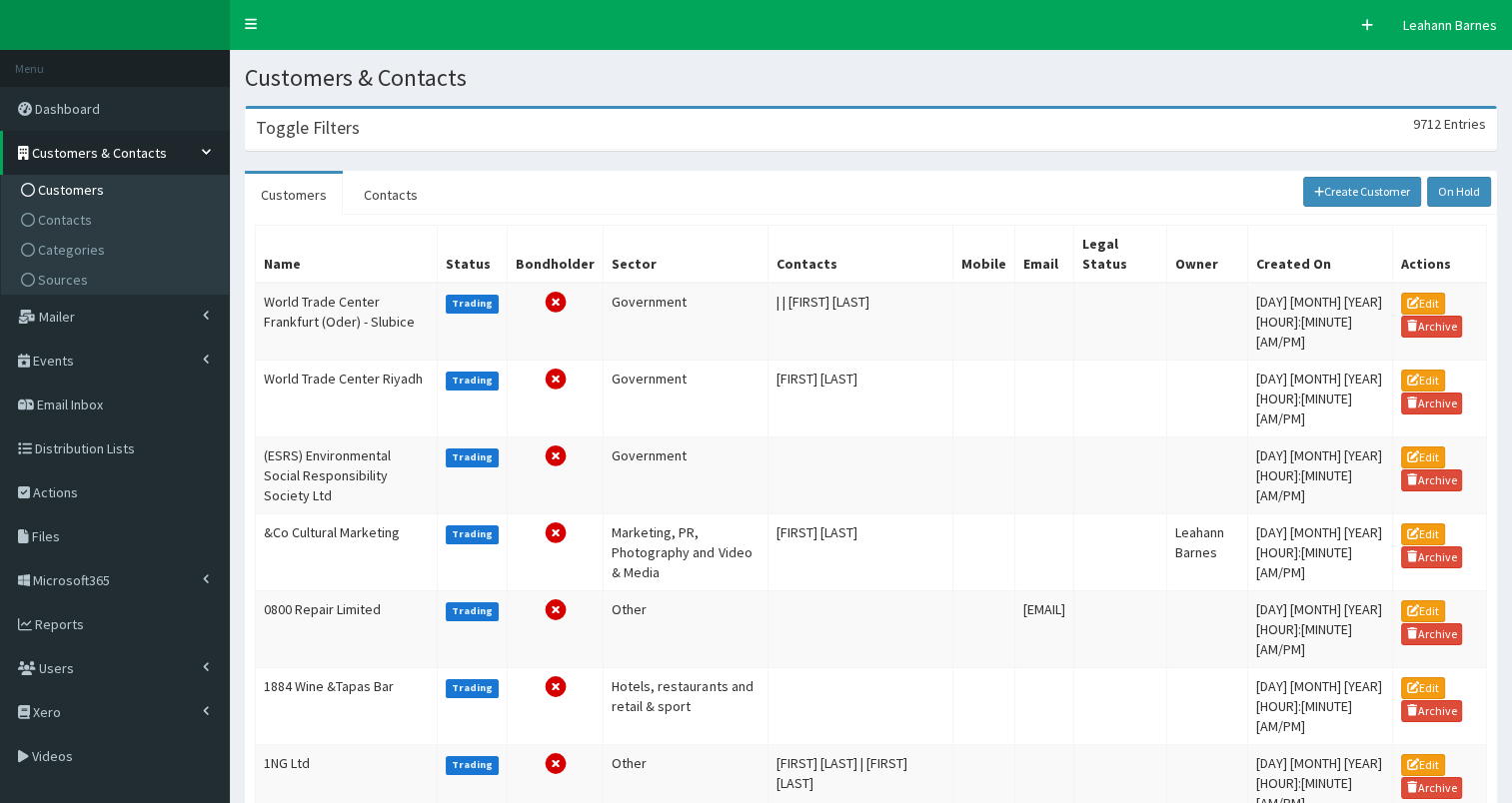 click on "Toggle Filters" at bounding box center [308, 128] 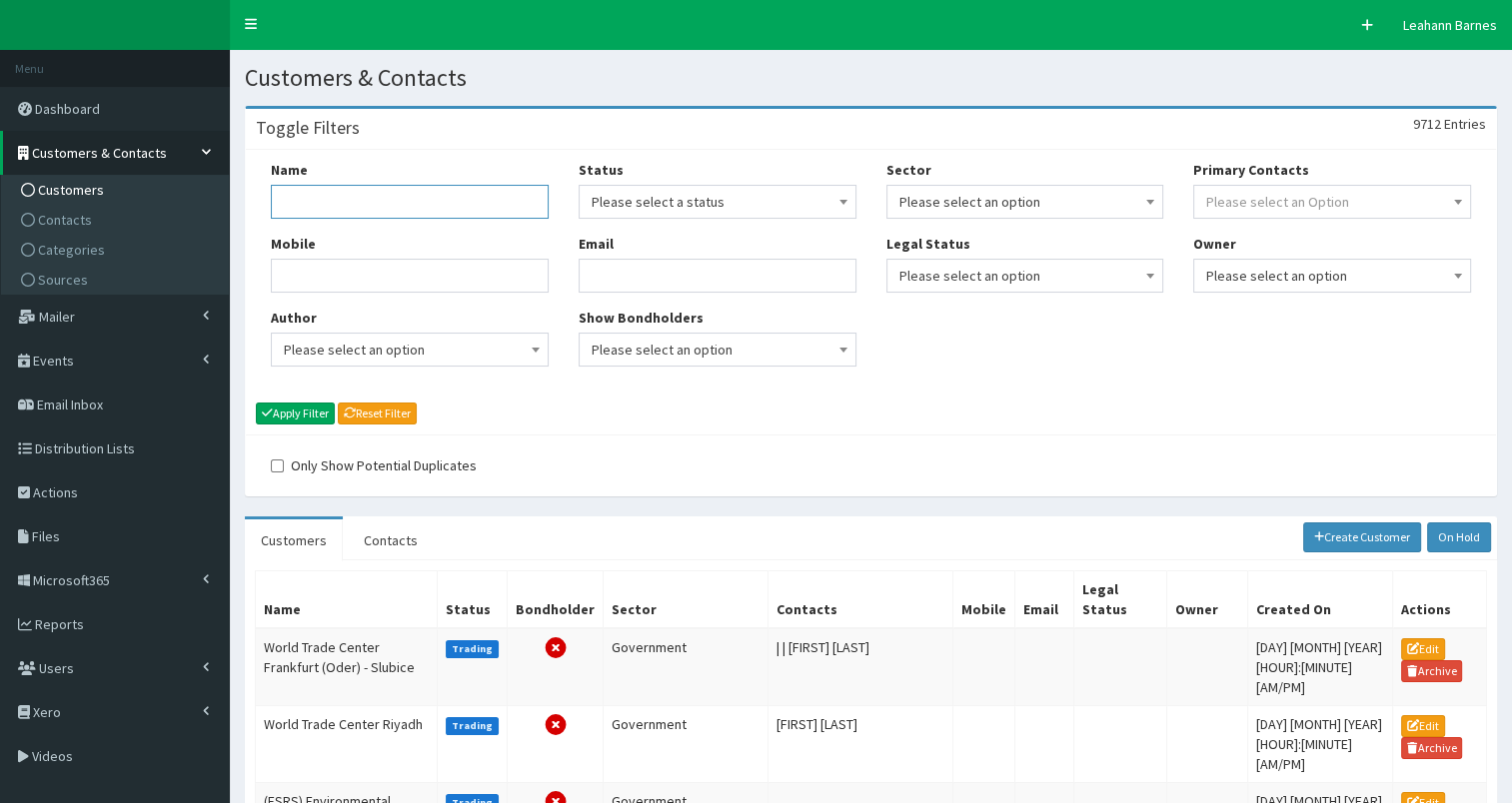 click on "Name" at bounding box center (410, 202) 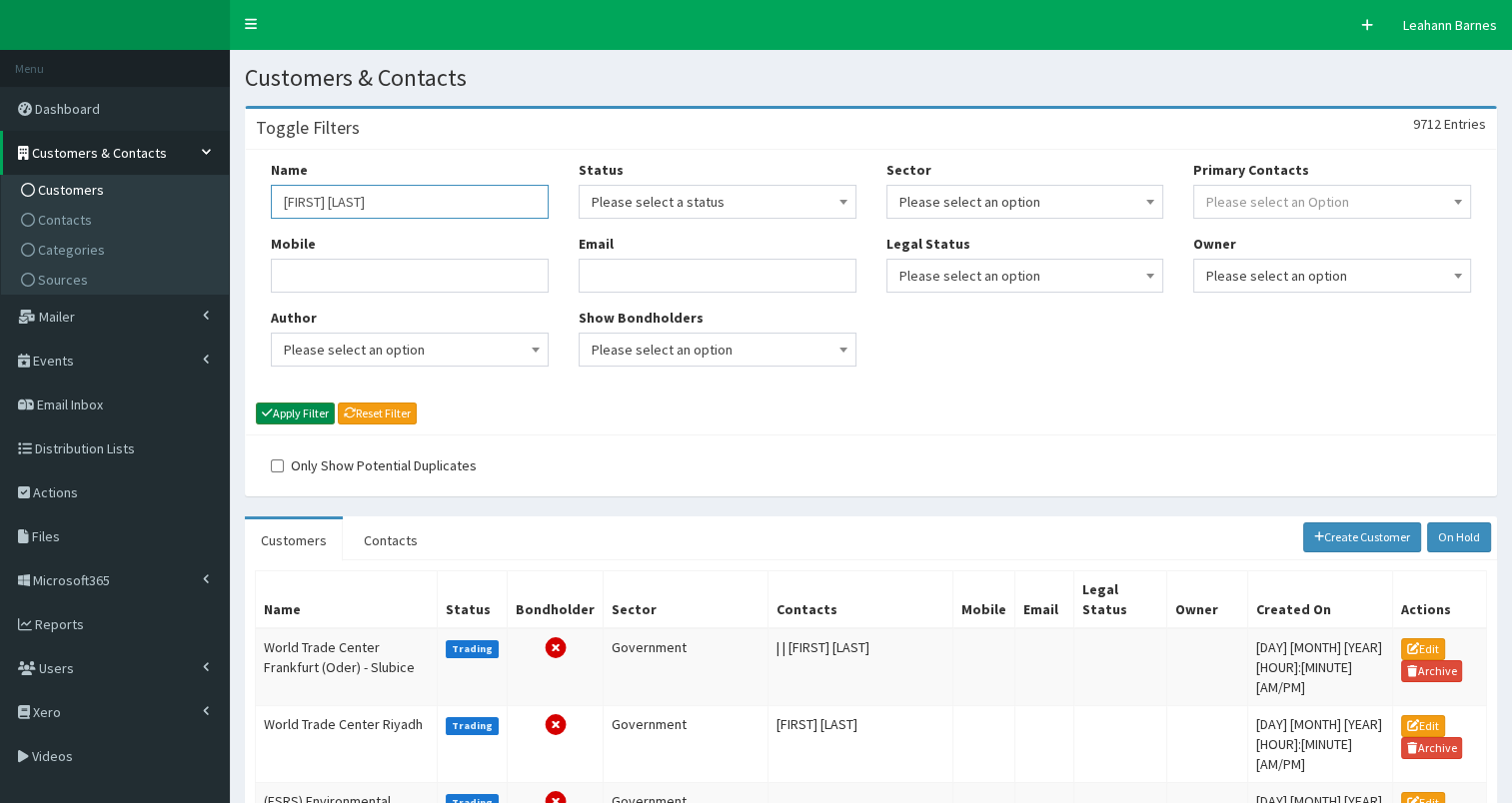 type on "[FIRST] [LAST]" 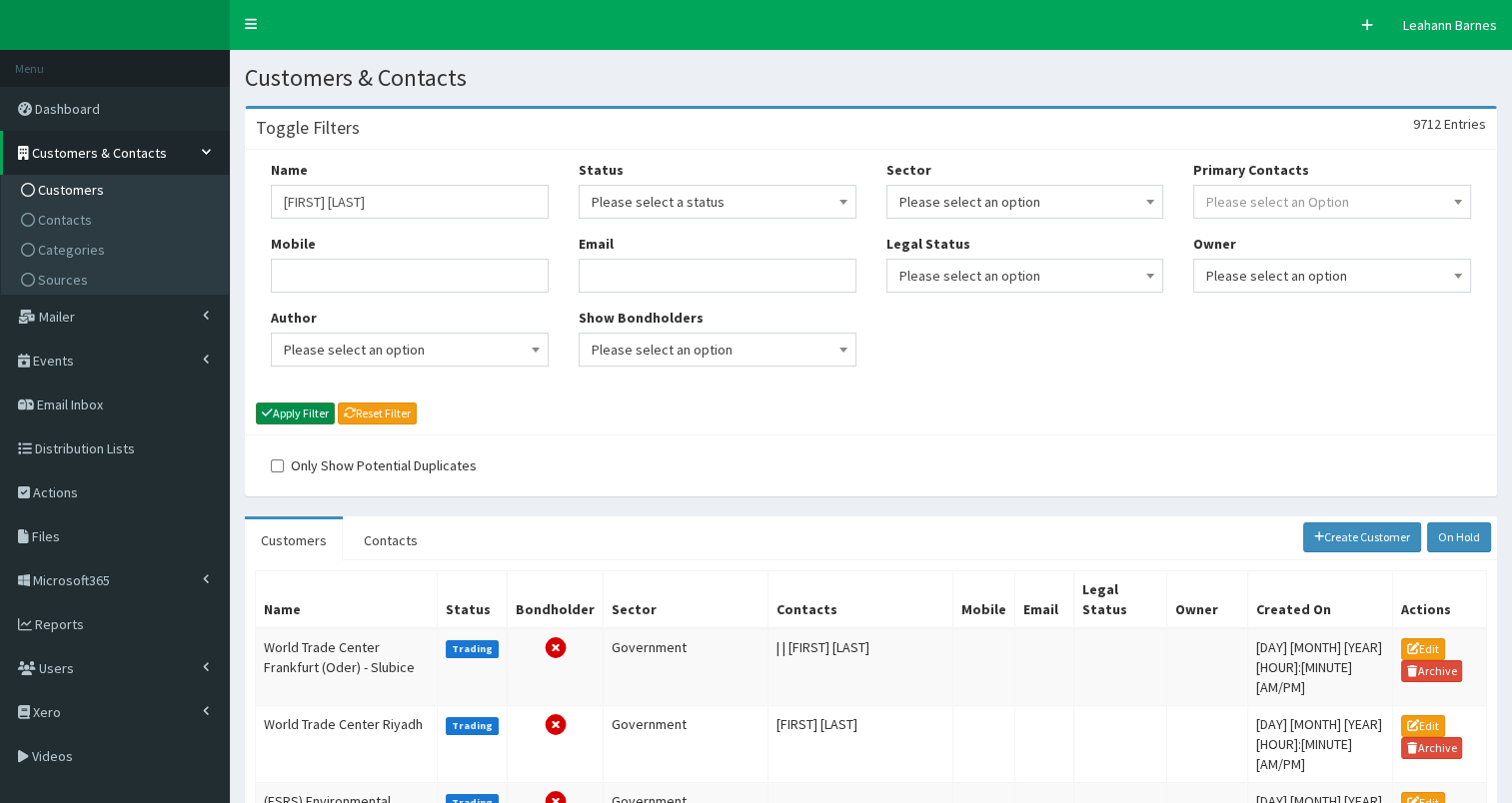 click on "Apply Filter" at bounding box center (295, 413) 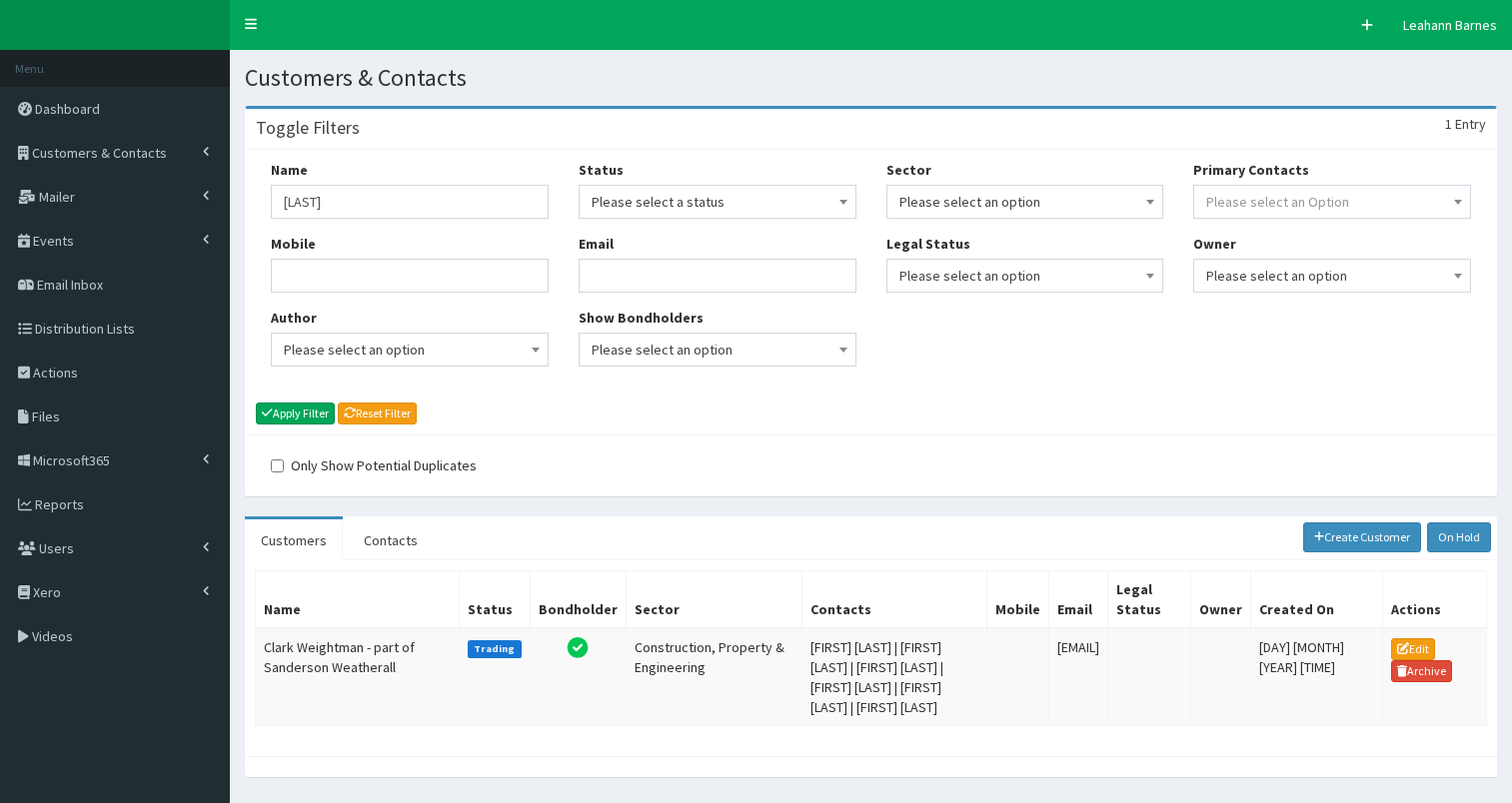 scroll, scrollTop: 0, scrollLeft: 0, axis: both 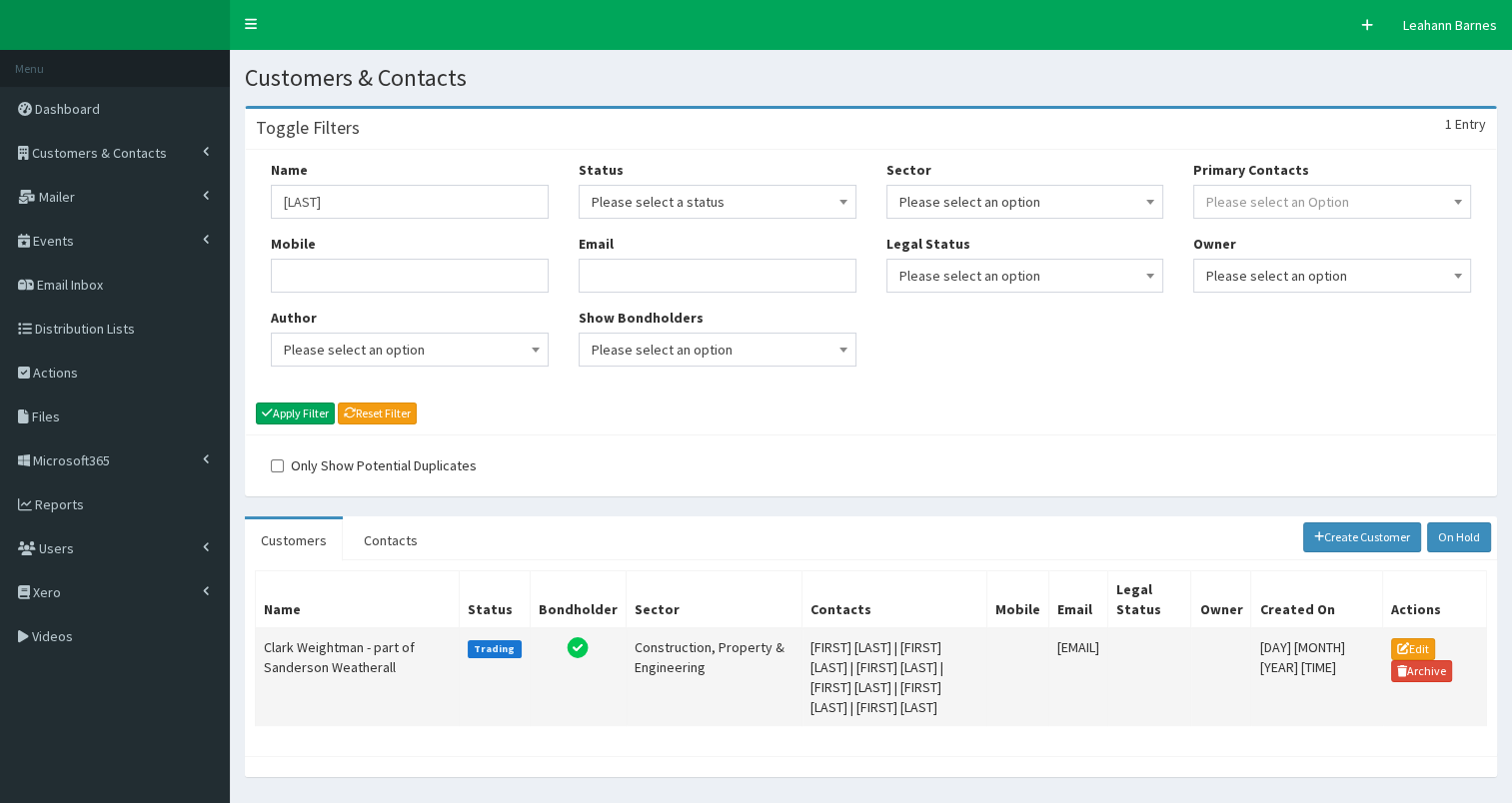 click on "Clark Weightman - part of Sanderson Weatherall" at bounding box center (358, 677) 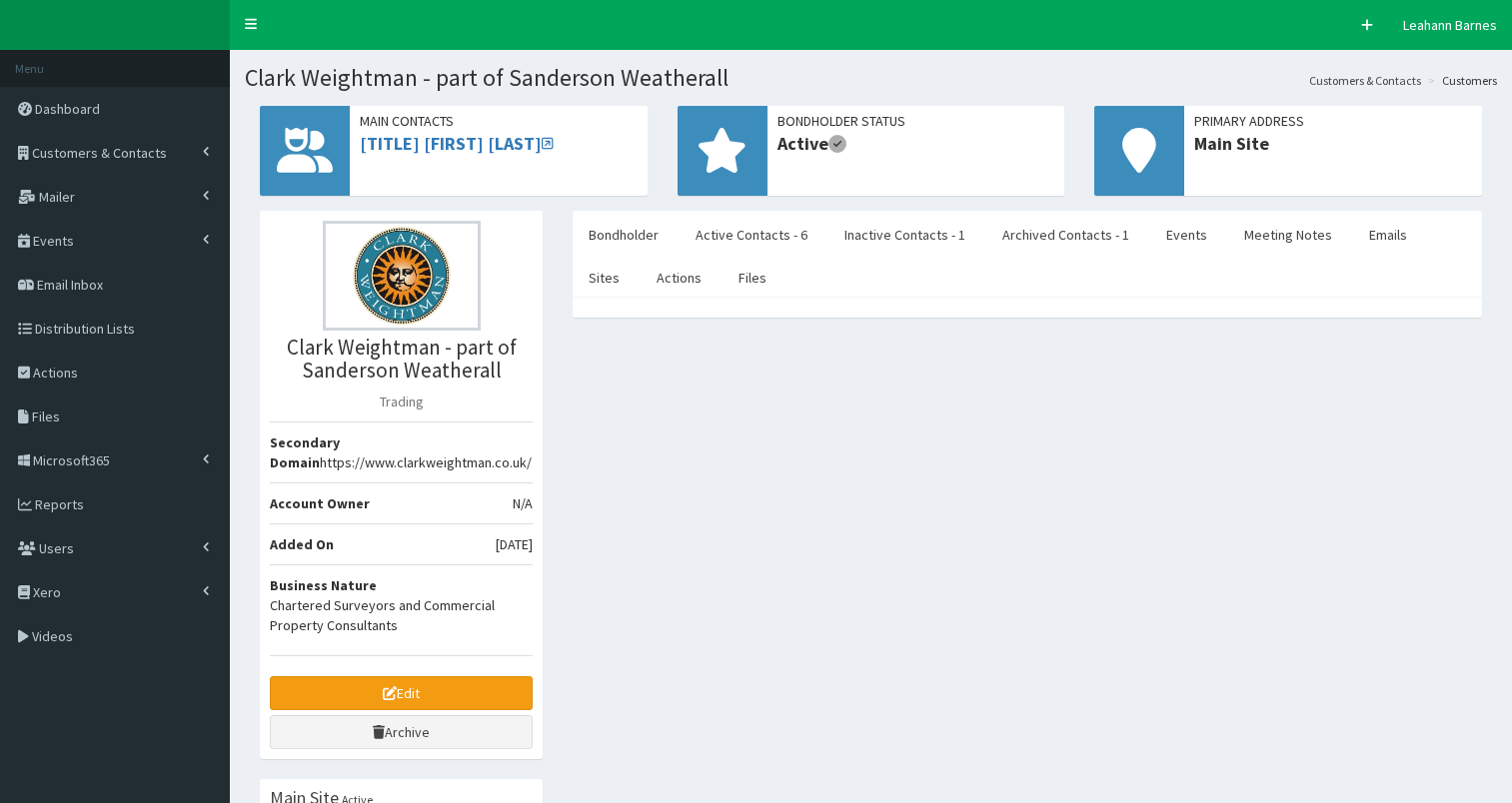 scroll, scrollTop: 0, scrollLeft: 0, axis: both 